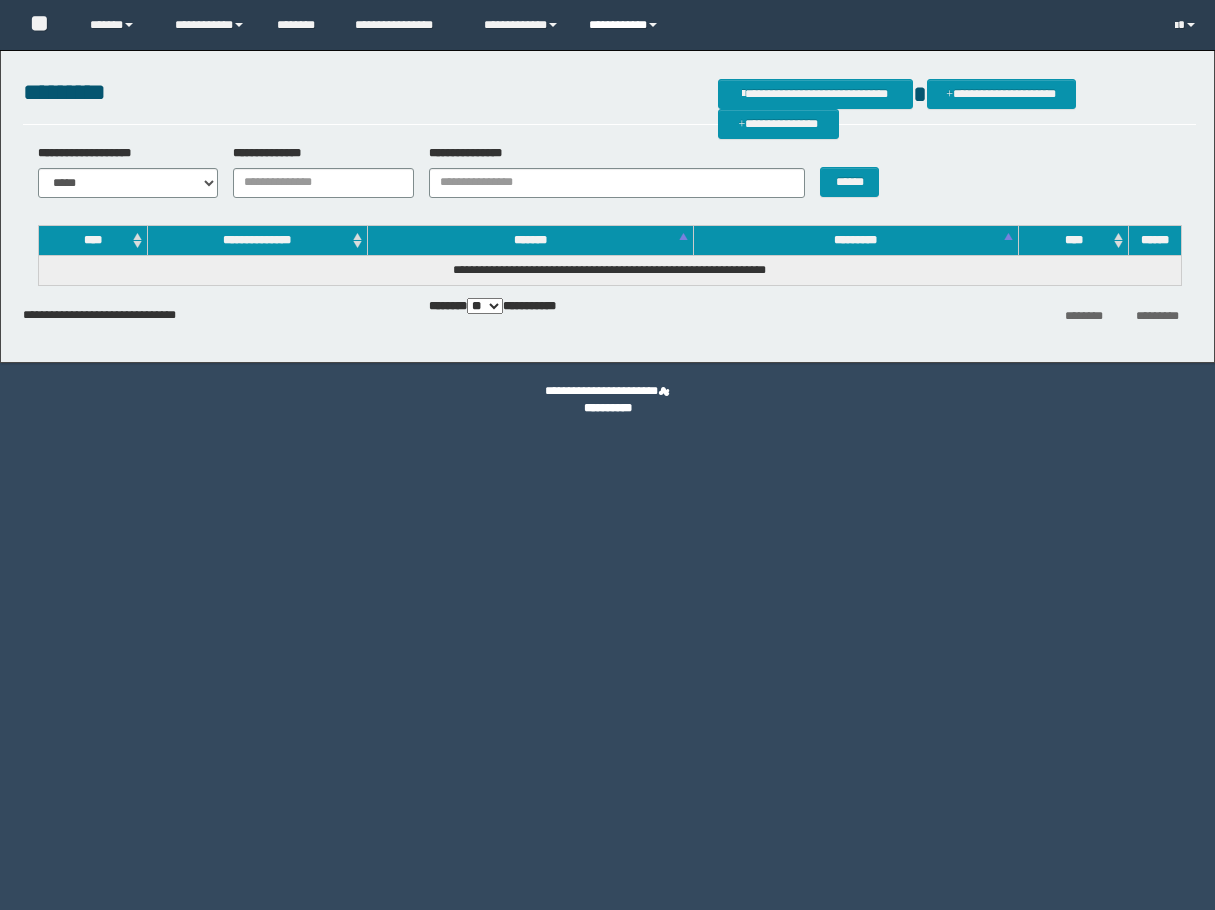 scroll, scrollTop: 0, scrollLeft: 0, axis: both 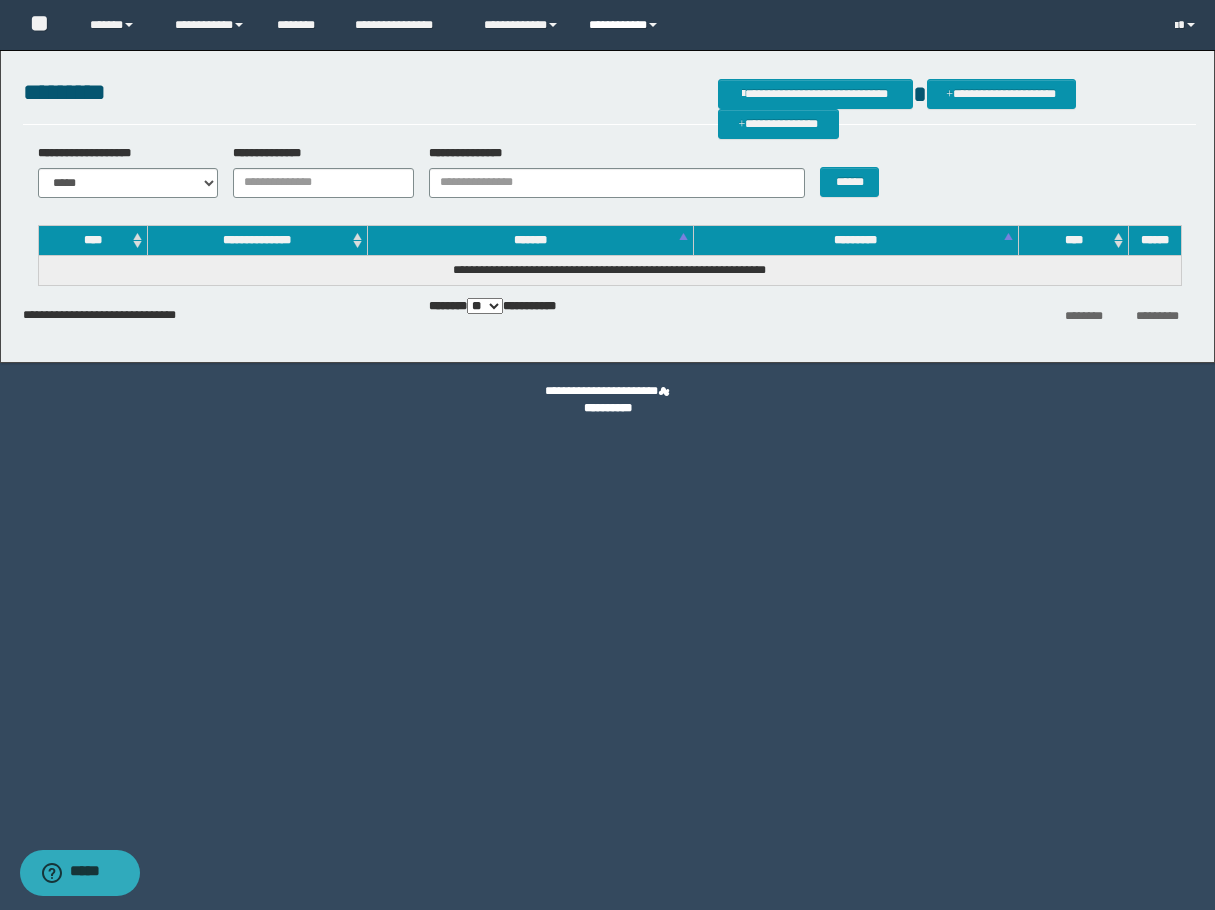 click on "**********" at bounding box center (626, 25) 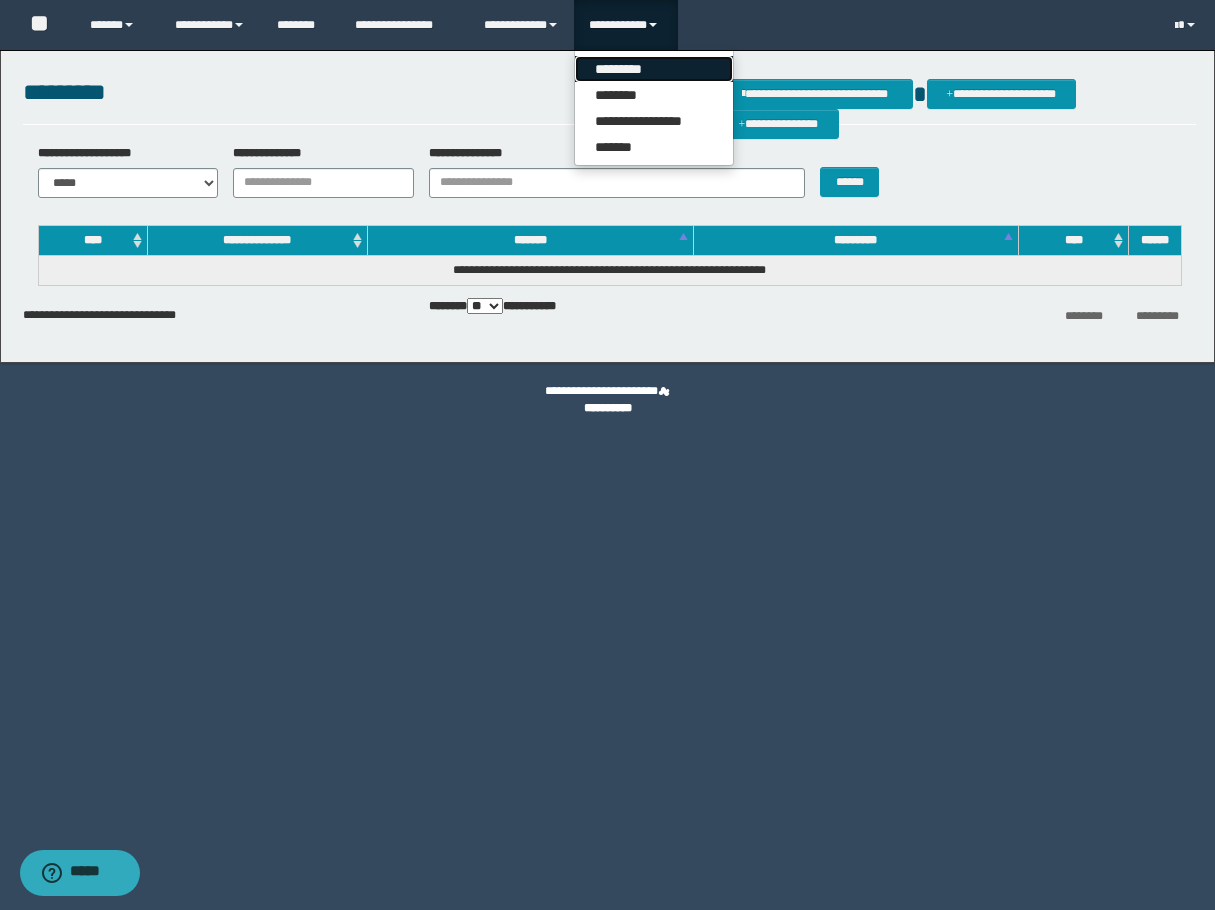 click on "*********" at bounding box center [654, 69] 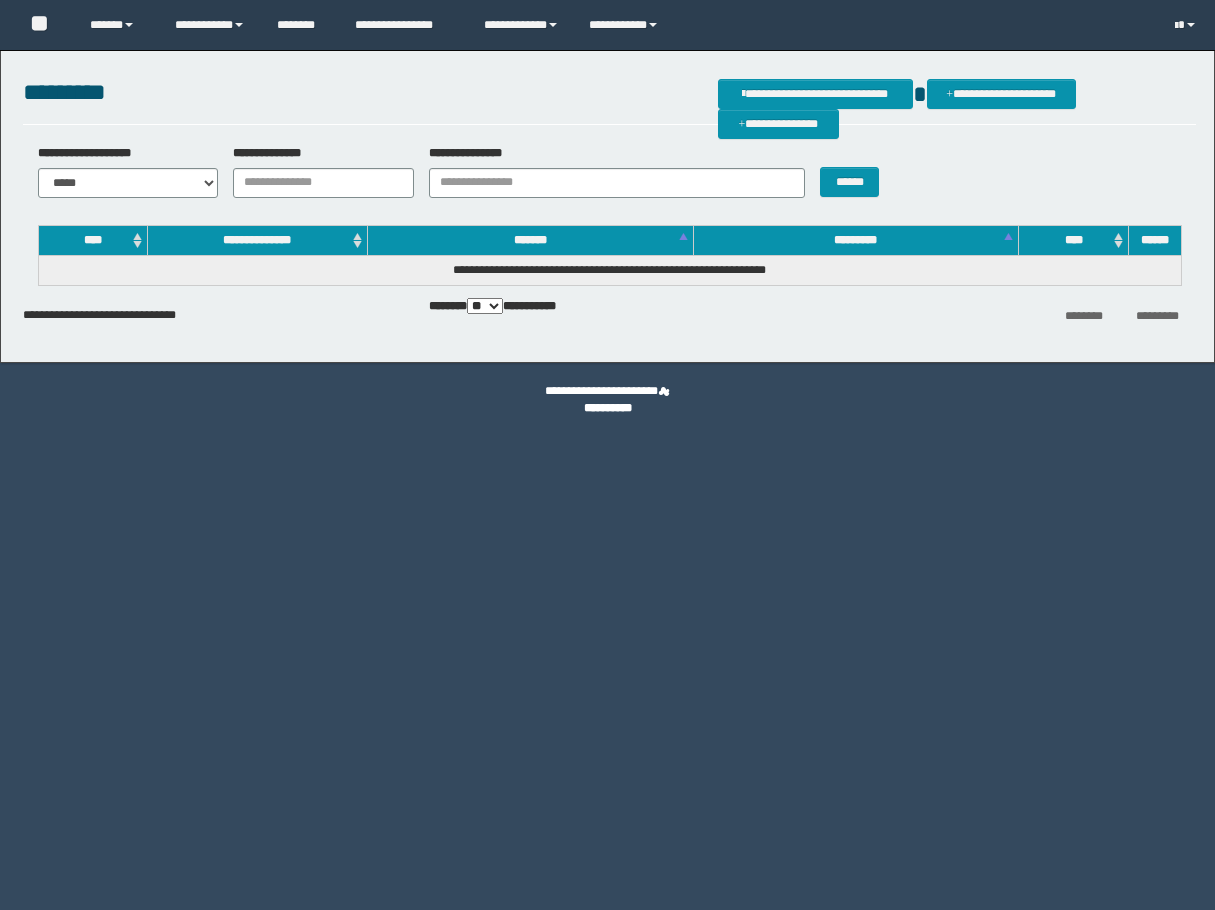 scroll, scrollTop: 0, scrollLeft: 0, axis: both 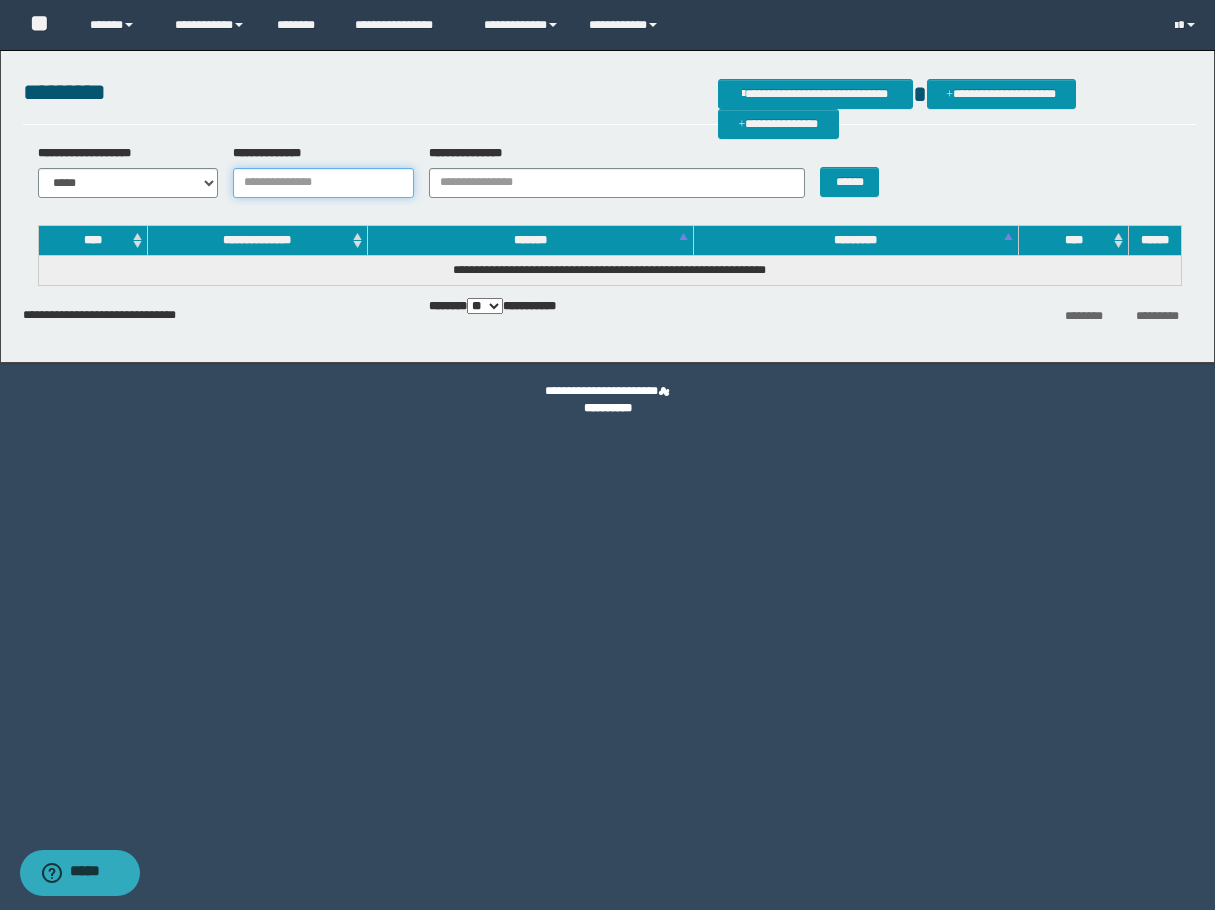 click on "**********" at bounding box center [323, 183] 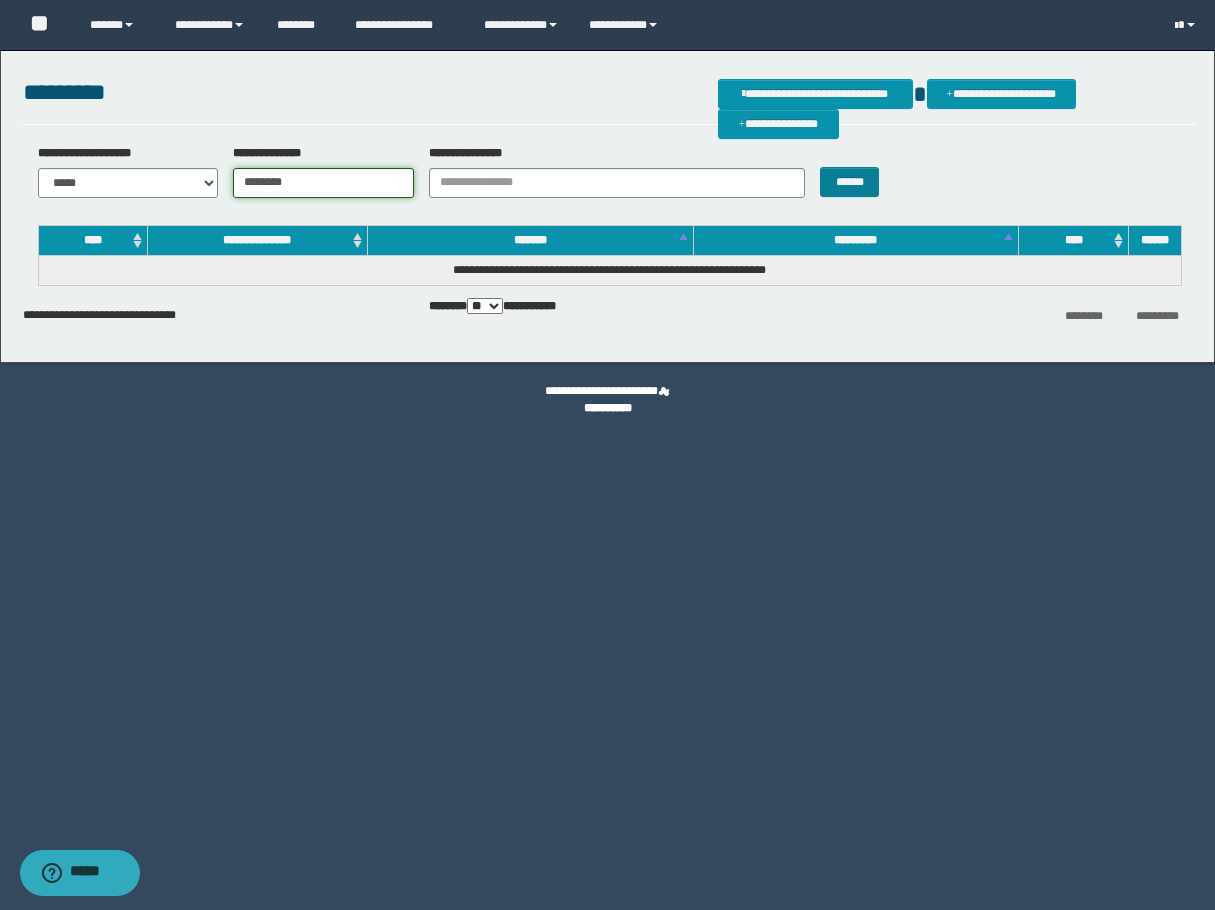 type on "********" 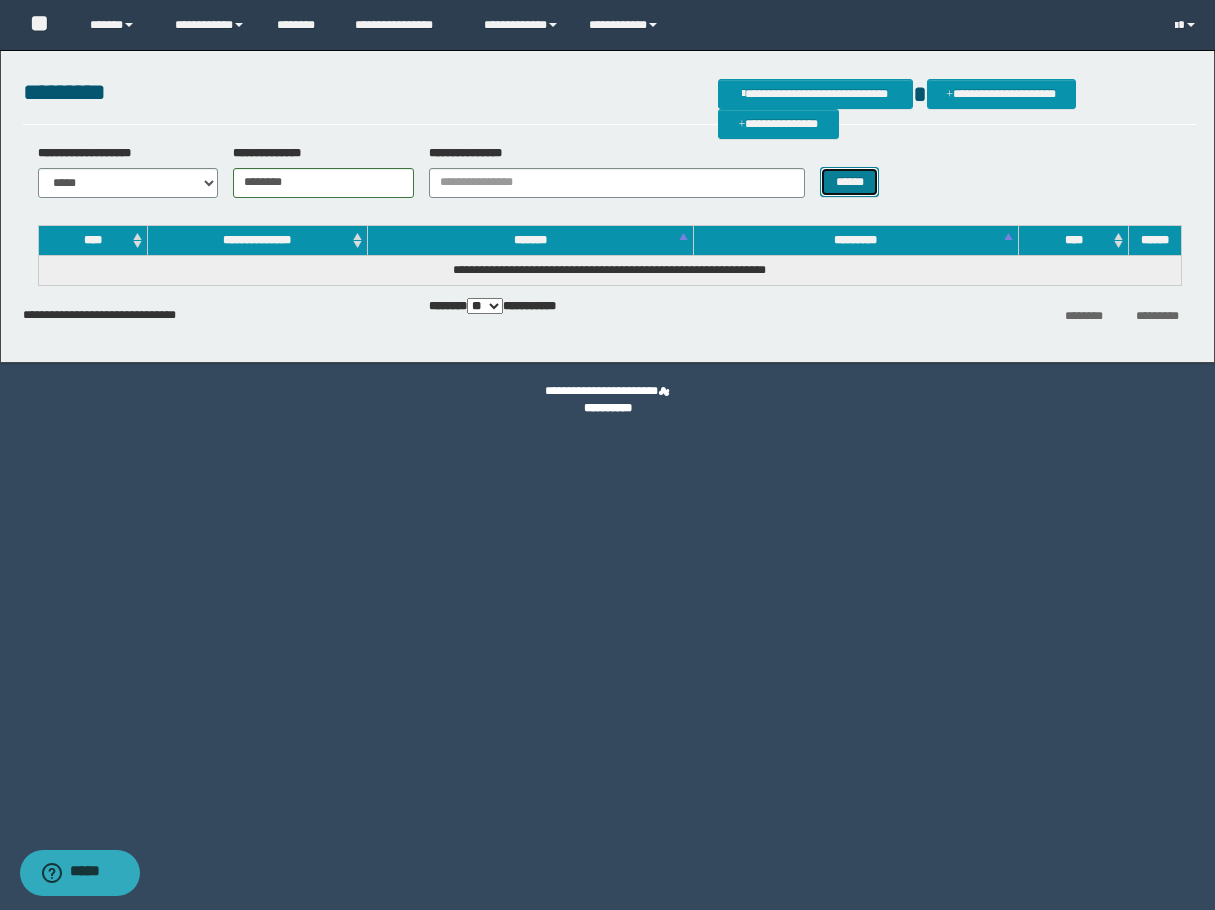 click on "******" at bounding box center (849, 182) 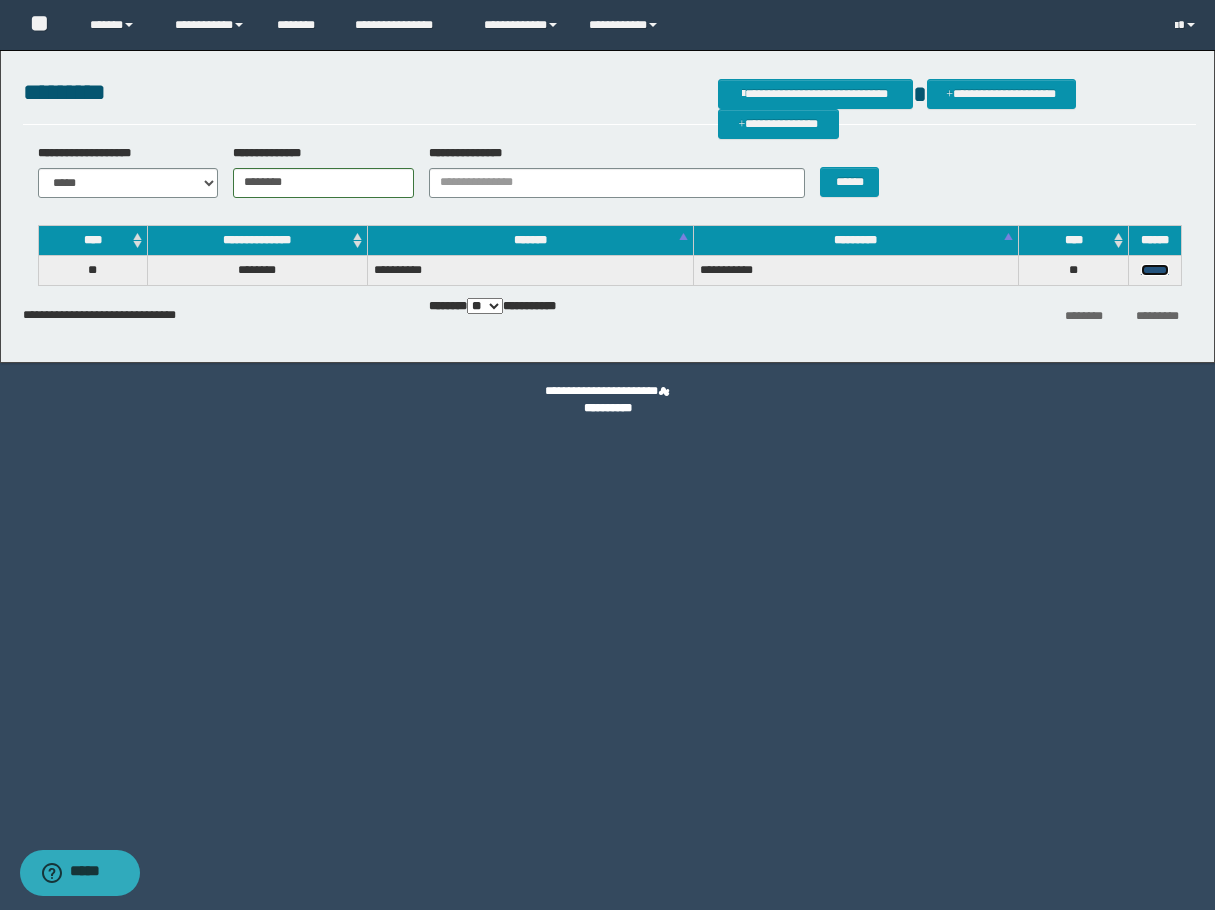 click on "******" at bounding box center (1155, 270) 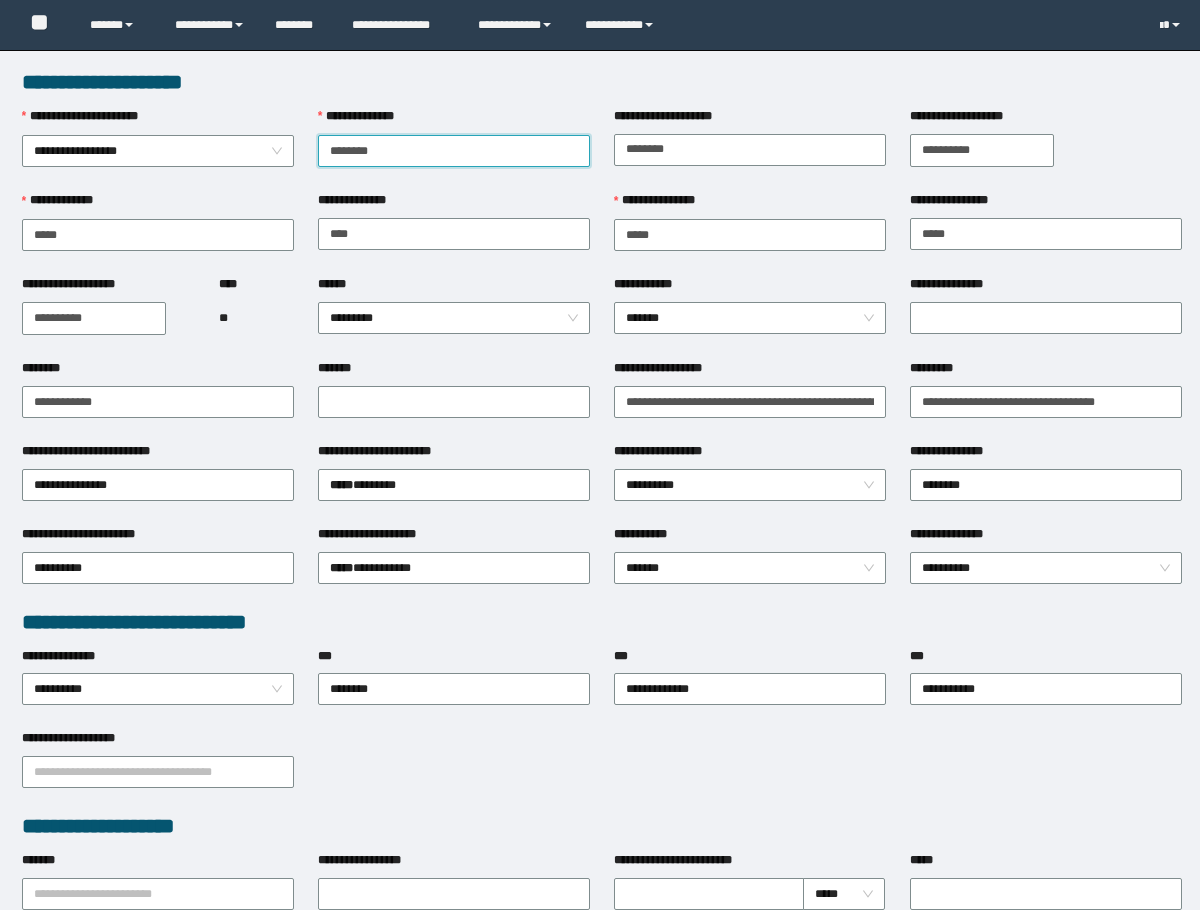 scroll, scrollTop: 0, scrollLeft: 0, axis: both 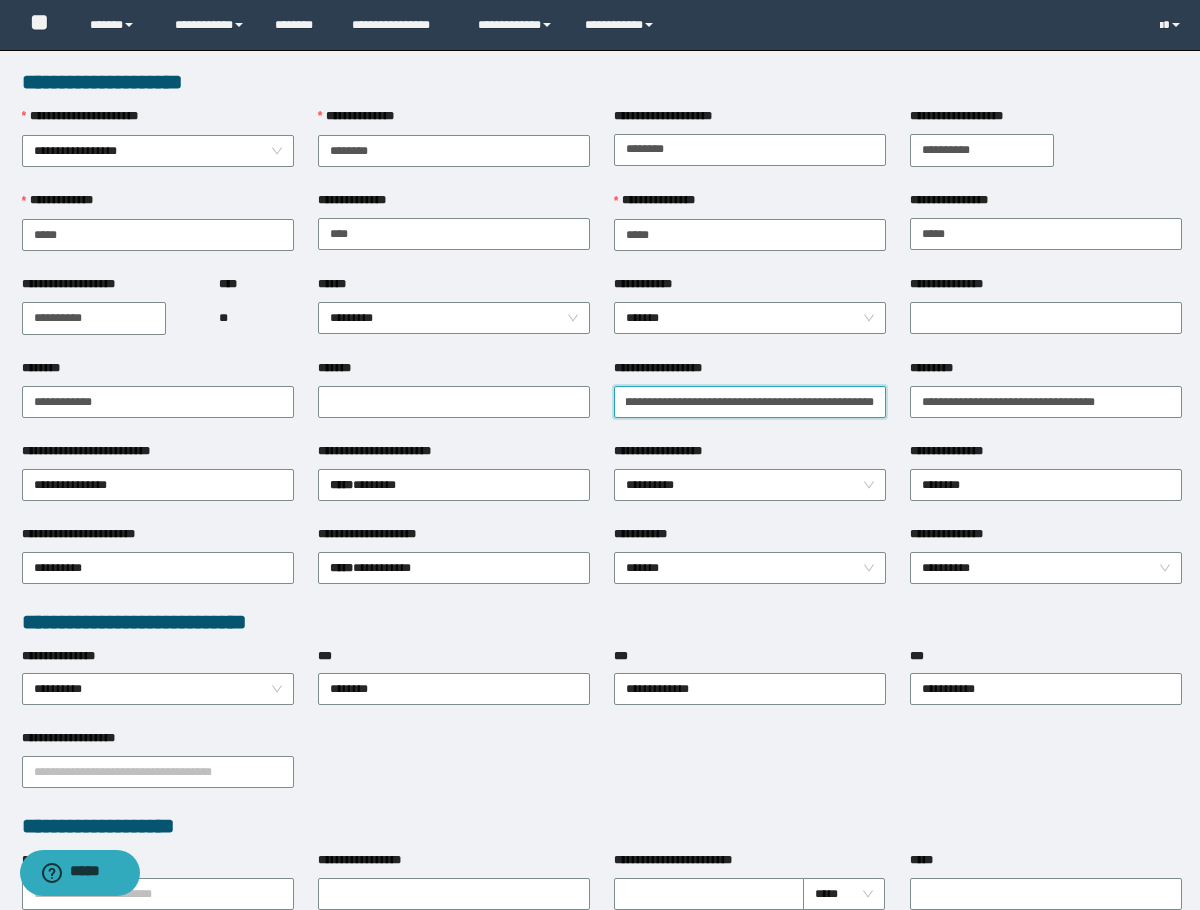 drag, startPoint x: 624, startPoint y: 409, endPoint x: 942, endPoint y: 420, distance: 318.1902 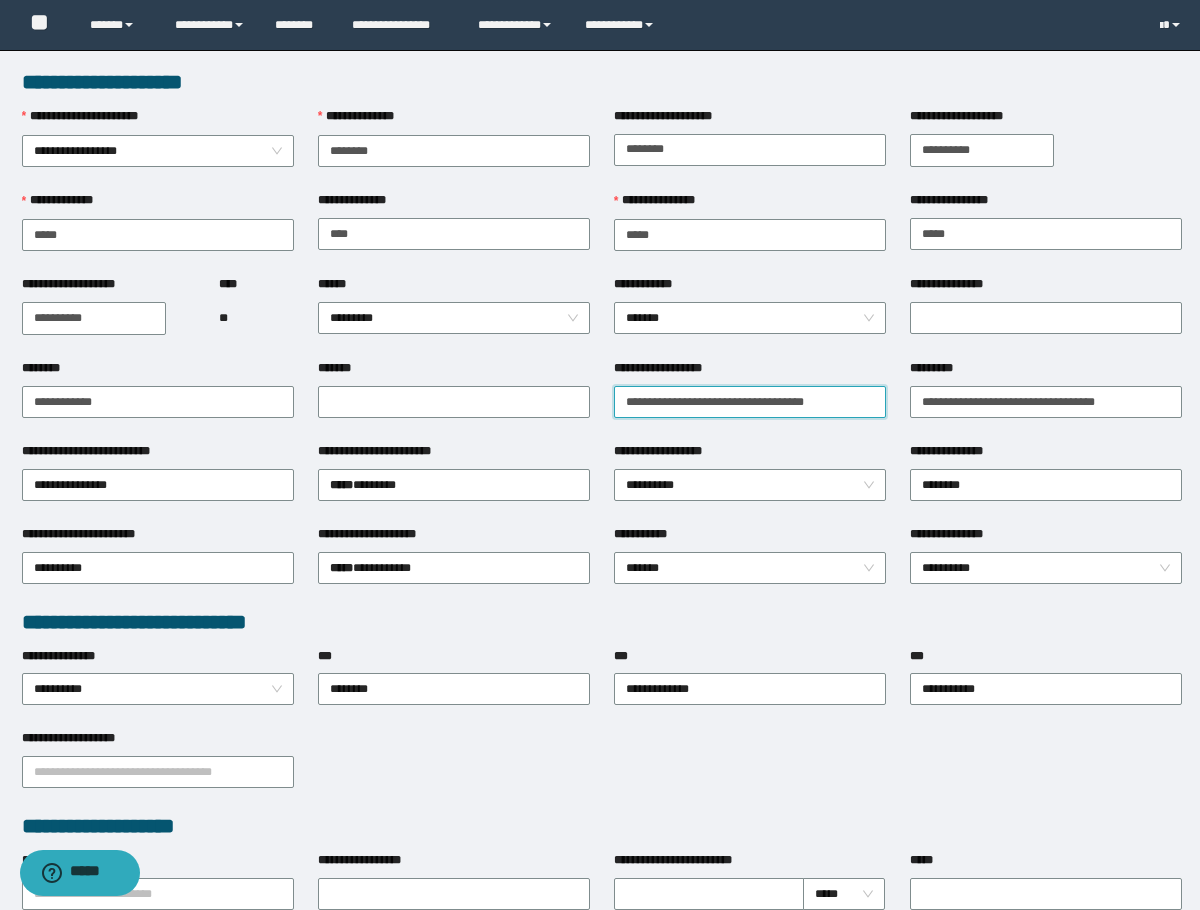 scroll, scrollTop: 0, scrollLeft: 0, axis: both 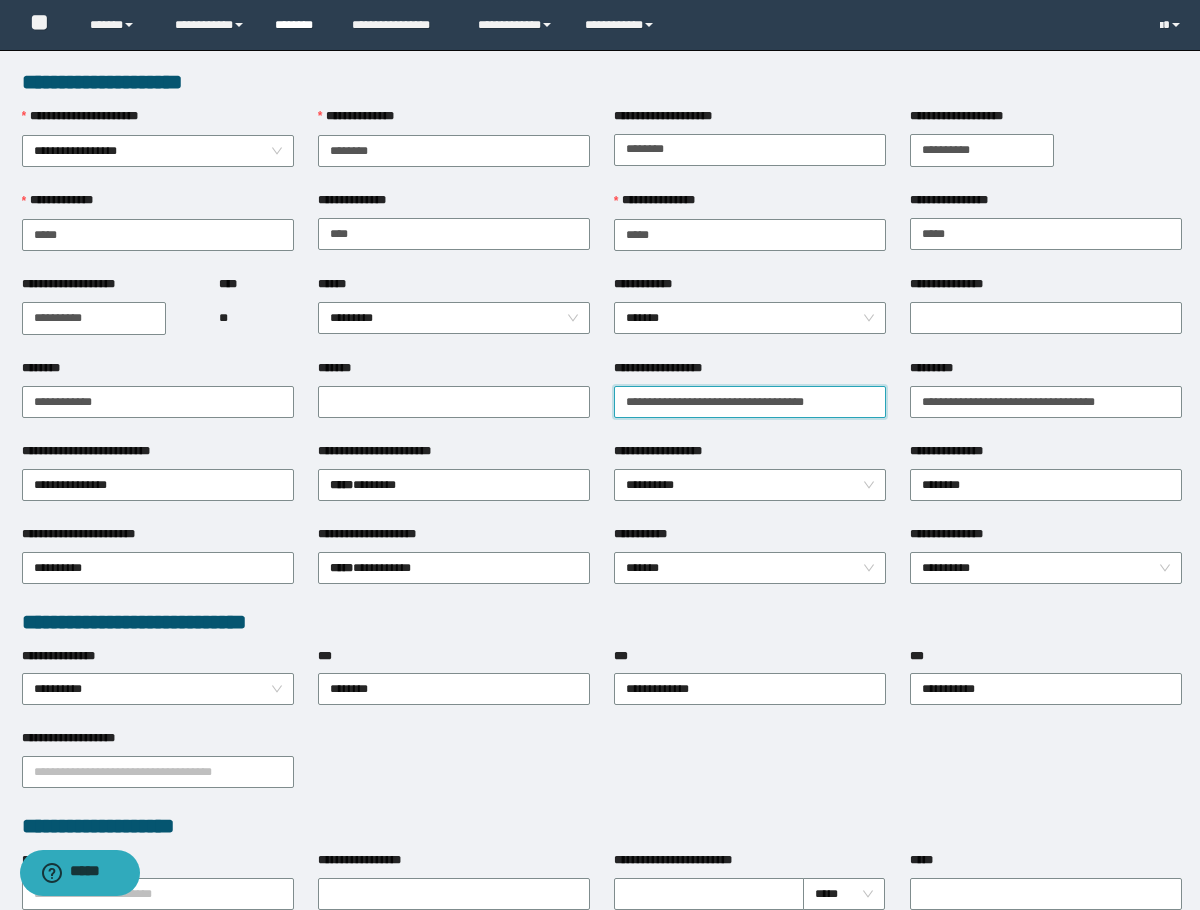 type on "**********" 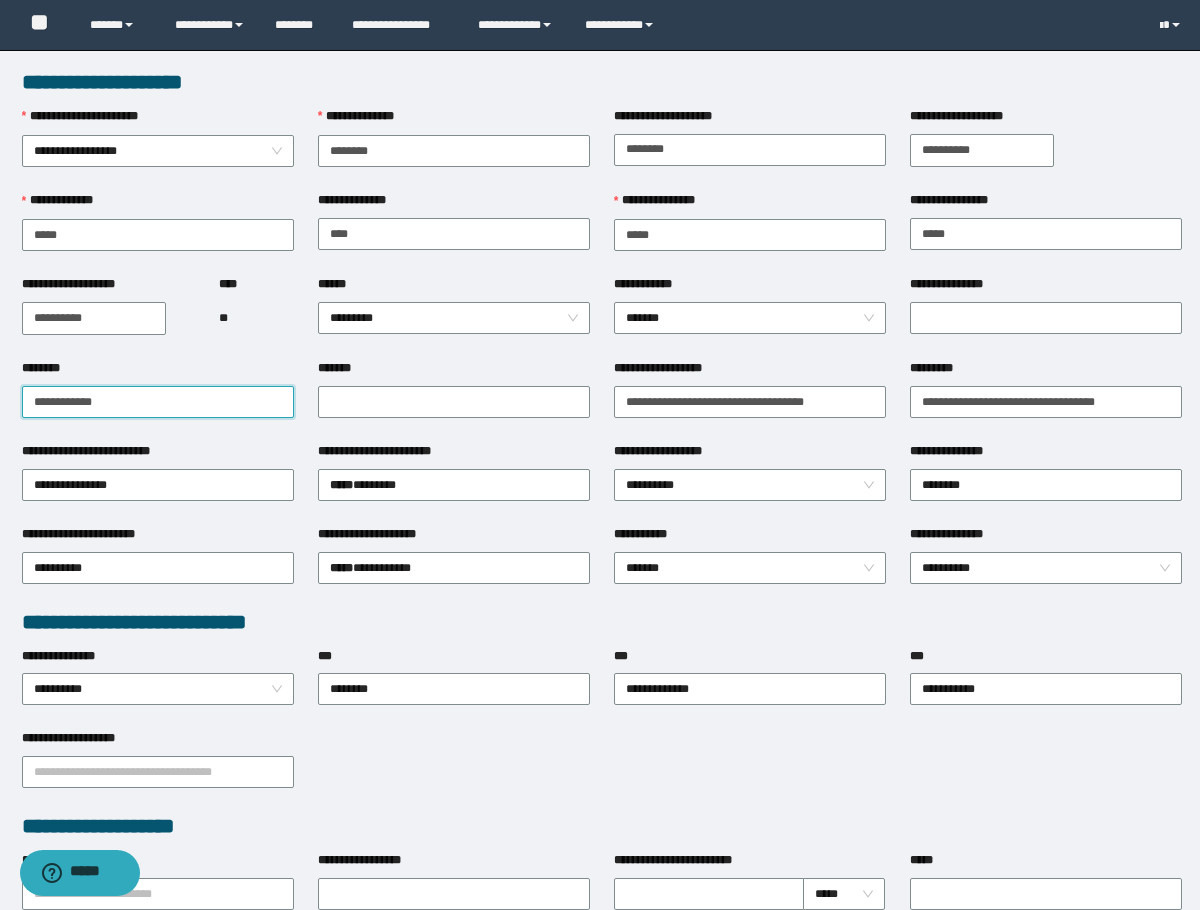 click on "********" at bounding box center [158, 402] 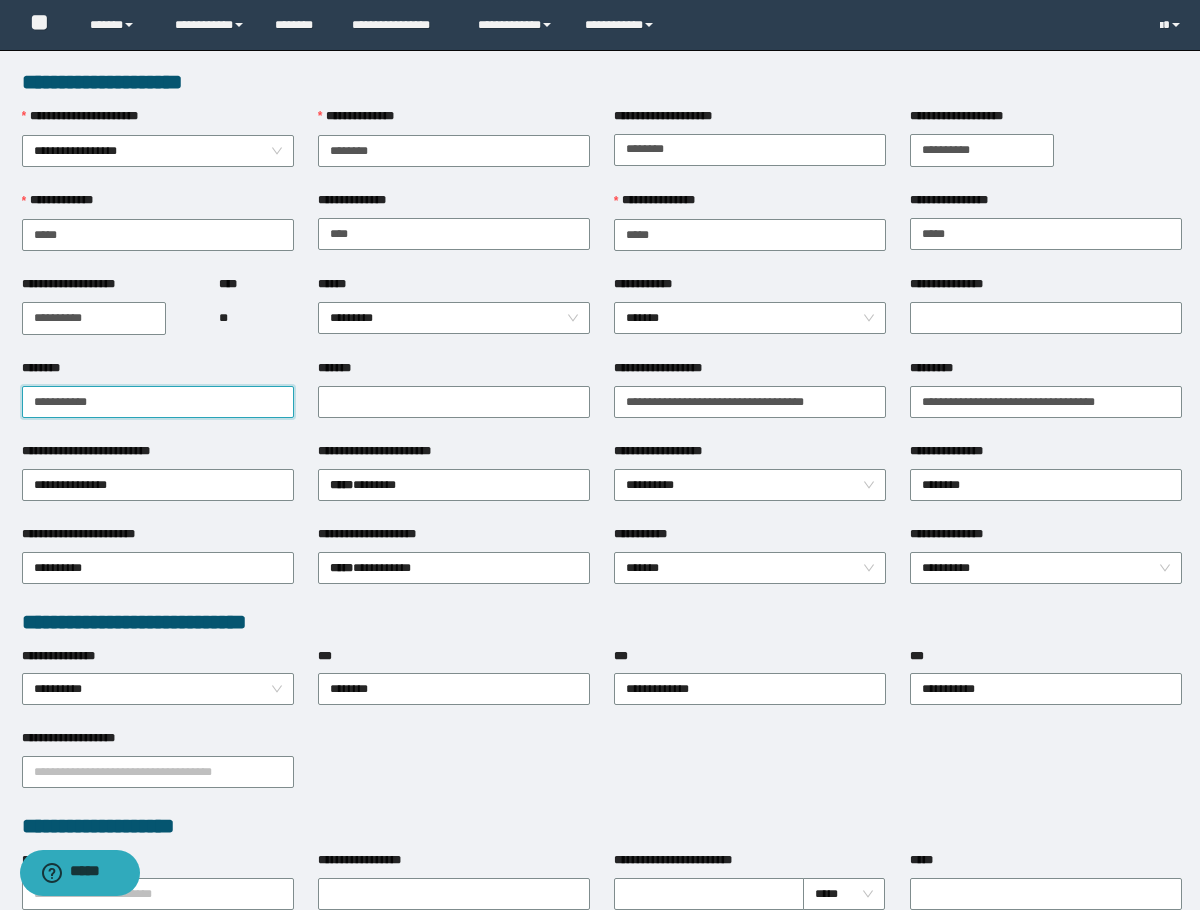 click on "**********" at bounding box center [158, 402] 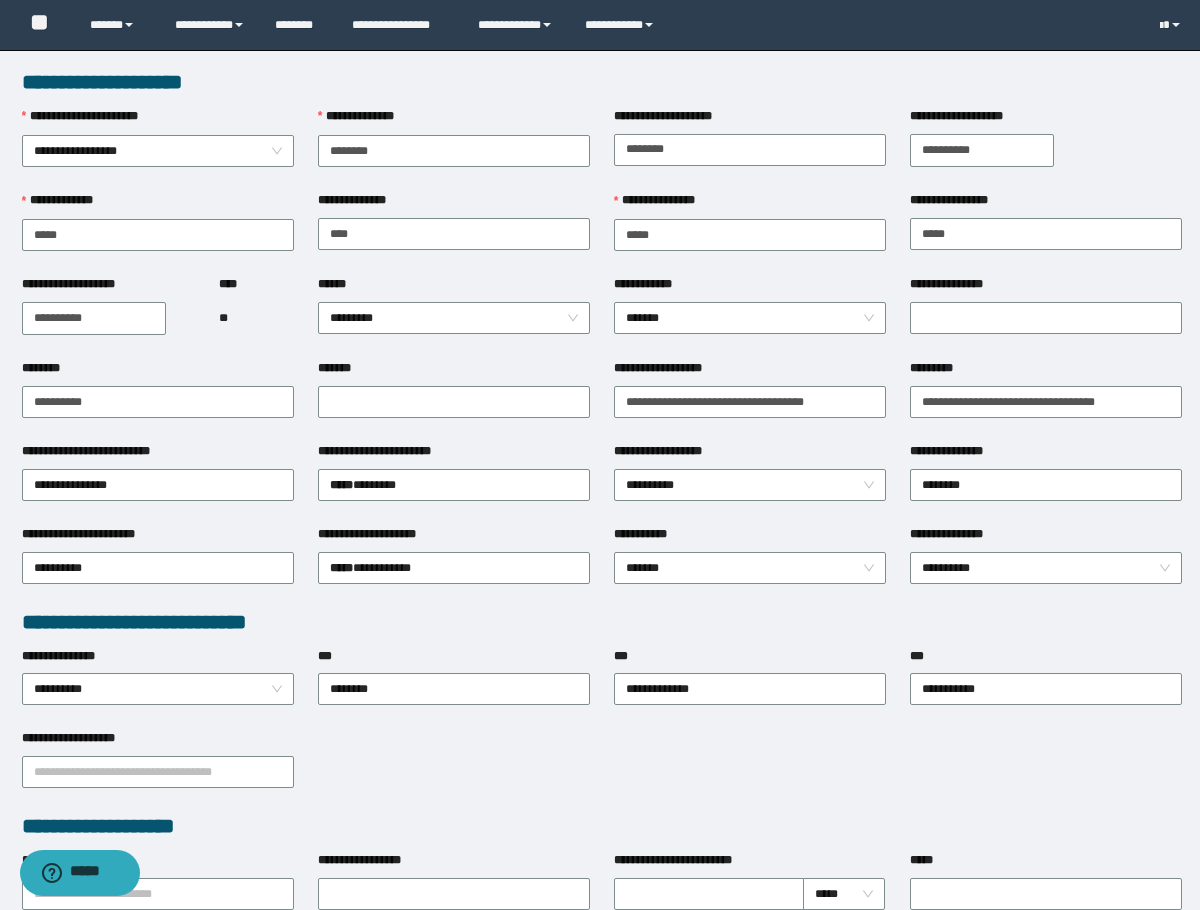 click on "**** **" at bounding box center [256, 317] 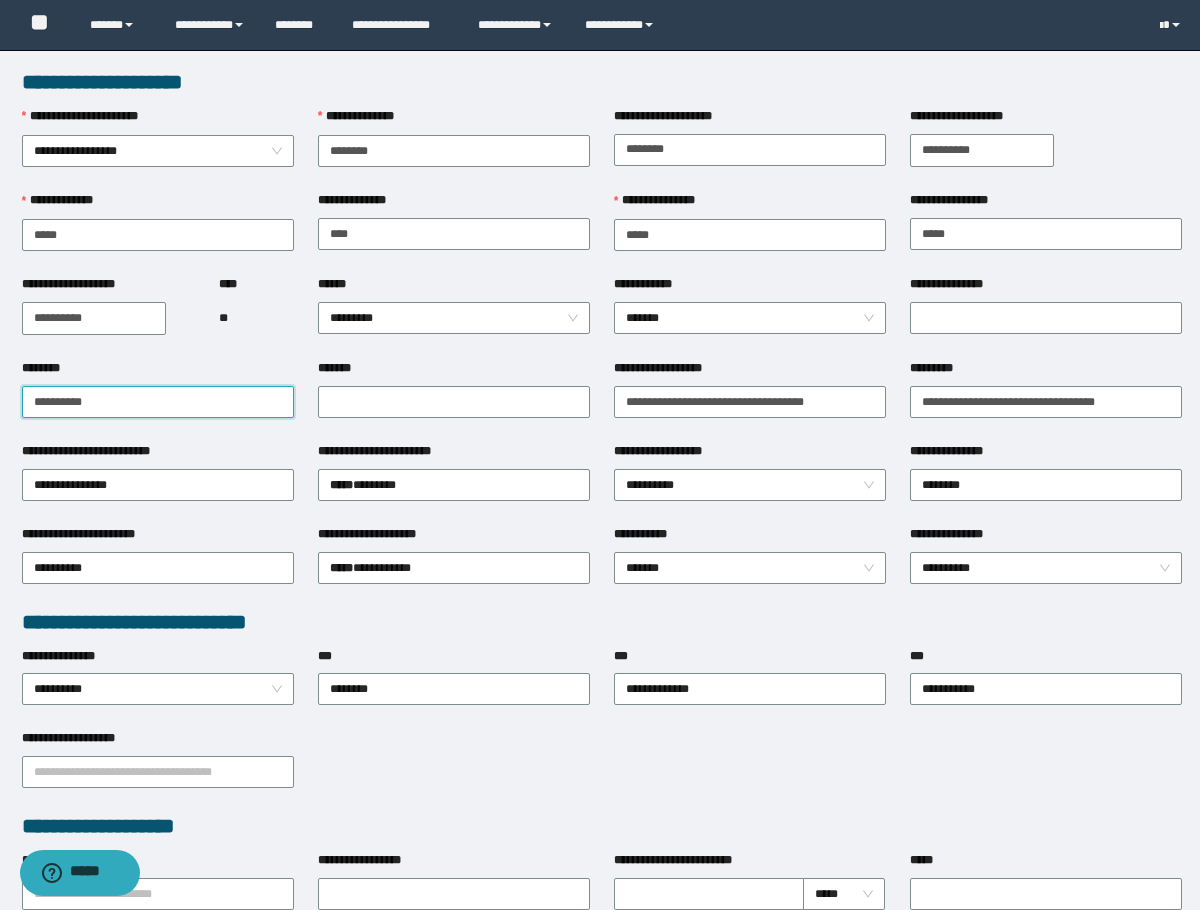 click on "**********" at bounding box center (158, 402) 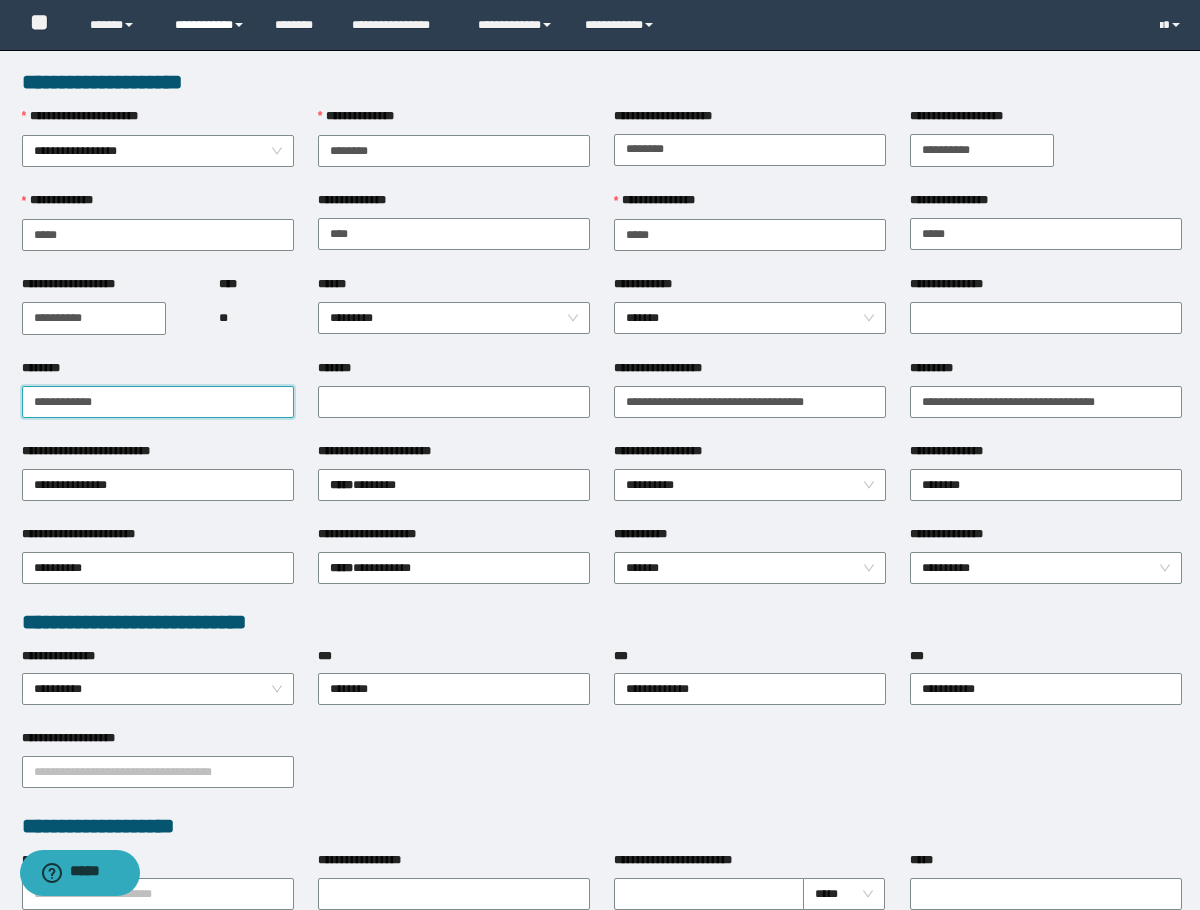 type on "**********" 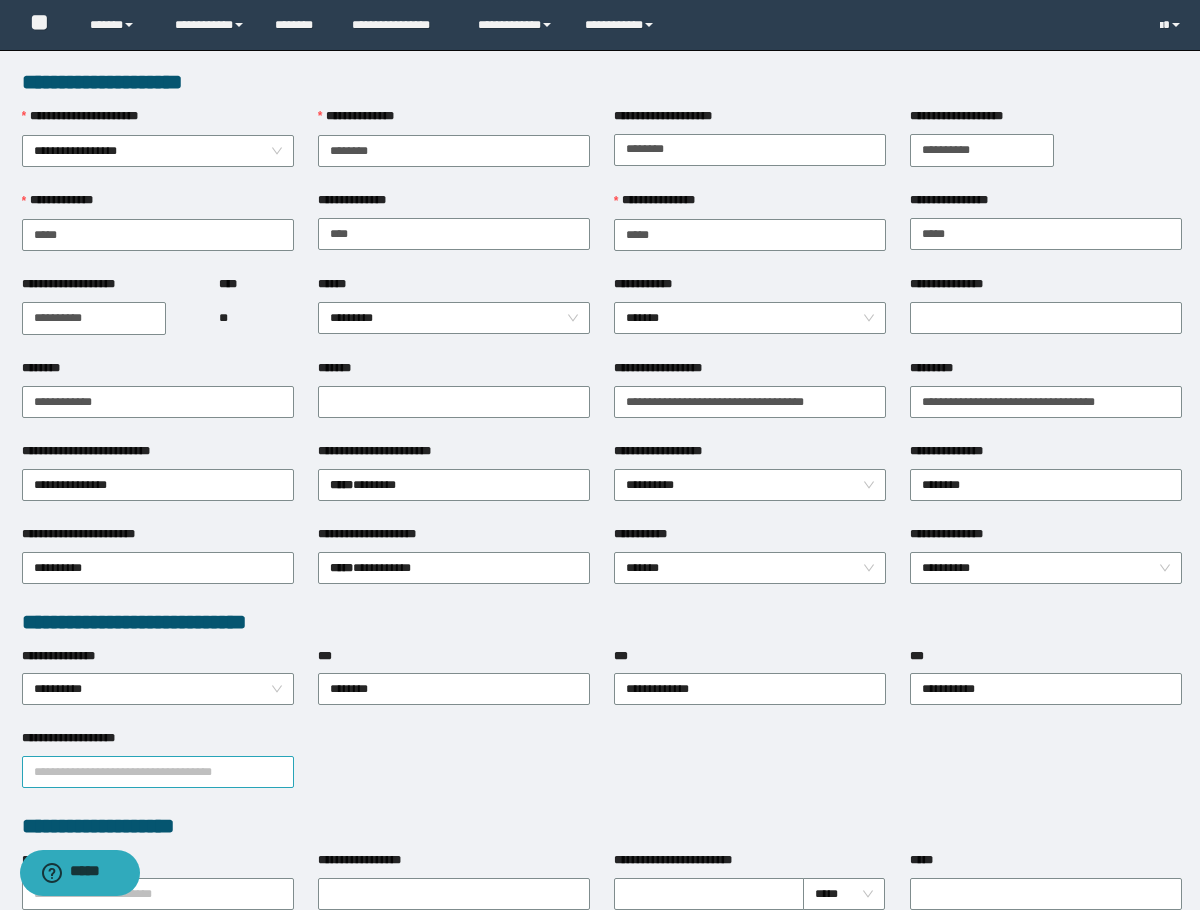 click on "**********" at bounding box center [158, 772] 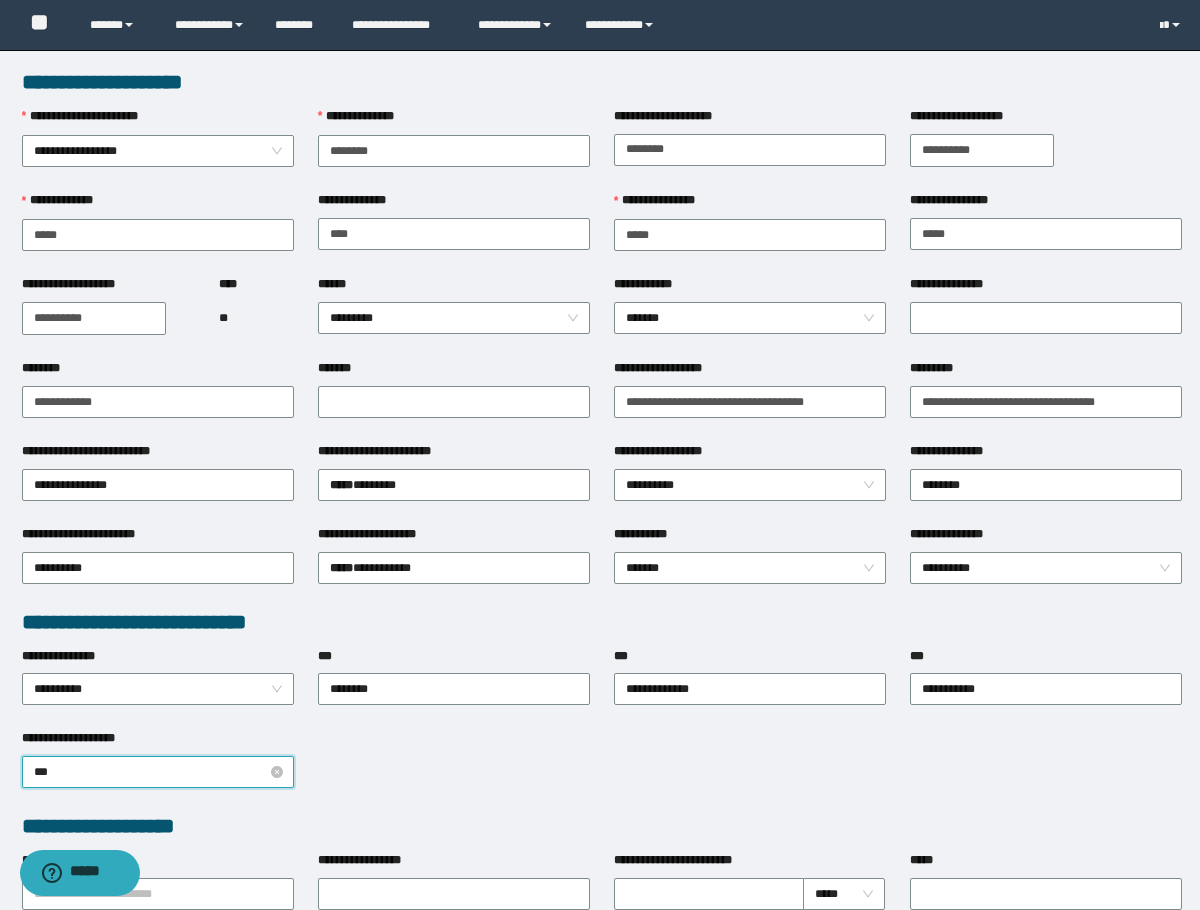 type on "****" 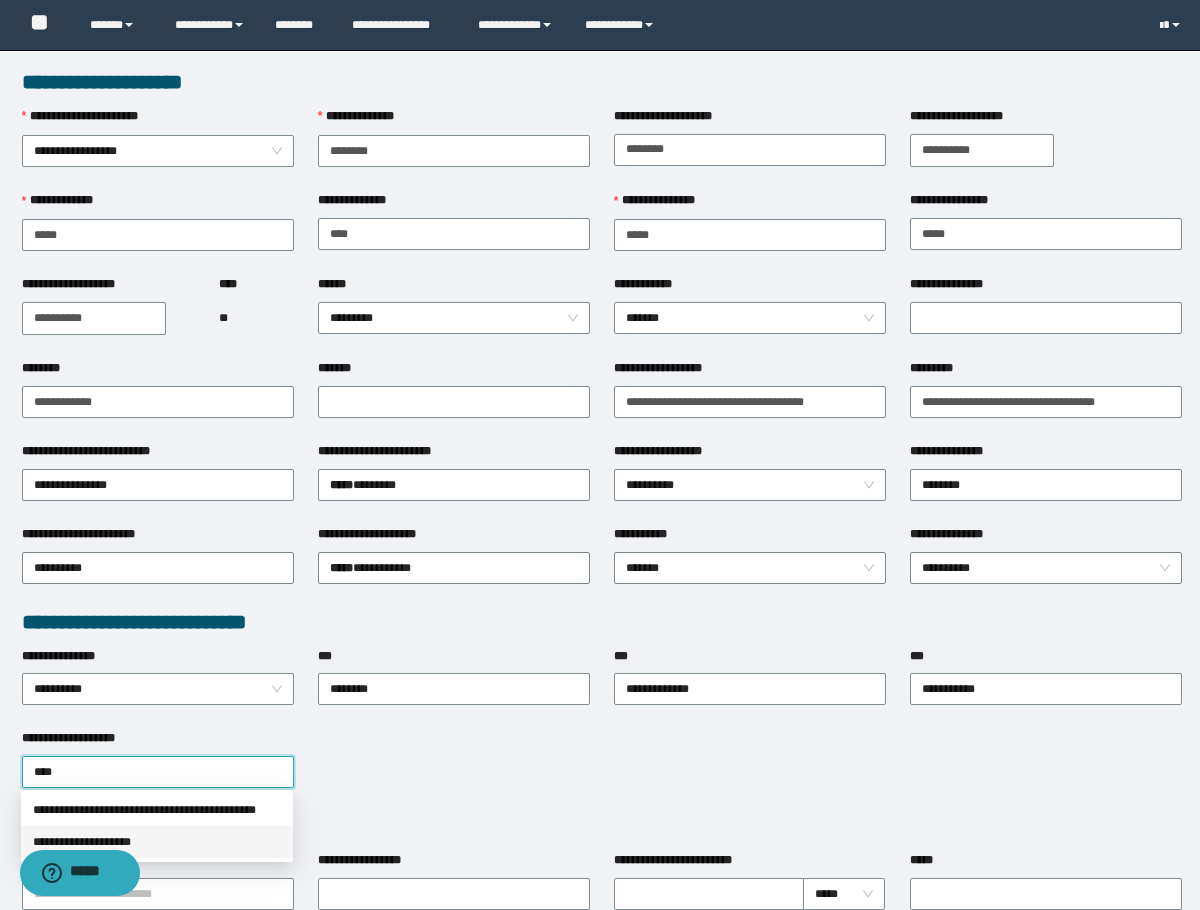 click on "**********" at bounding box center [157, 842] 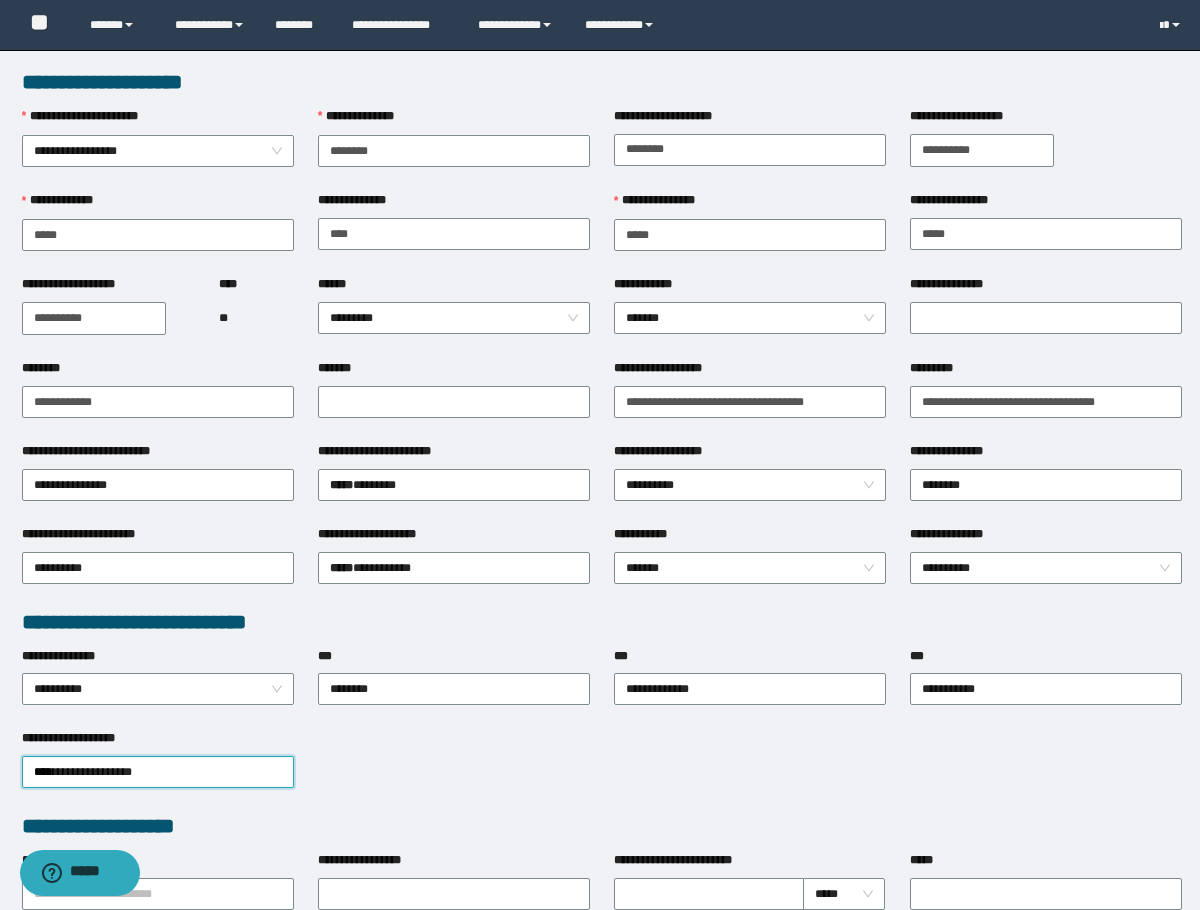 click on "**********" at bounding box center (602, 770) 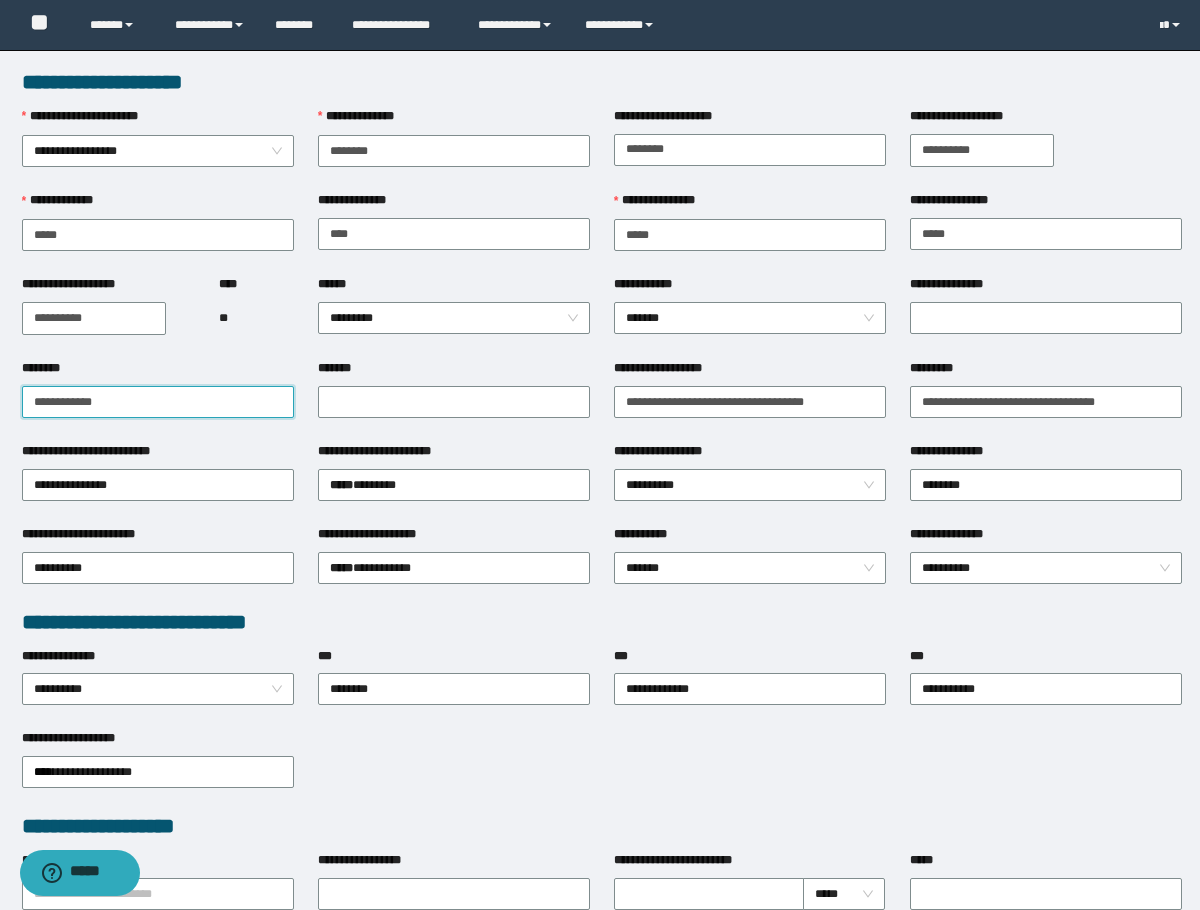 click on "**********" at bounding box center (158, 402) 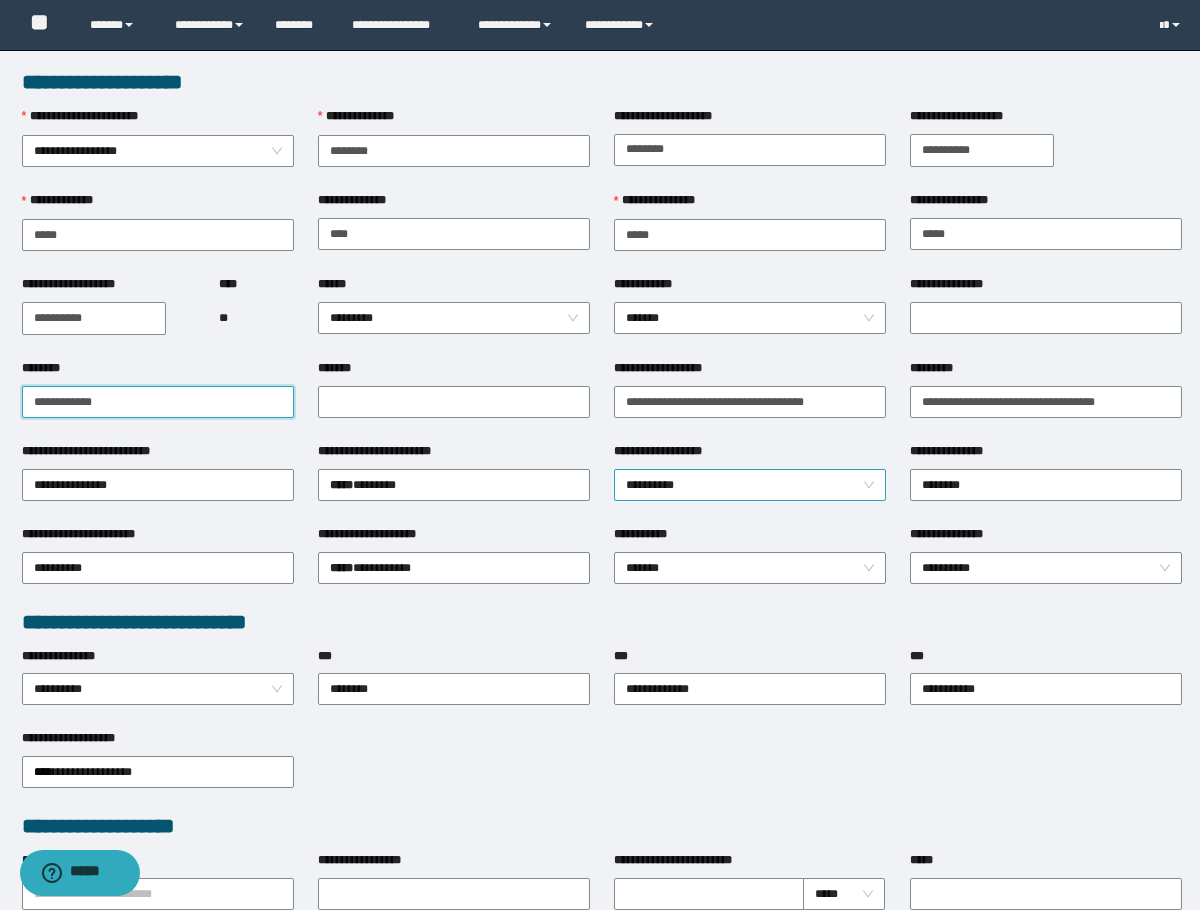 click on "**********" at bounding box center (750, 485) 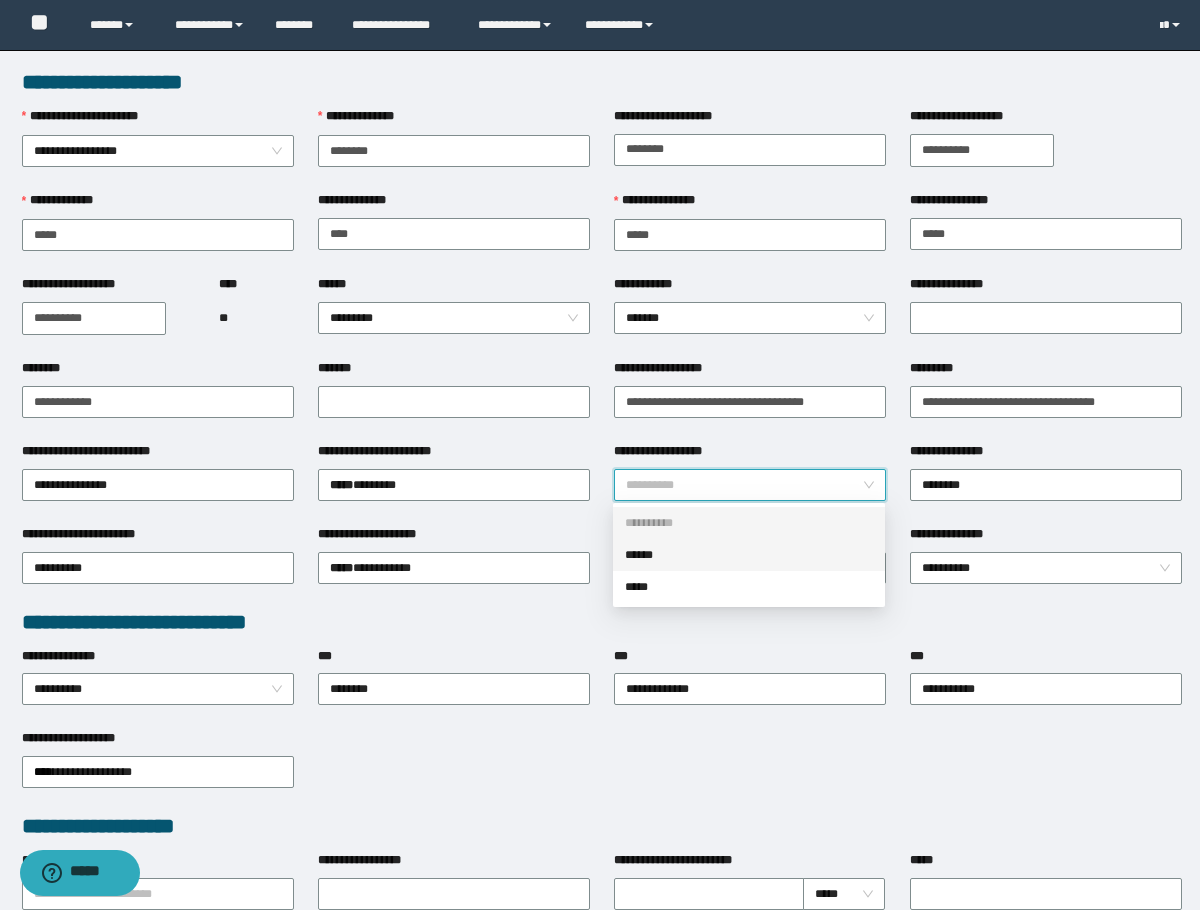 click on "******" at bounding box center (749, 555) 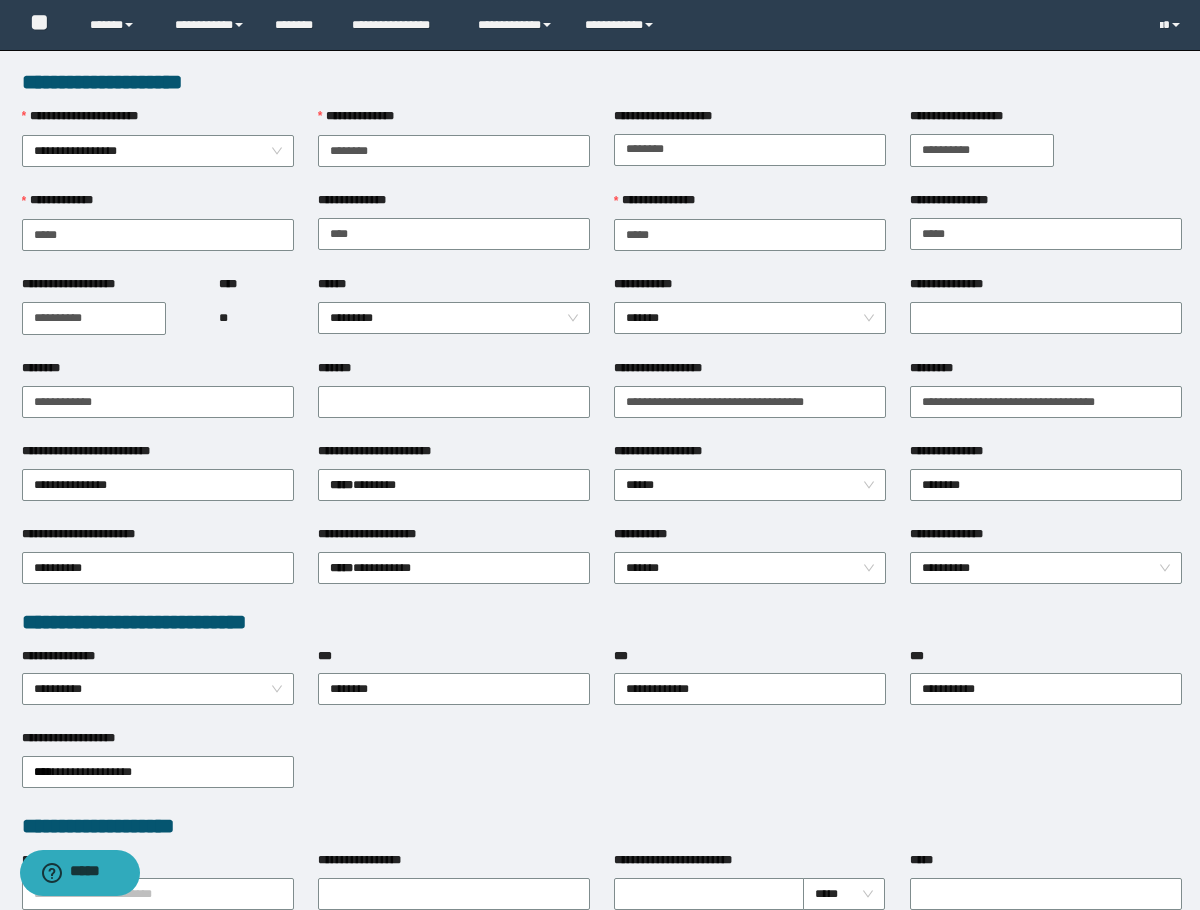 click on "****** *********" at bounding box center [454, 317] 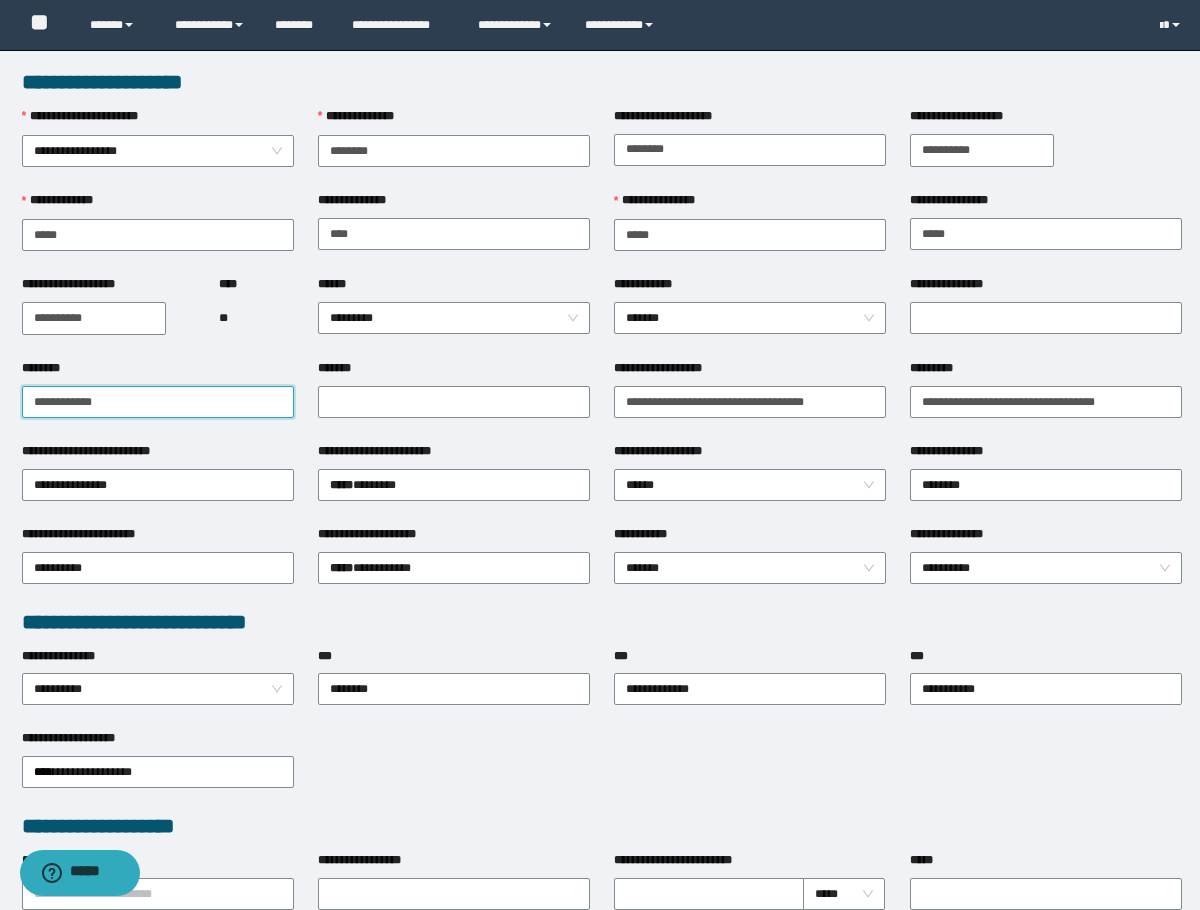 click on "**********" at bounding box center (158, 402) 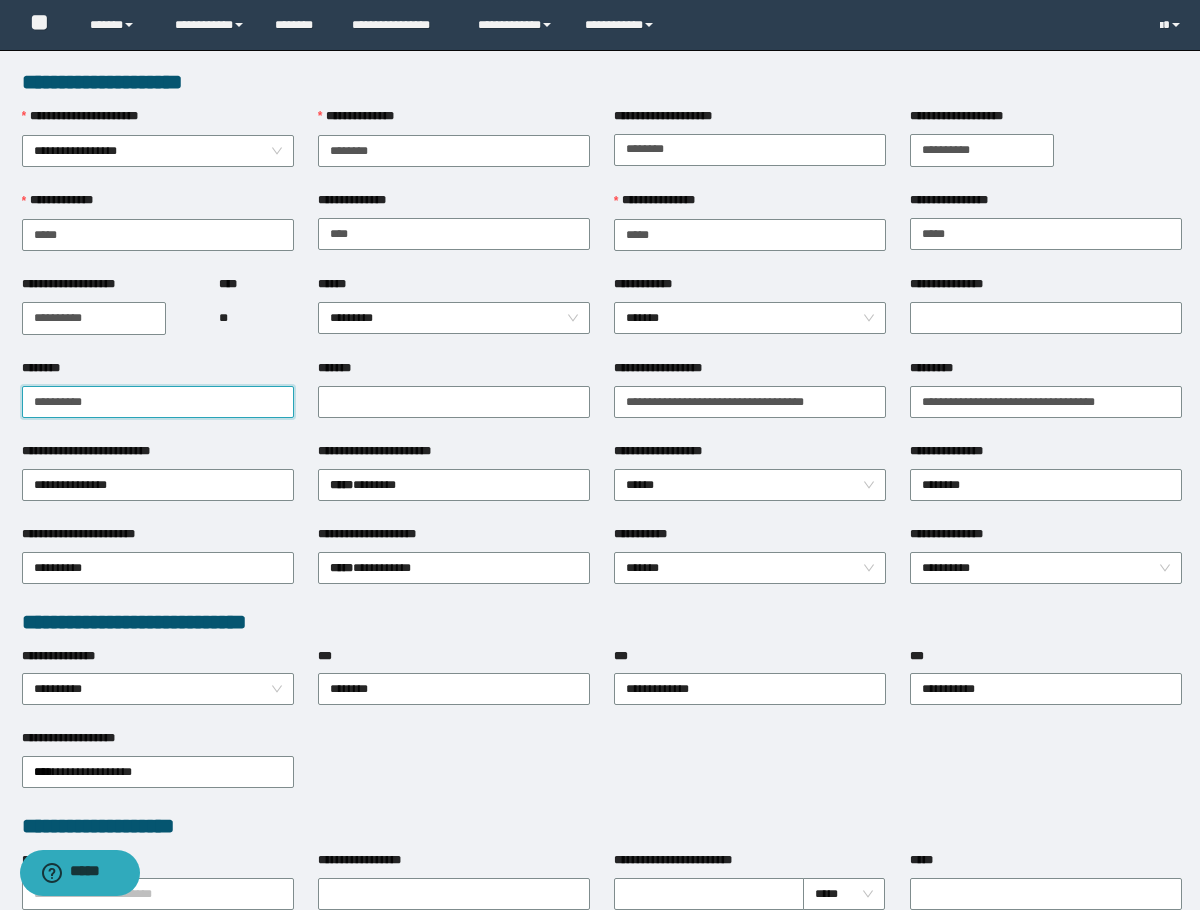 drag, startPoint x: 239, startPoint y: 415, endPoint x: -1, endPoint y: 435, distance: 240.8319 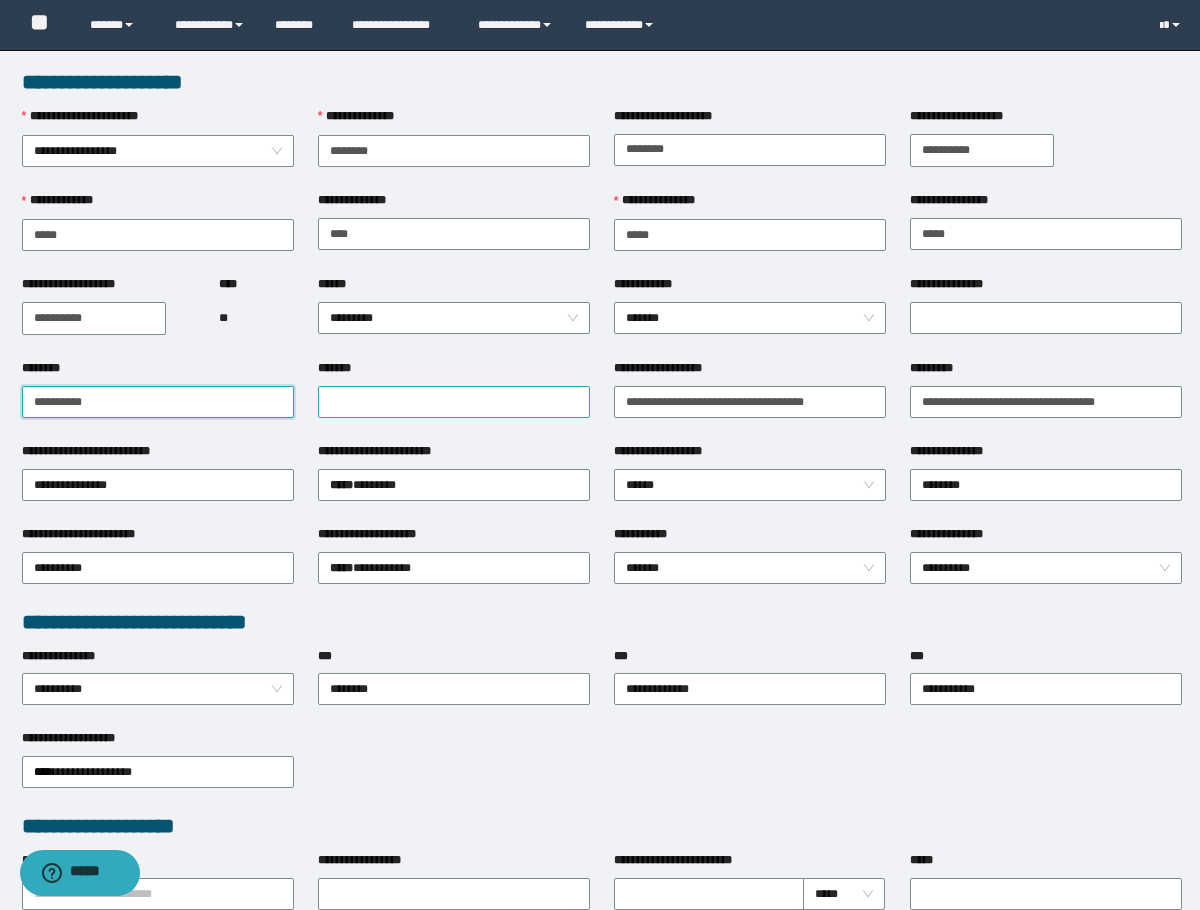 type on "**********" 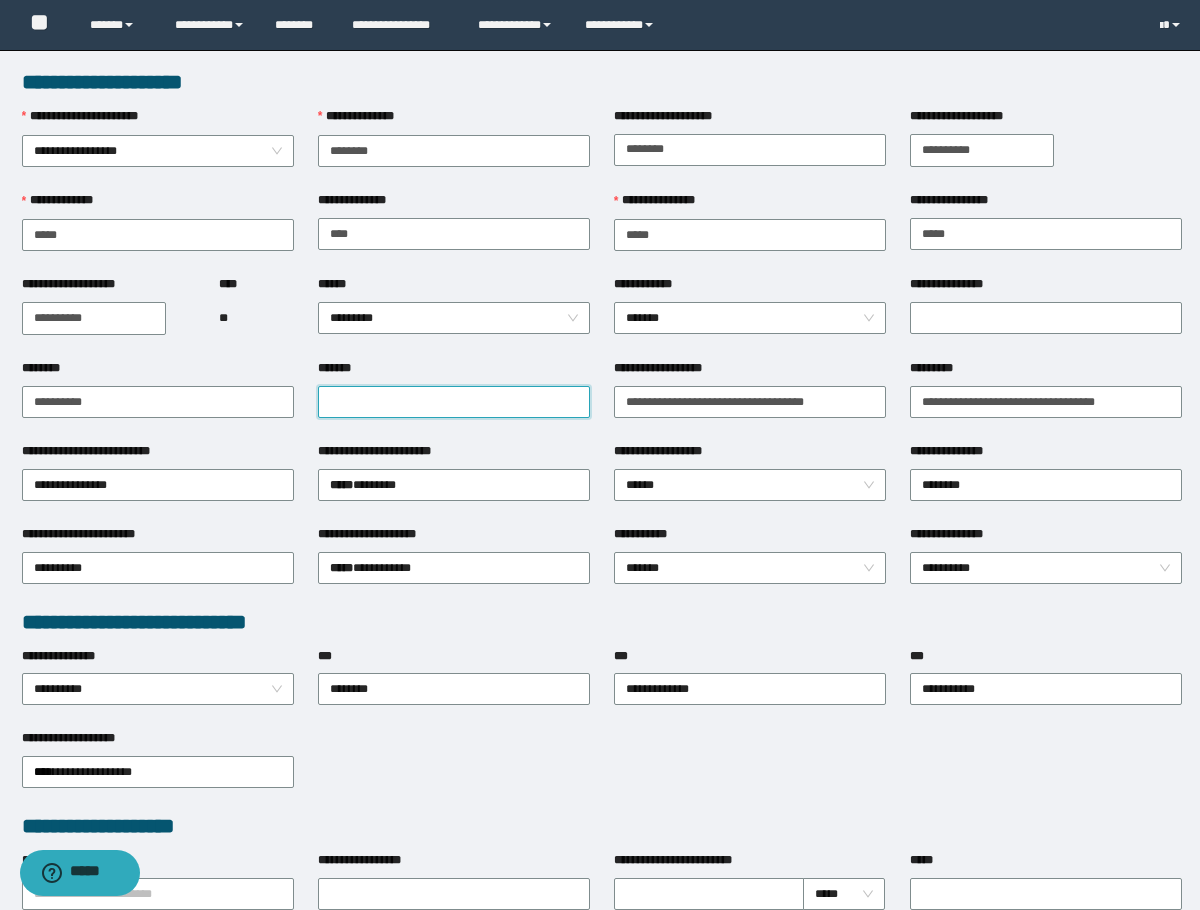click on "*******" at bounding box center (454, 402) 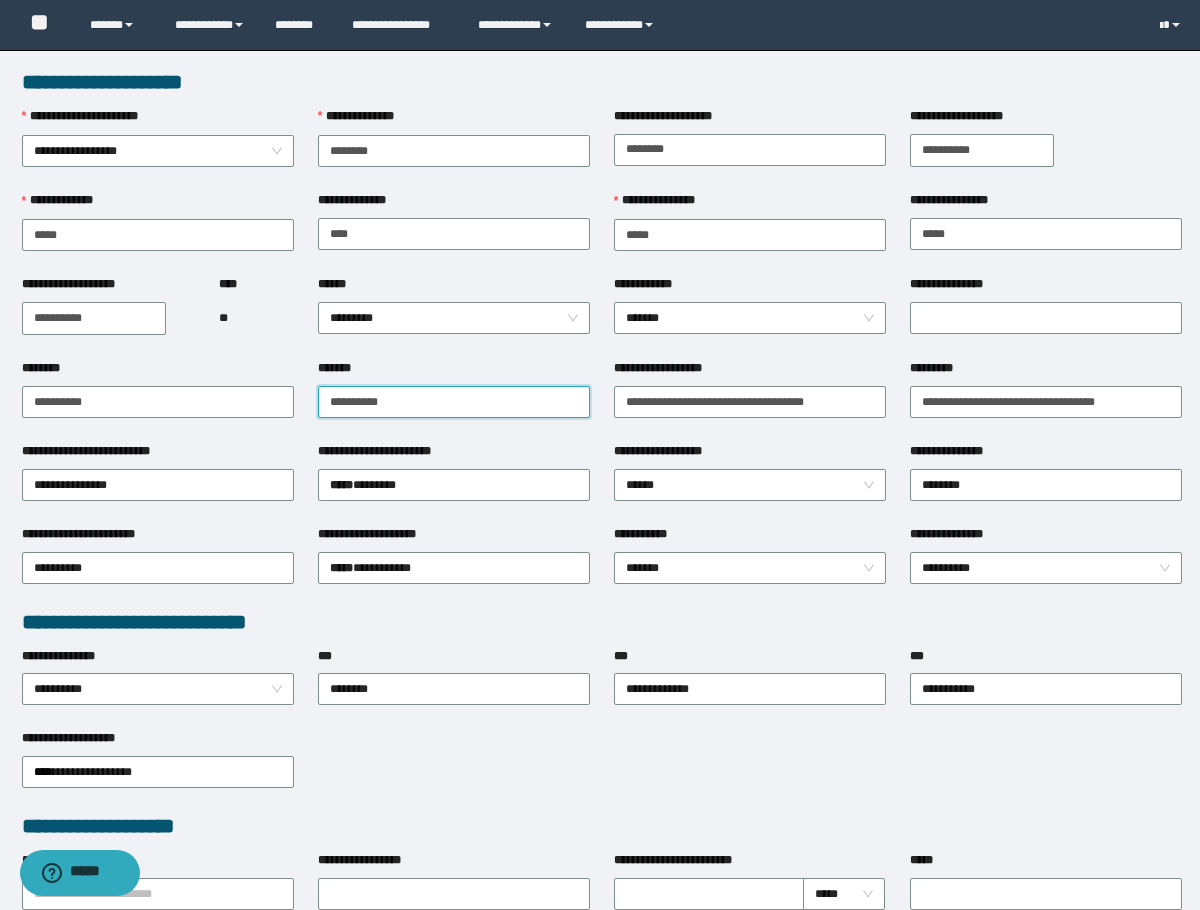 type on "**********" 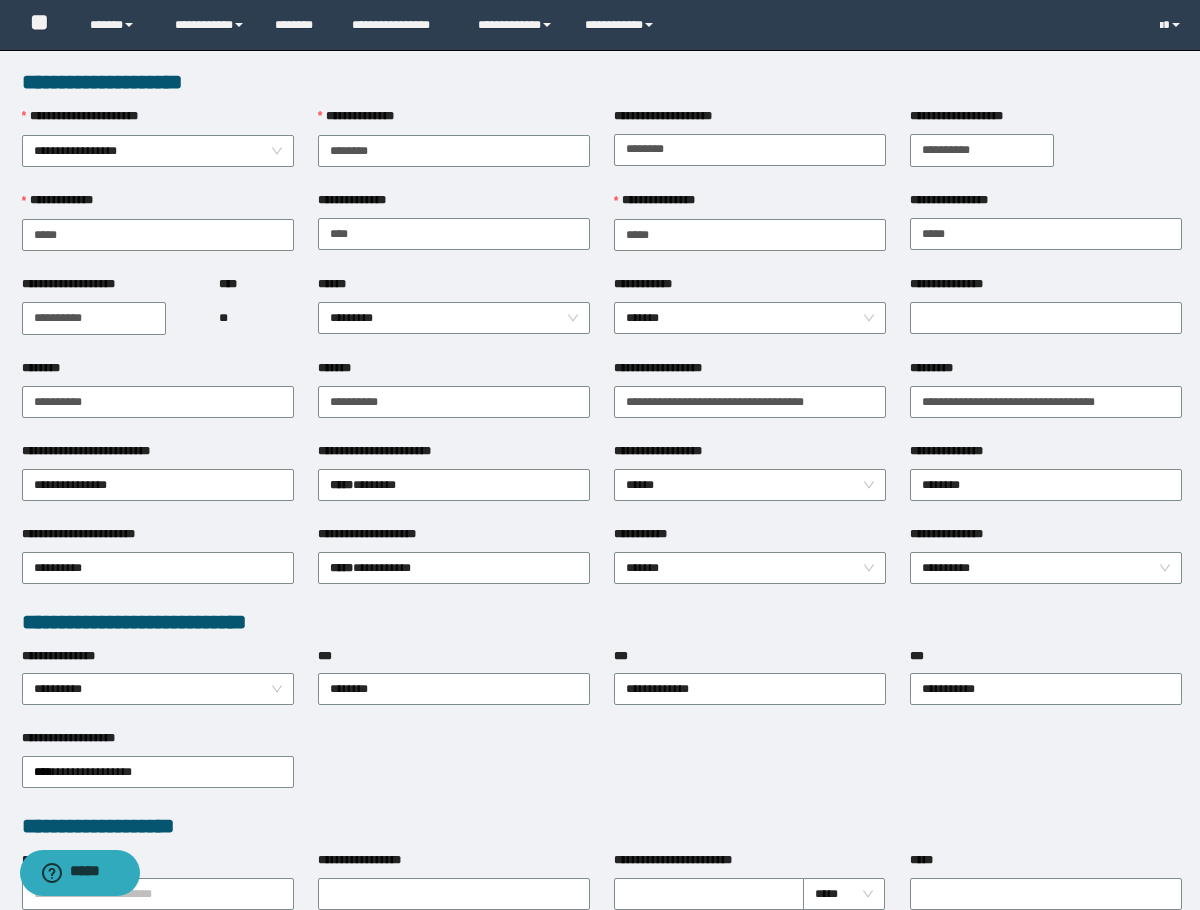 click on "*******" at bounding box center (454, 372) 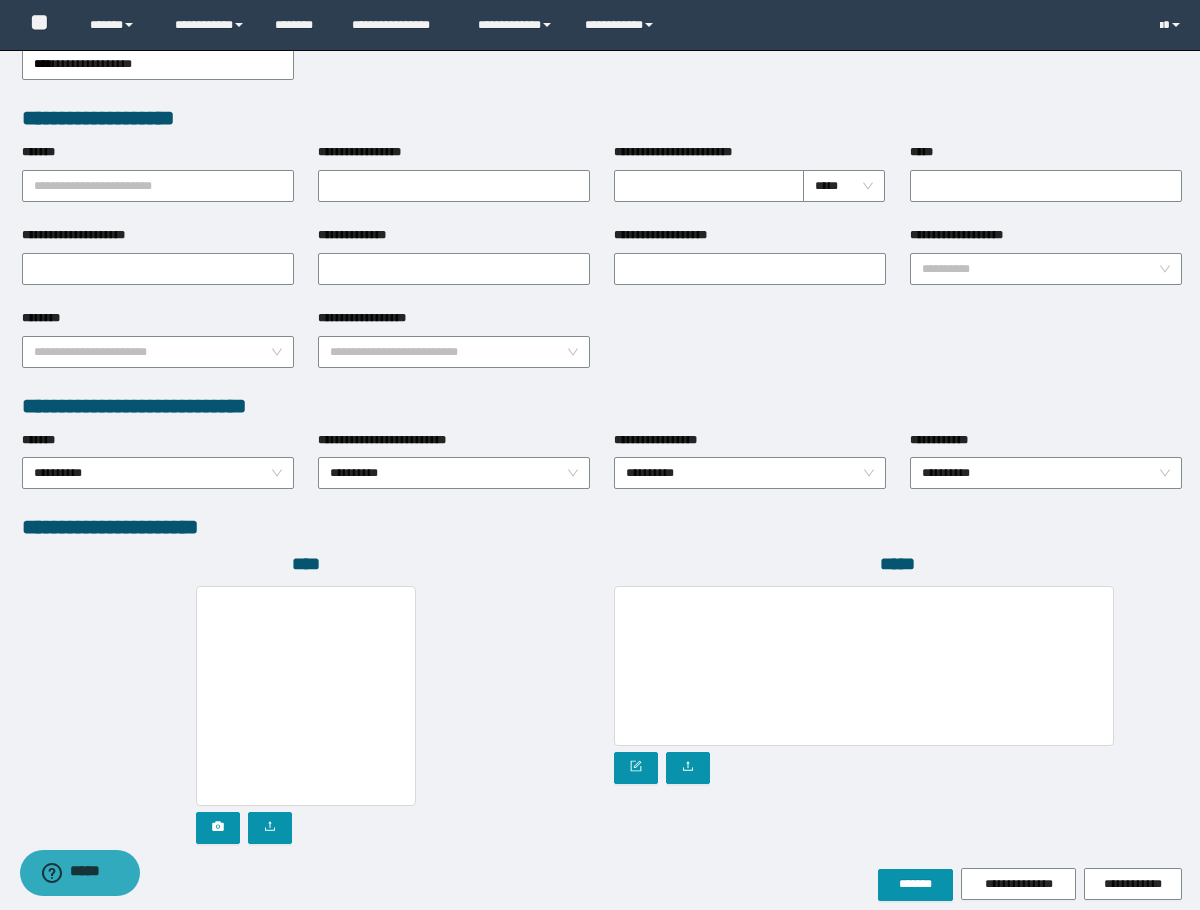 scroll, scrollTop: 793, scrollLeft: 0, axis: vertical 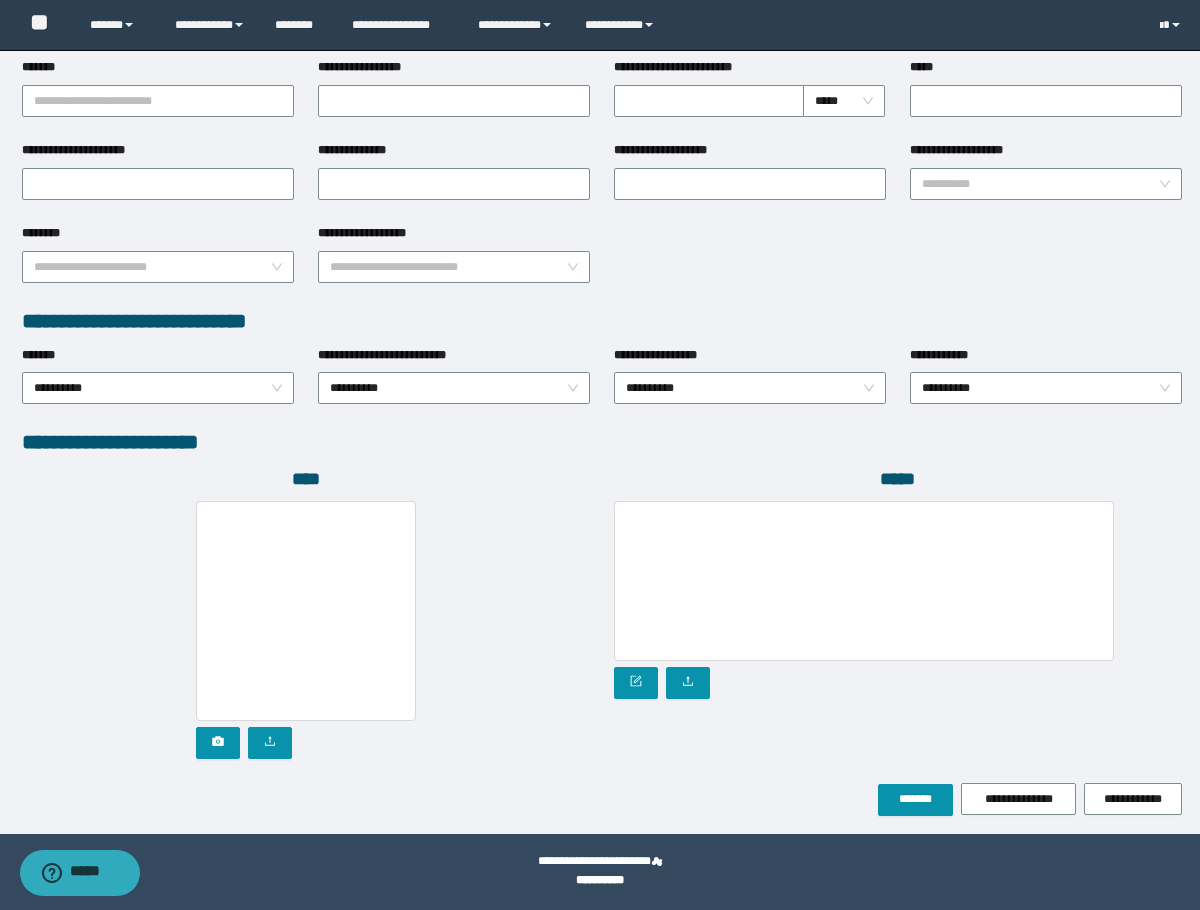 click at bounding box center [306, 630] 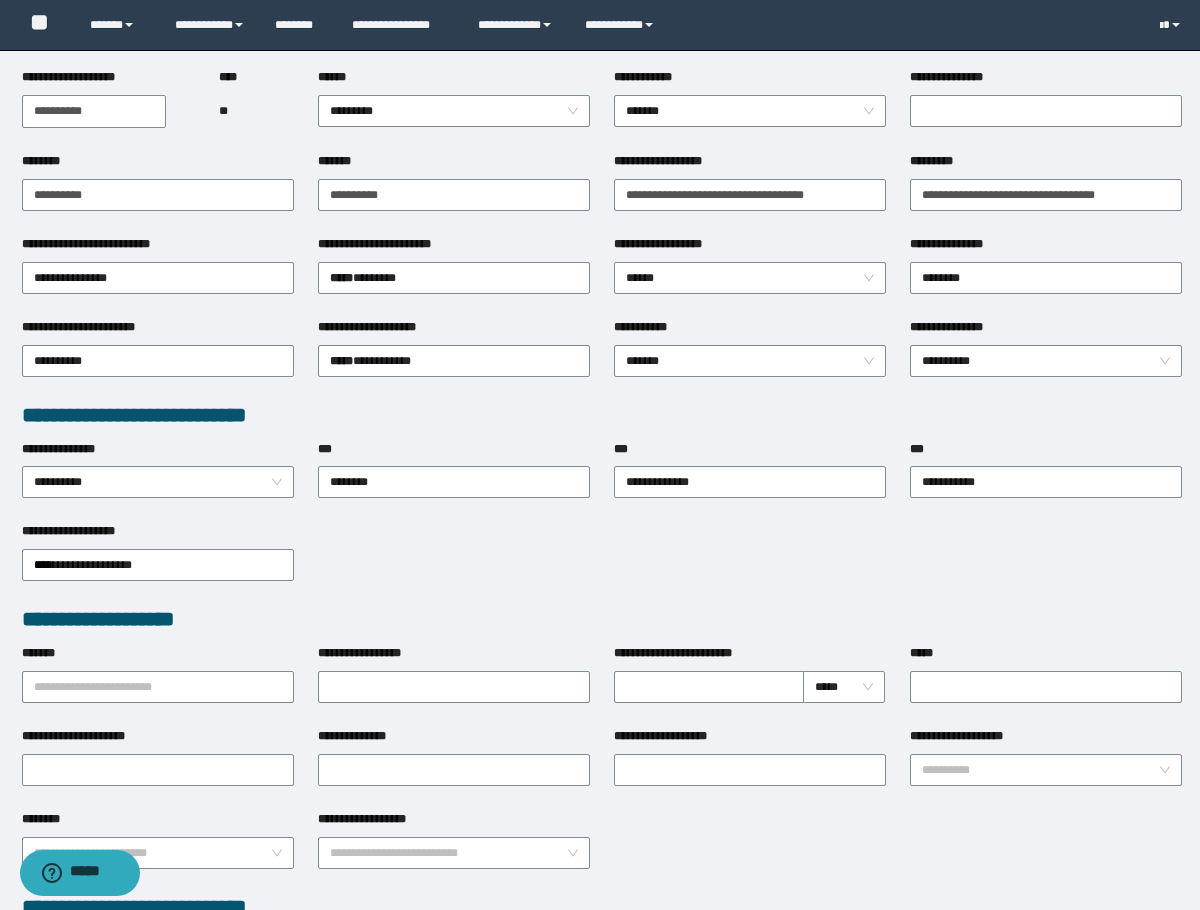 scroll, scrollTop: 0, scrollLeft: 0, axis: both 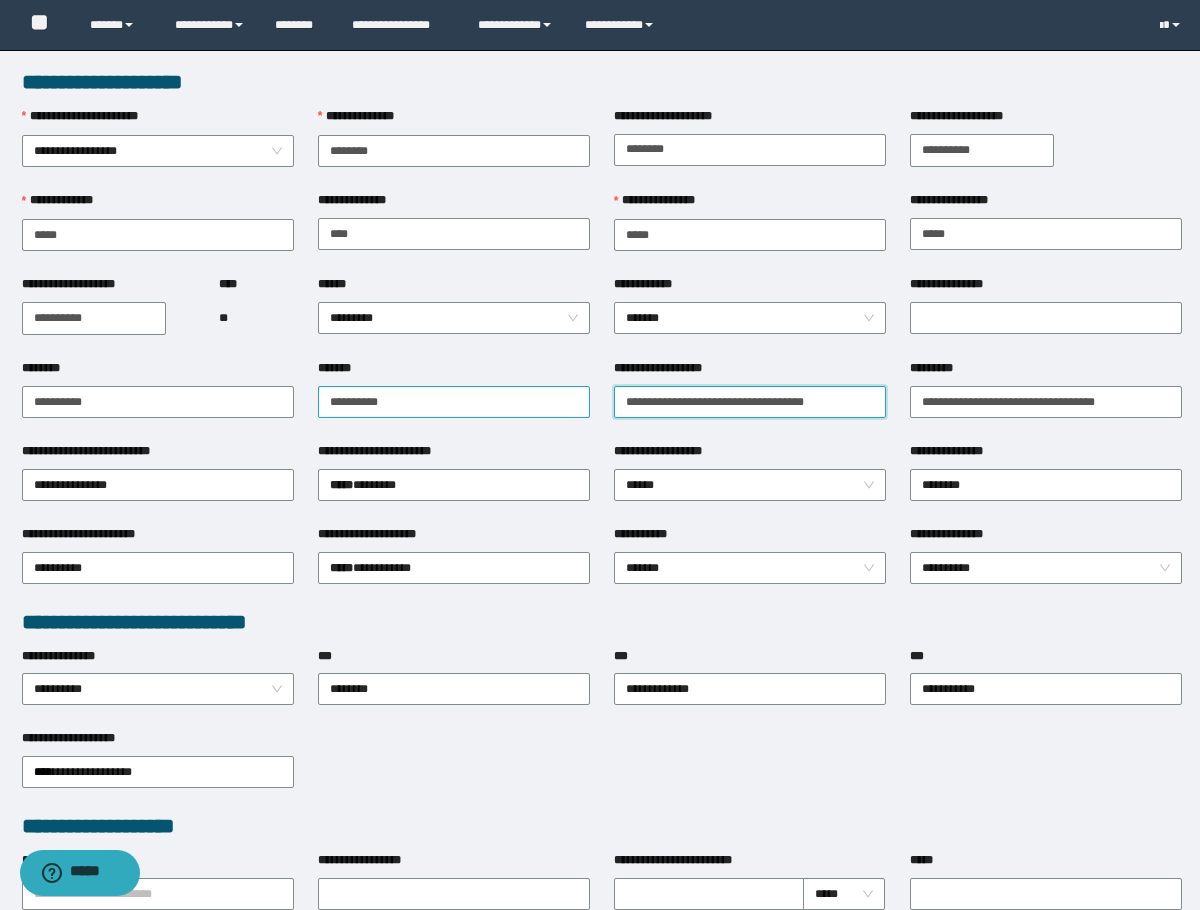 drag, startPoint x: 839, startPoint y: 397, endPoint x: 492, endPoint y: 406, distance: 347.1167 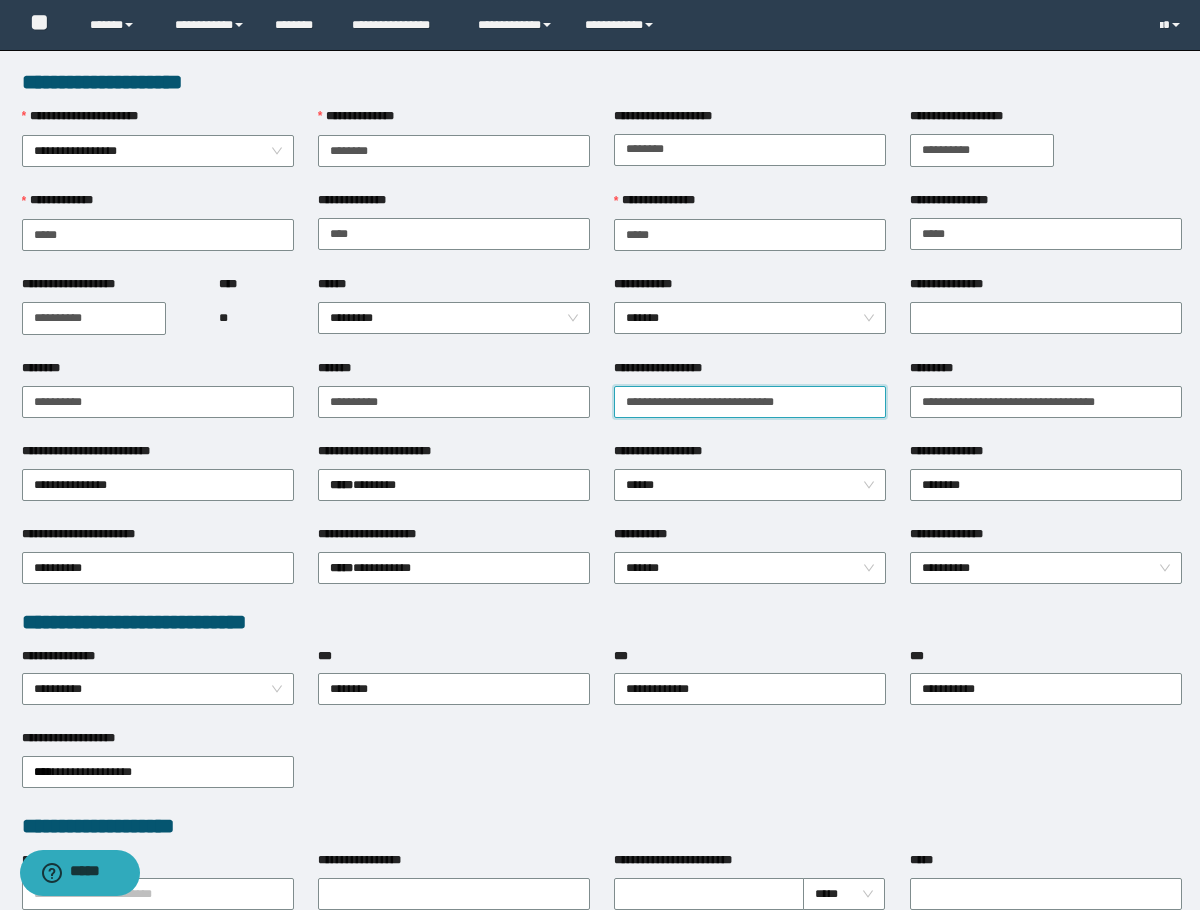 click on "**********" at bounding box center [750, 402] 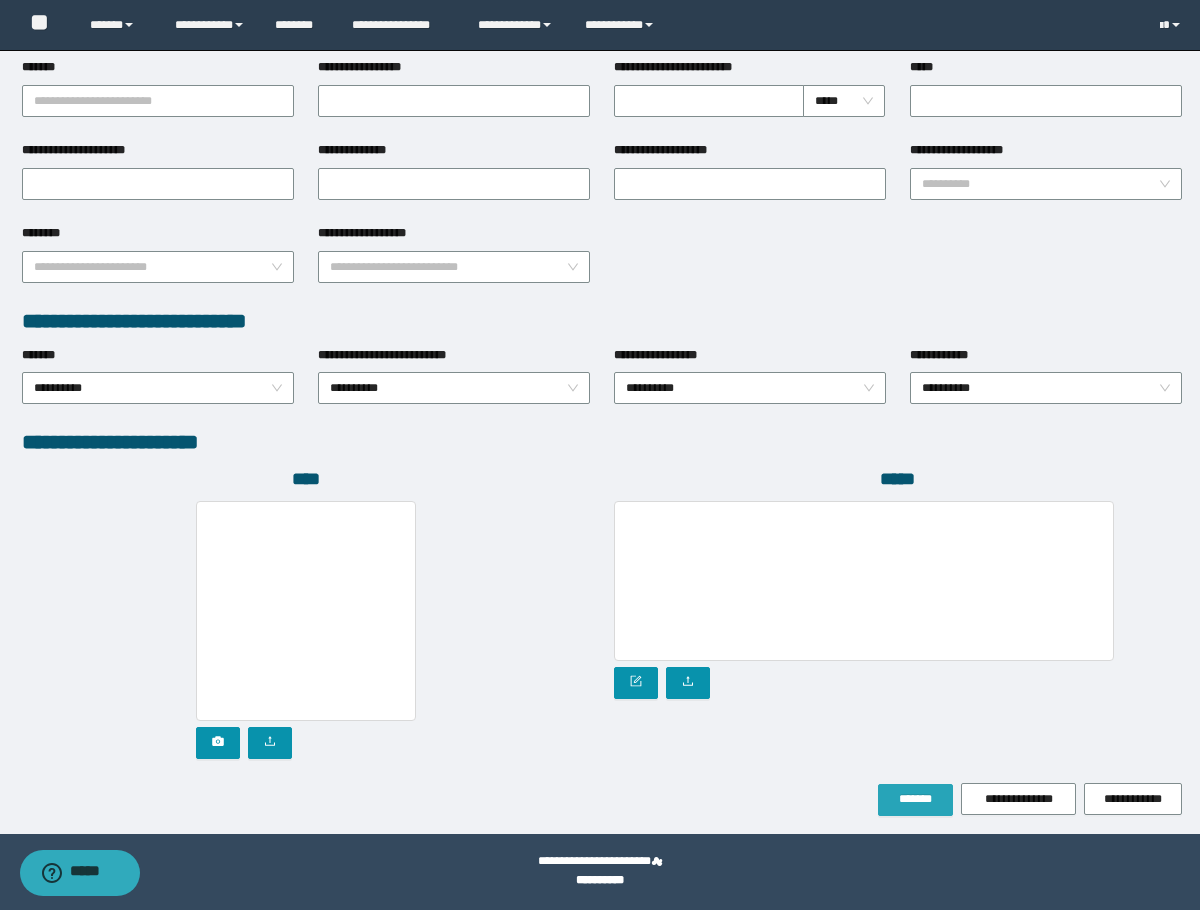 type on "**********" 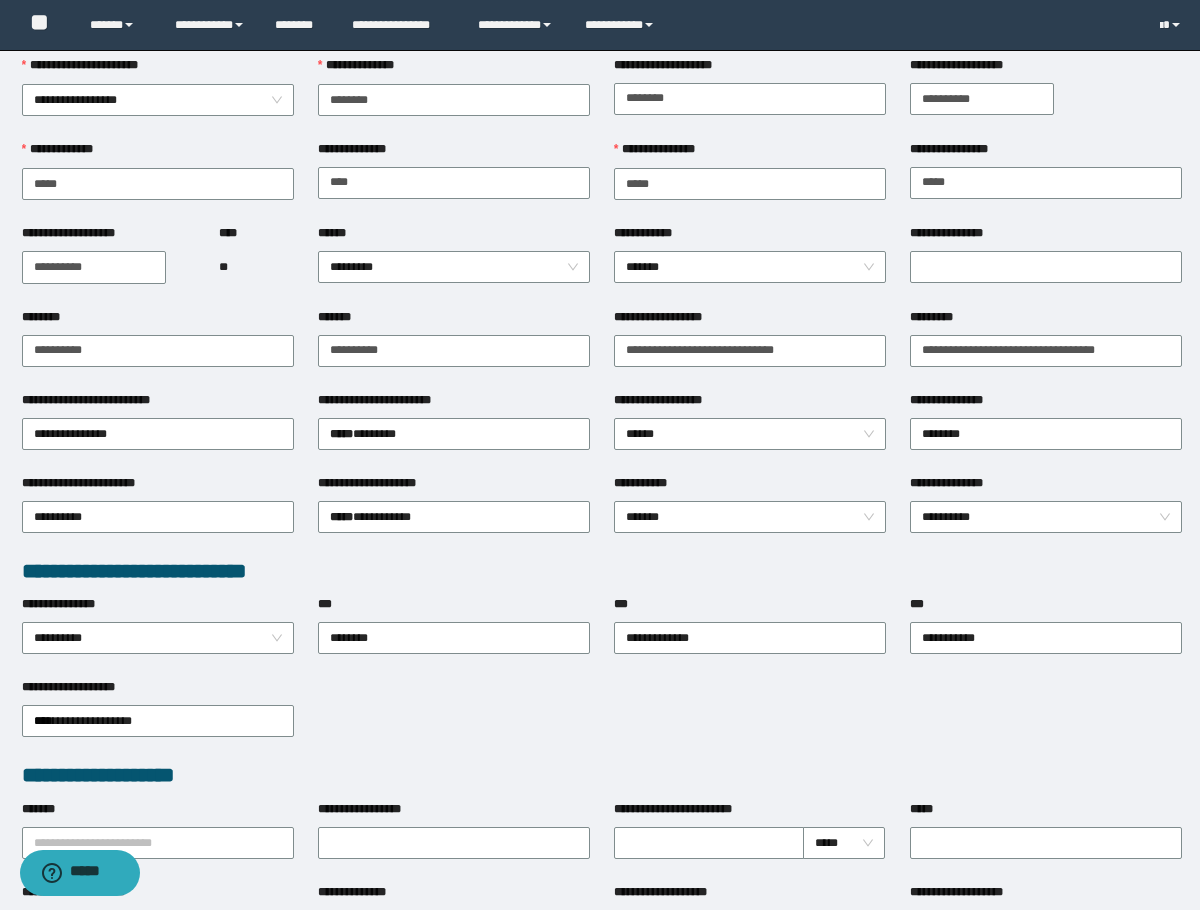 scroll, scrollTop: 0, scrollLeft: 0, axis: both 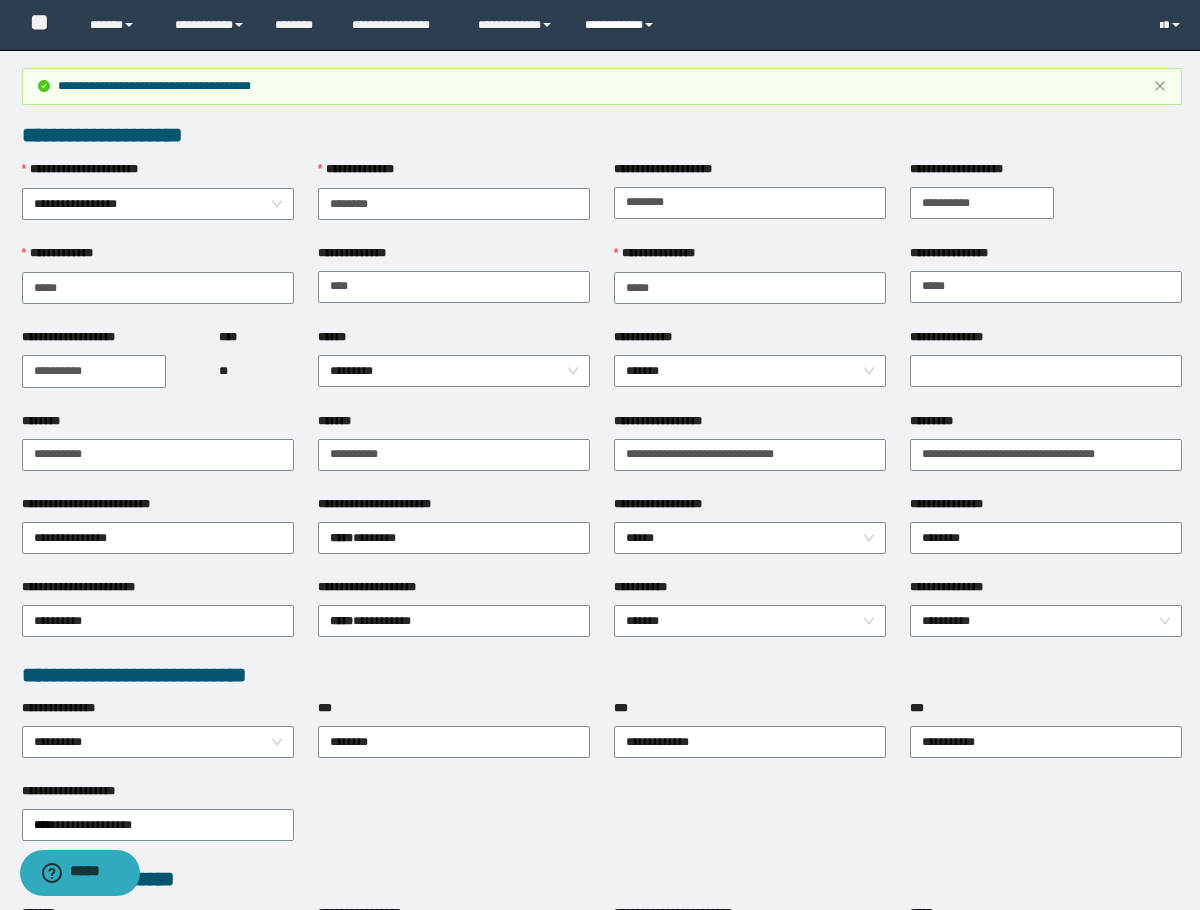 click on "**********" at bounding box center (622, 25) 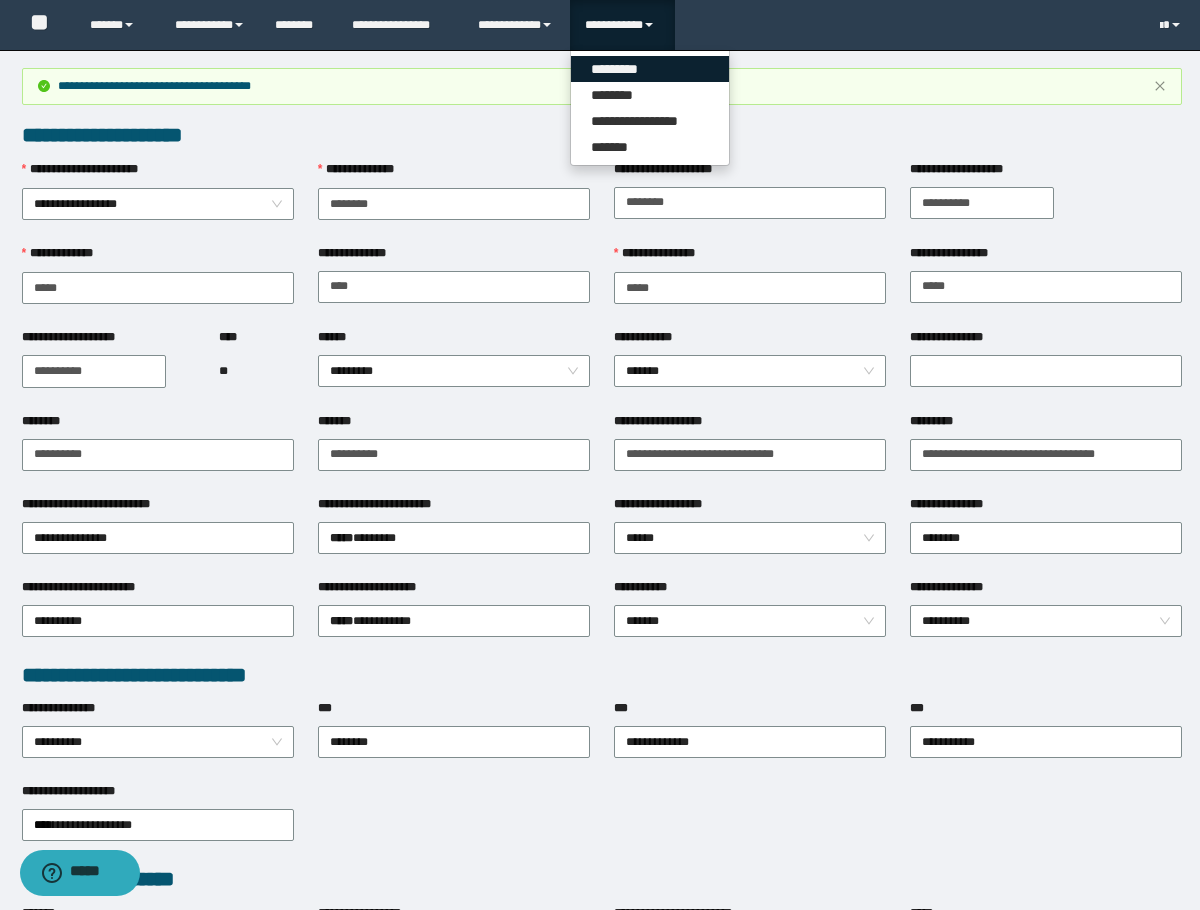 click on "*********" at bounding box center (650, 69) 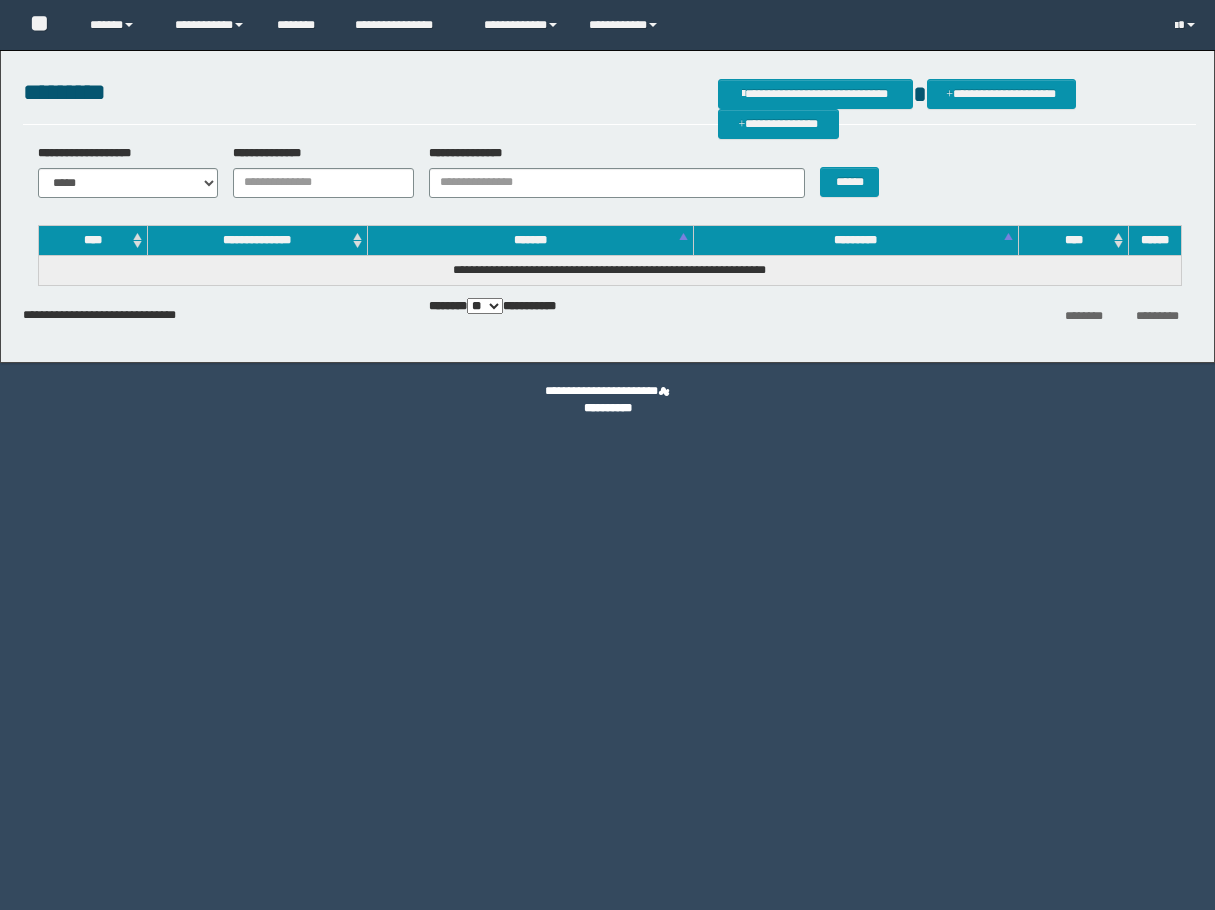 scroll, scrollTop: 0, scrollLeft: 0, axis: both 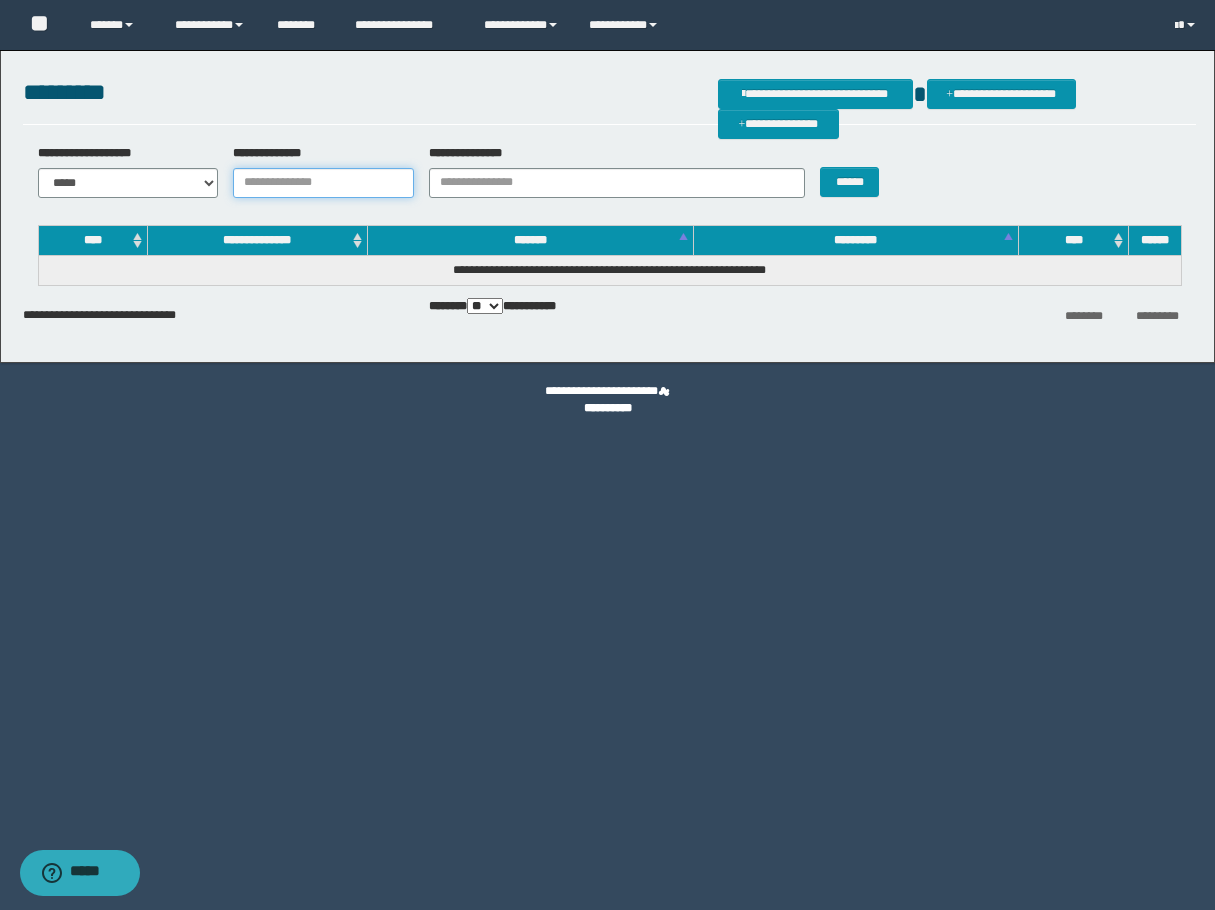 click on "**********" at bounding box center [323, 183] 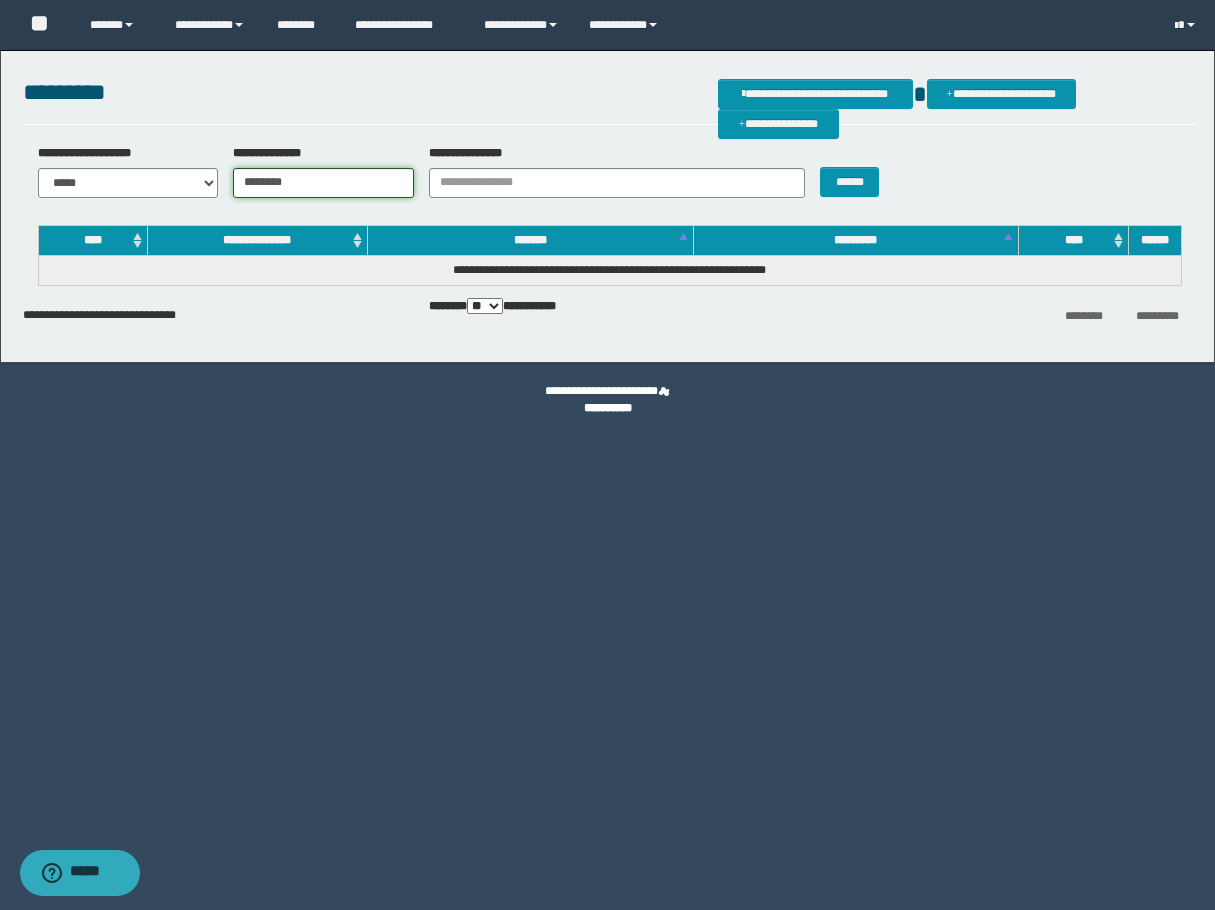 type on "********" 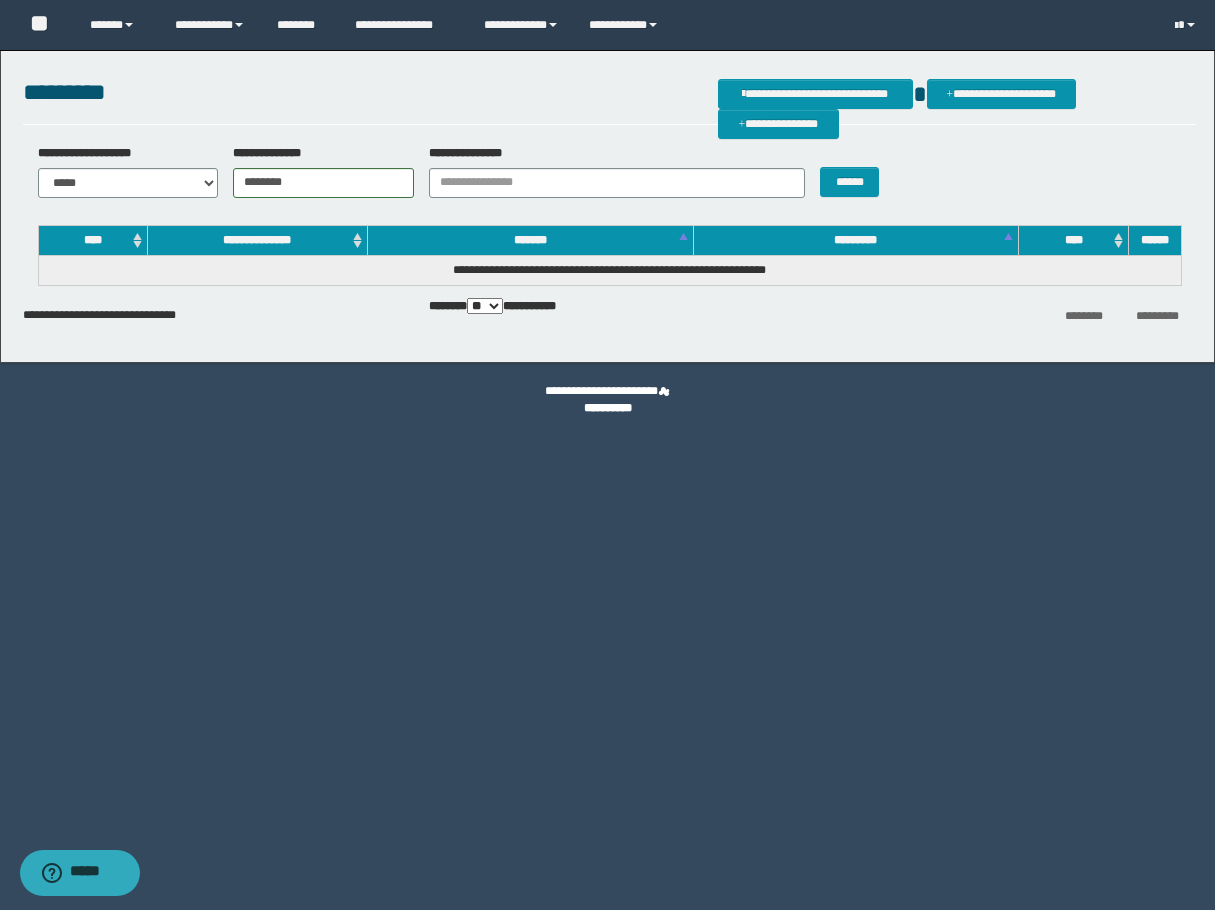 click on "******" at bounding box center [854, 171] 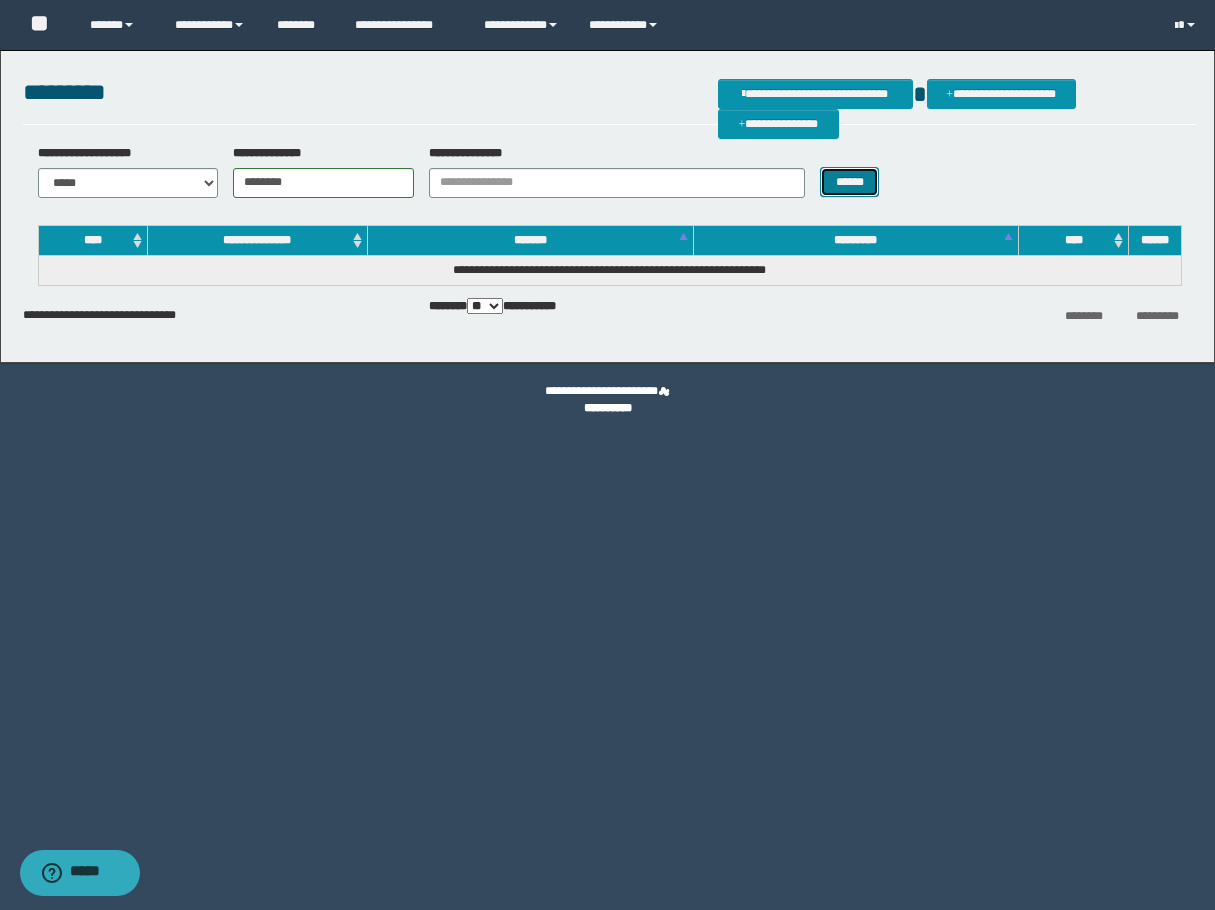 click on "******" at bounding box center (849, 182) 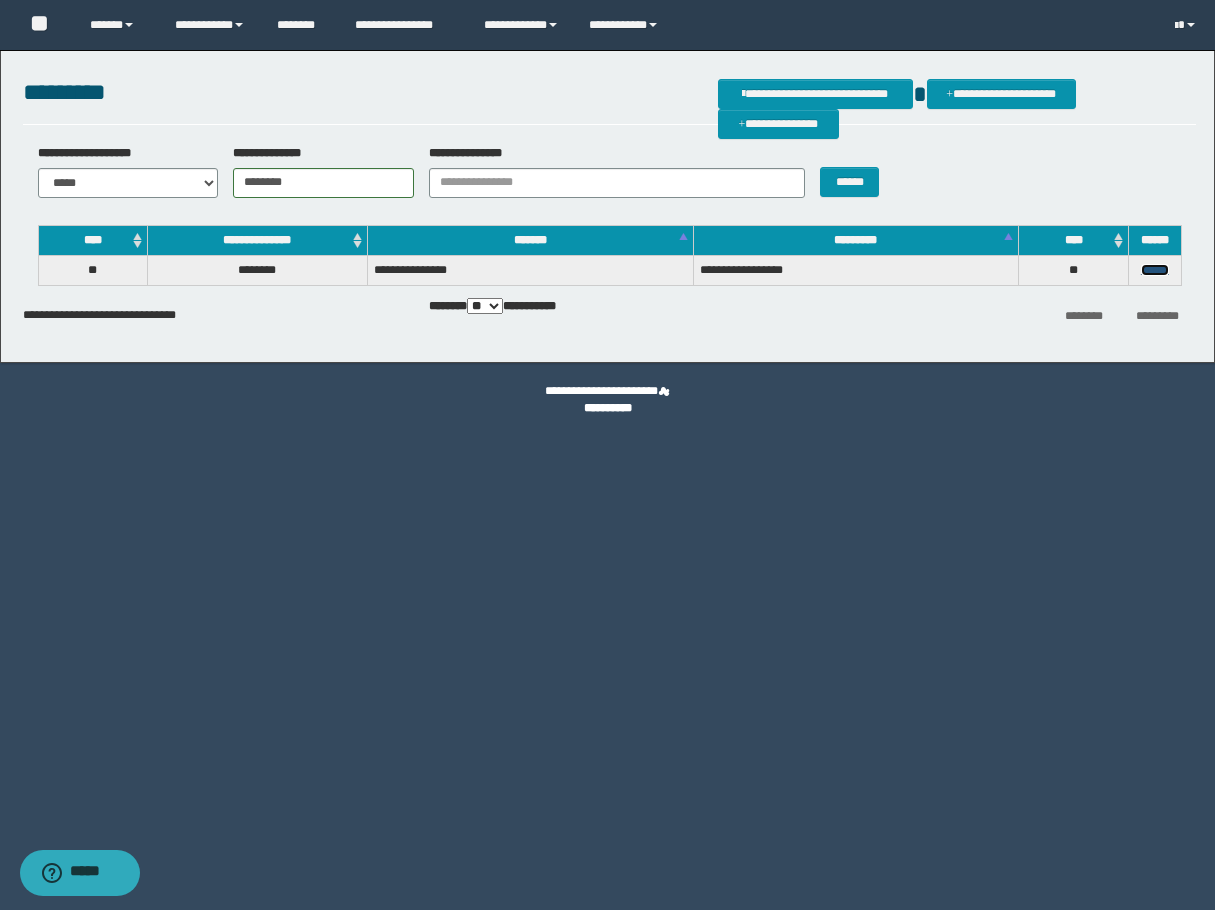 click on "******" at bounding box center [1155, 270] 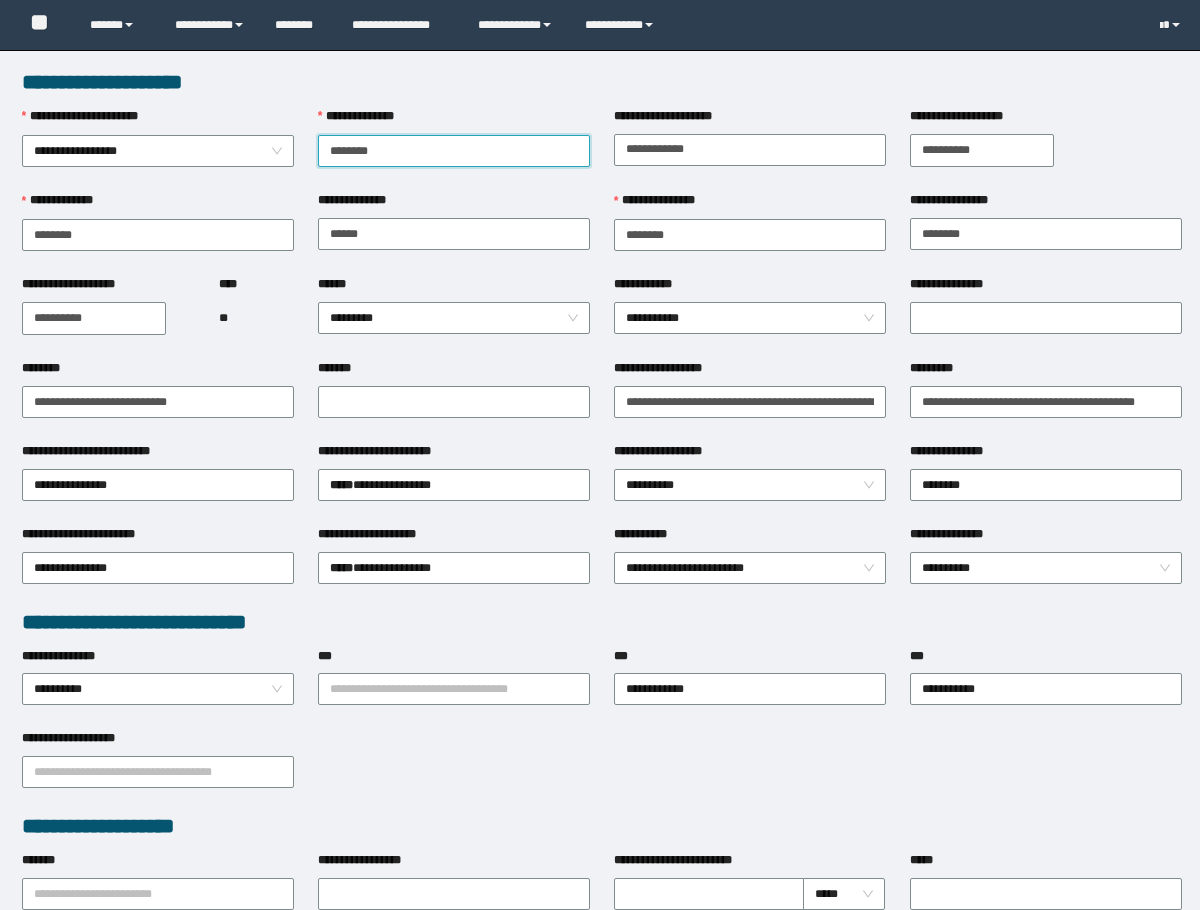scroll, scrollTop: 0, scrollLeft: 0, axis: both 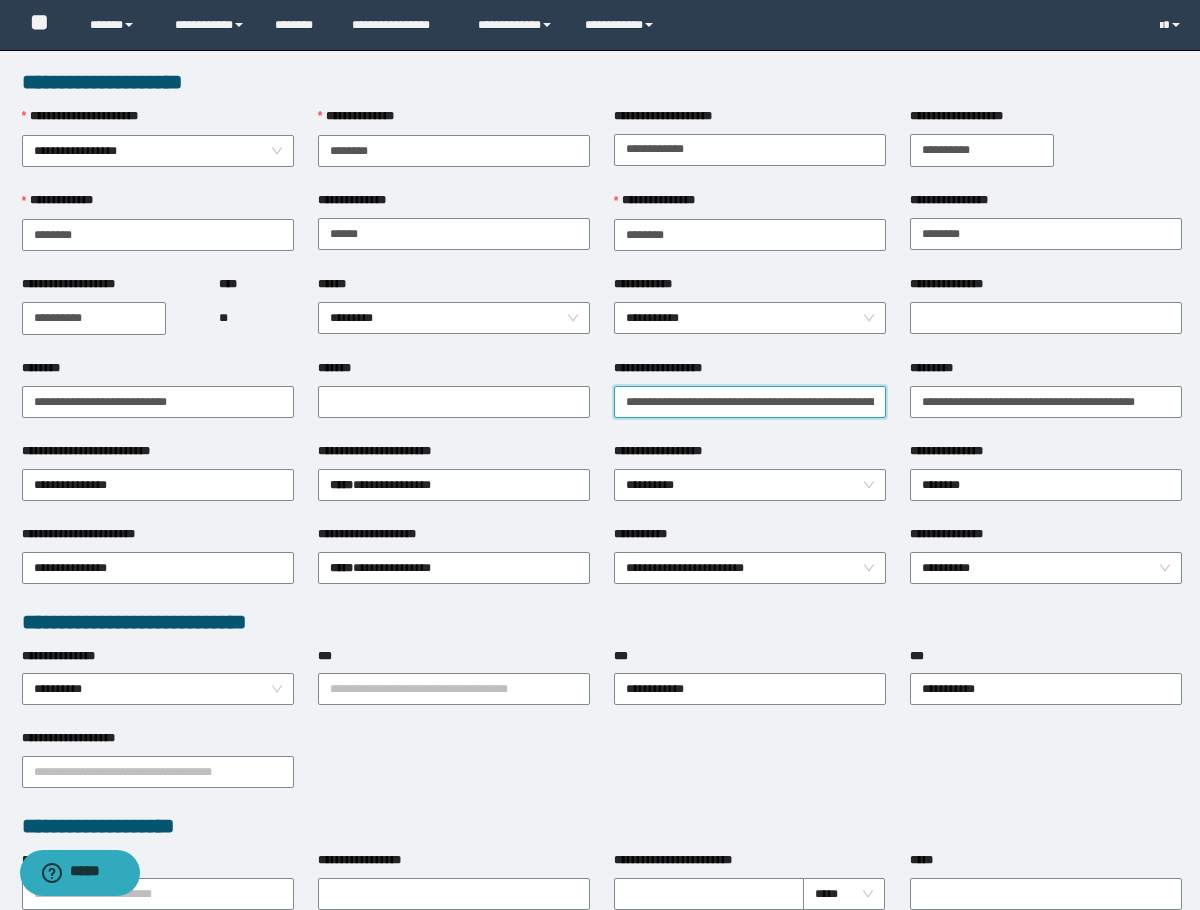 drag, startPoint x: 787, startPoint y: 407, endPoint x: 626, endPoint y: 408, distance: 161.00311 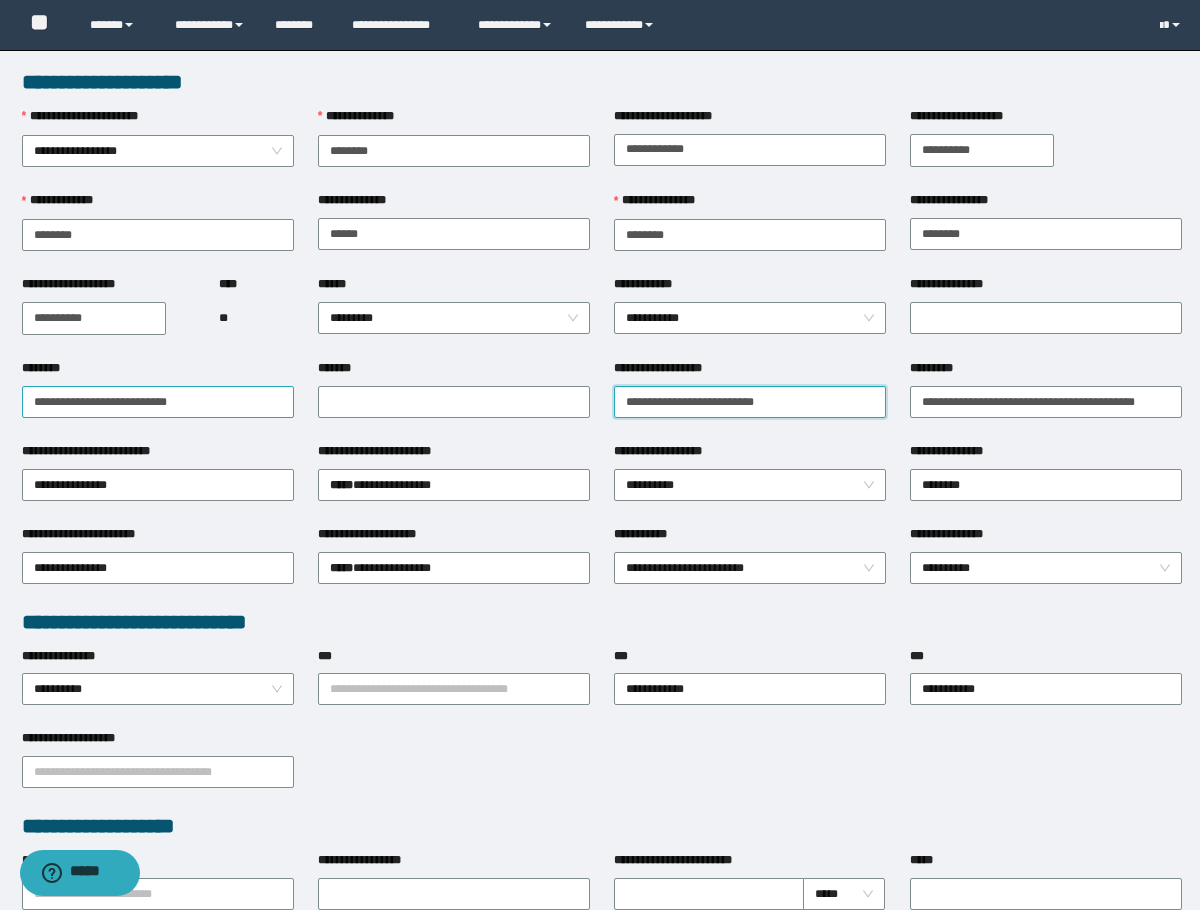 type on "**********" 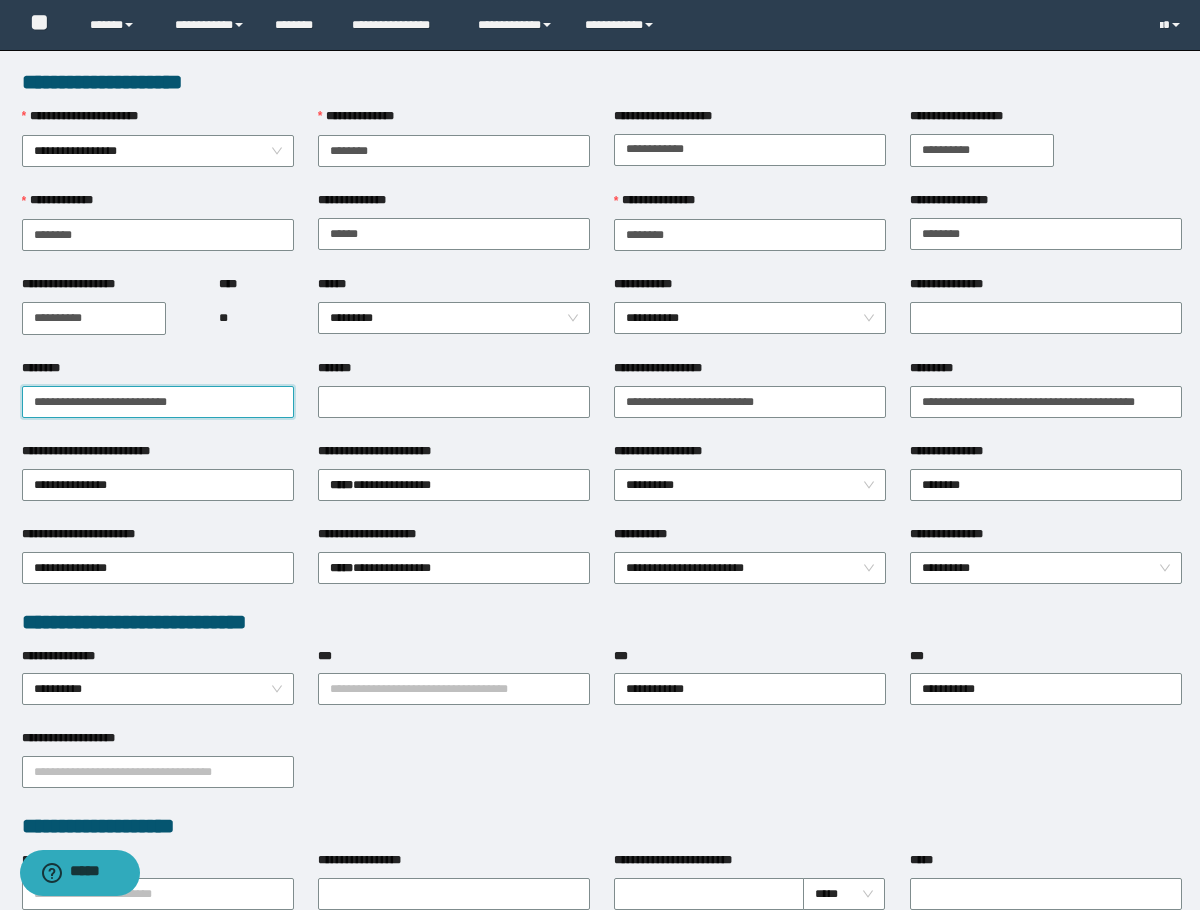 click on "**********" at bounding box center [158, 402] 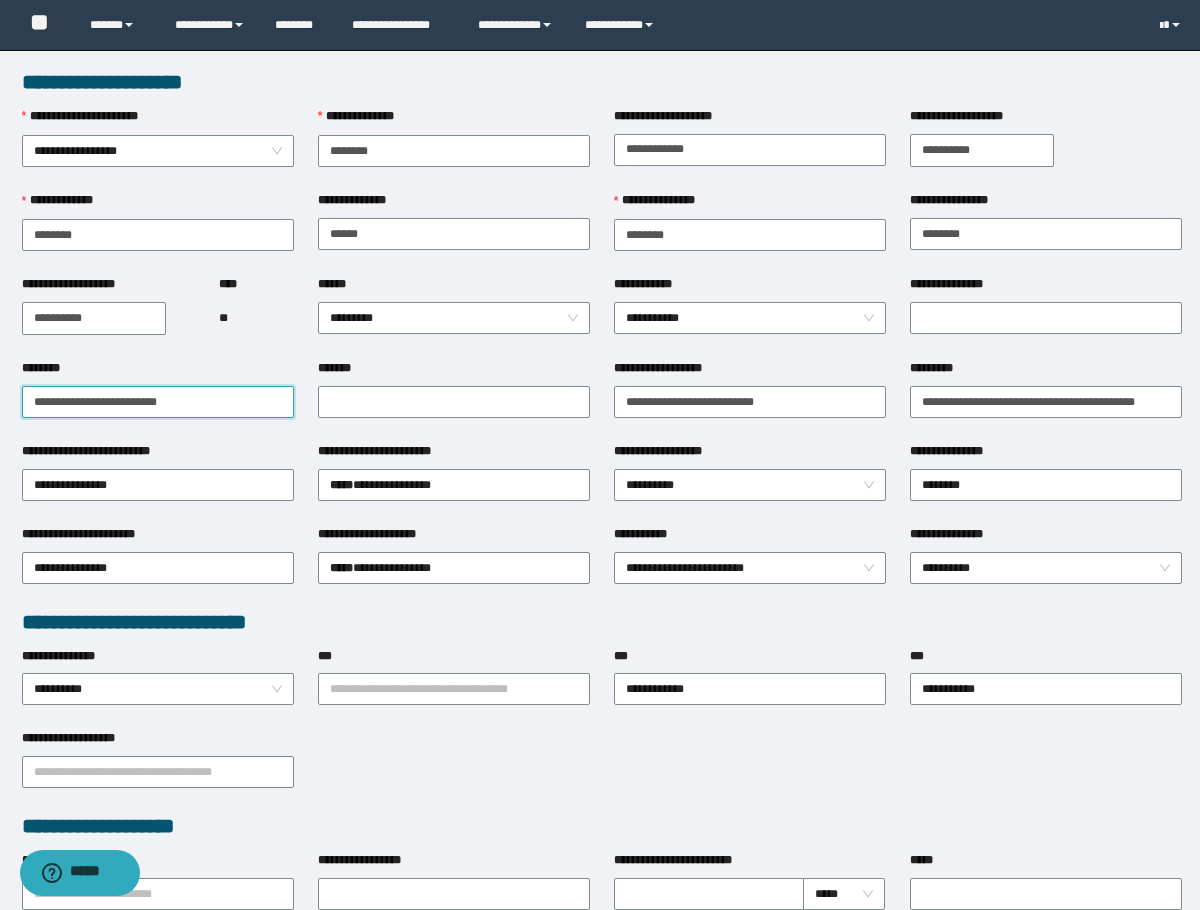 drag, startPoint x: 99, startPoint y: 393, endPoint x: -1, endPoint y: 403, distance: 100.49876 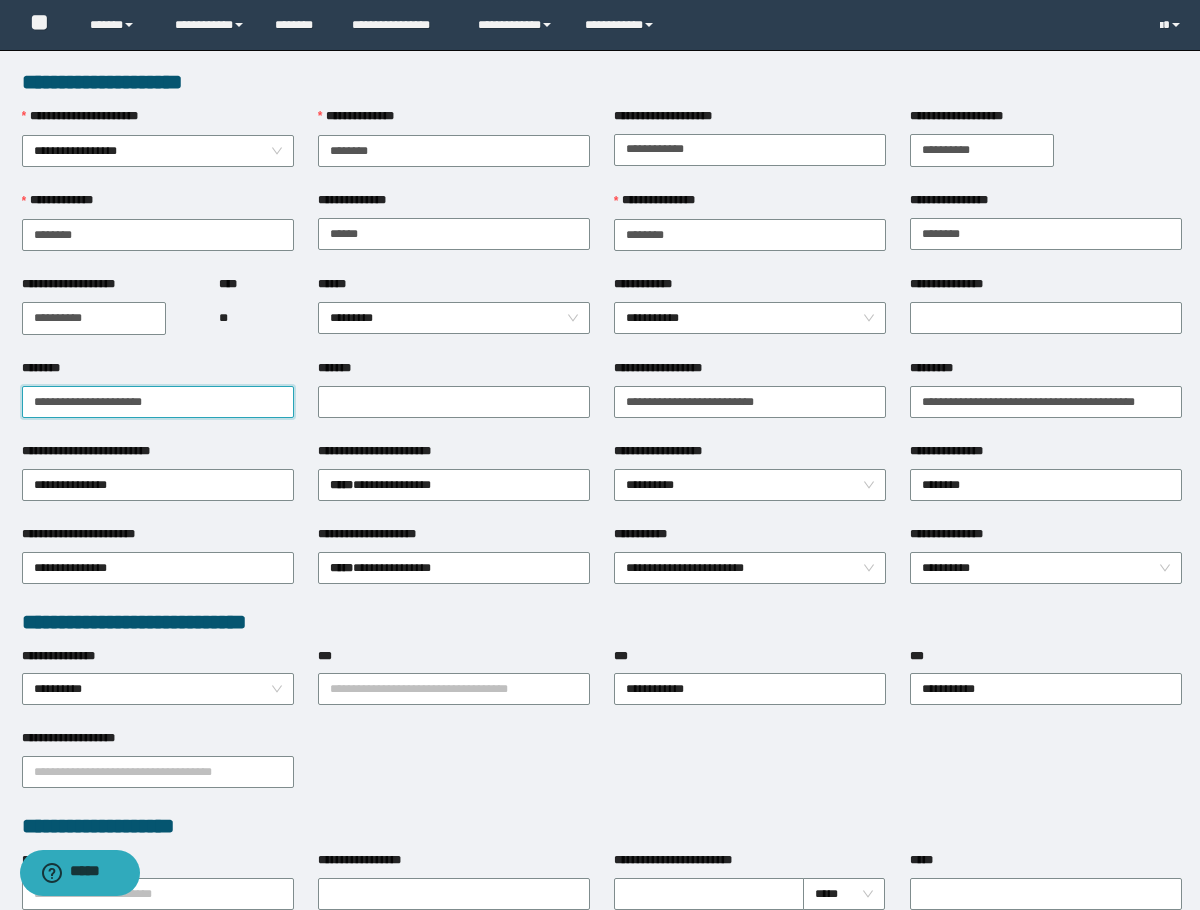 type on "**********" 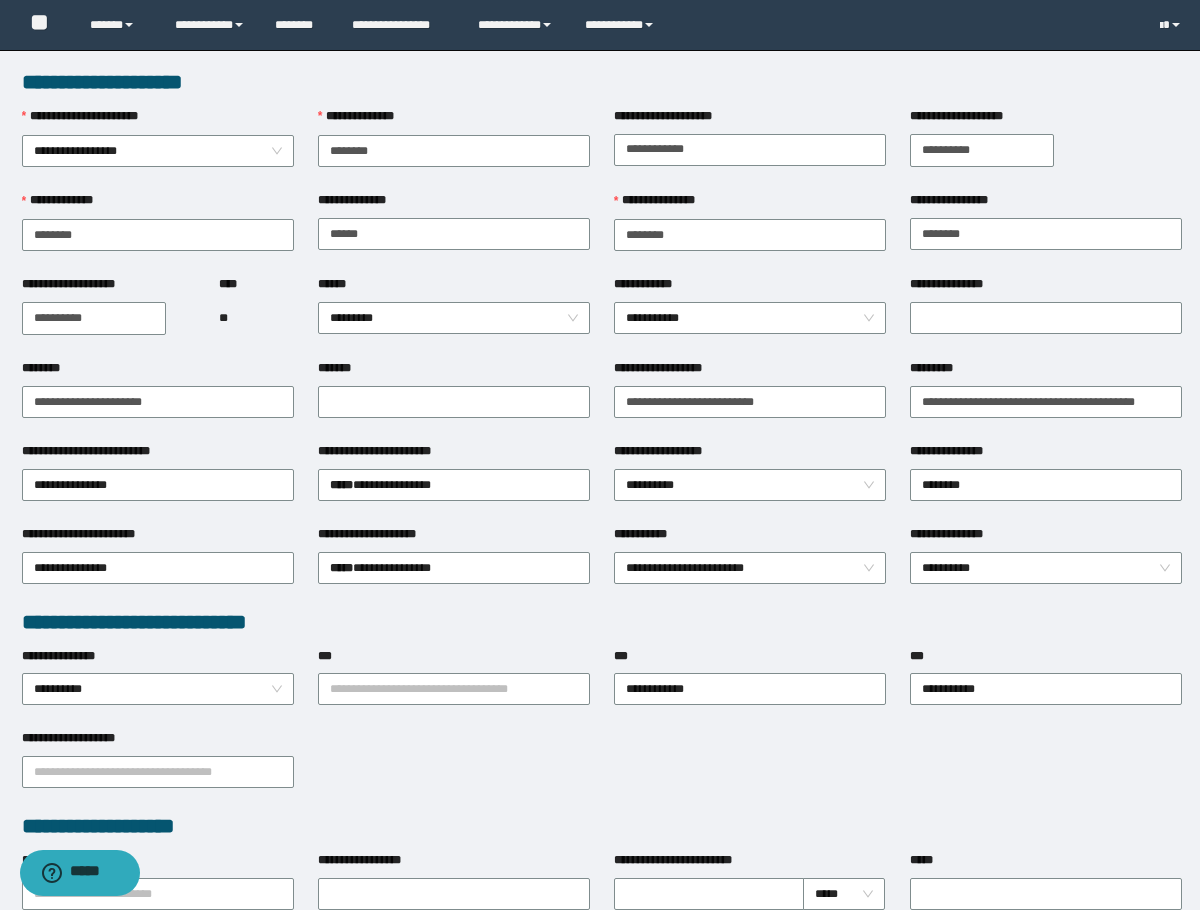 click on "********" at bounding box center [158, 372] 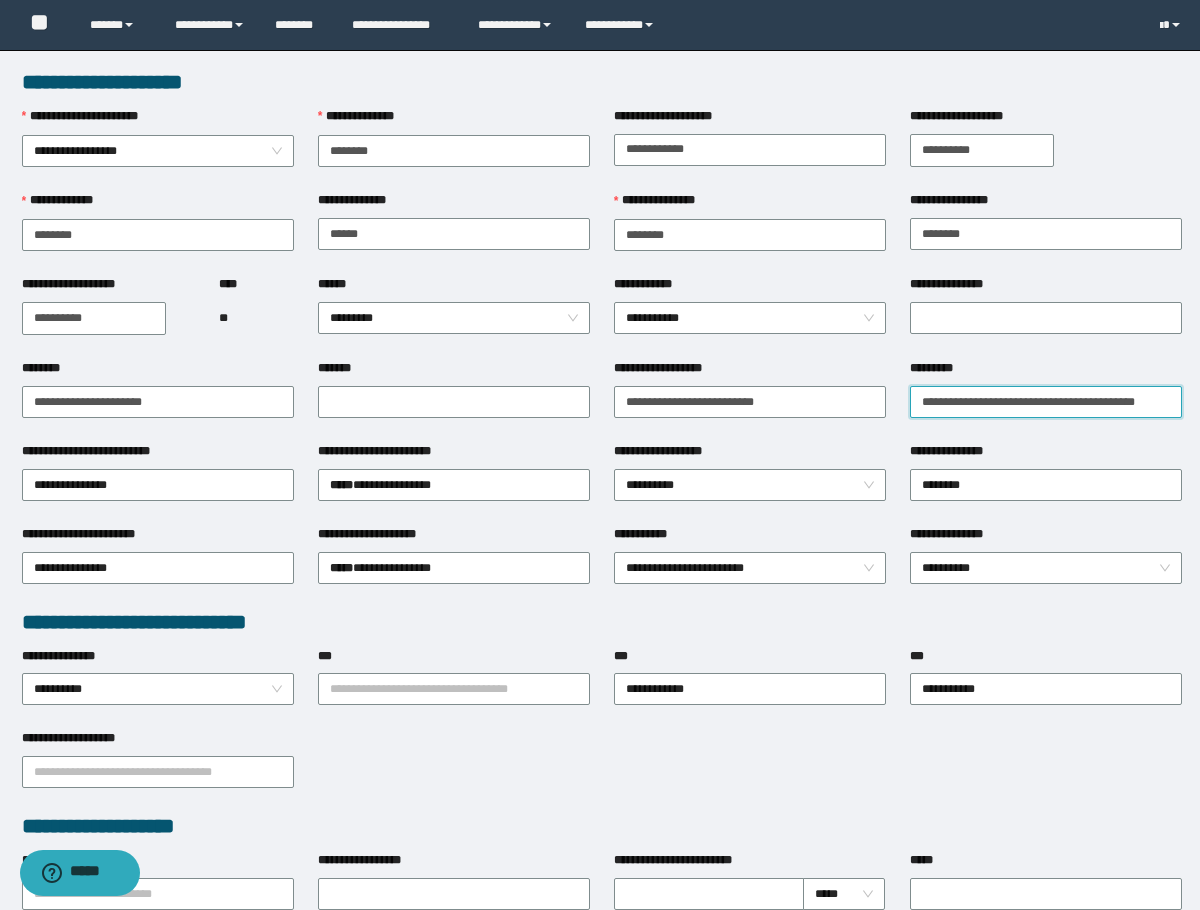 drag, startPoint x: 949, startPoint y: 406, endPoint x: 930, endPoint y: 418, distance: 22.472204 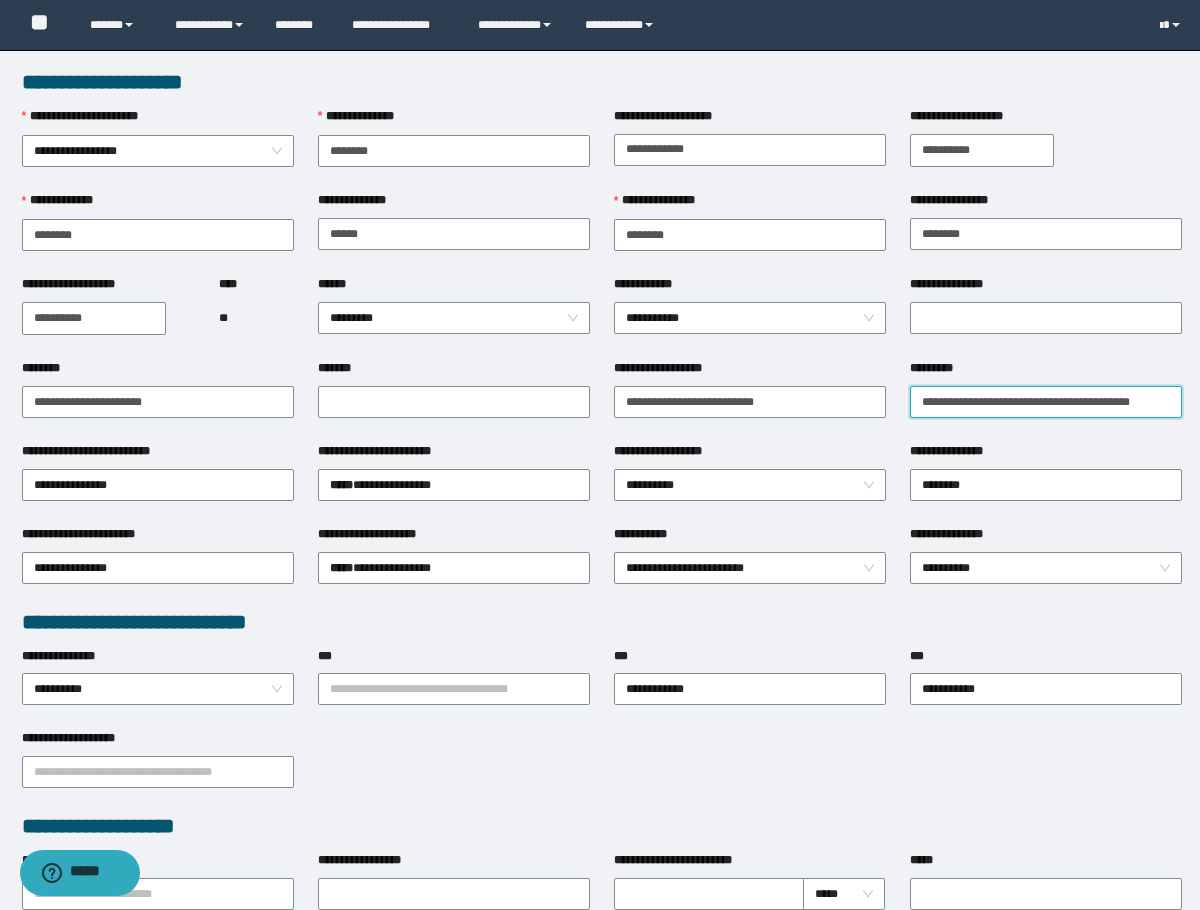 type on "**********" 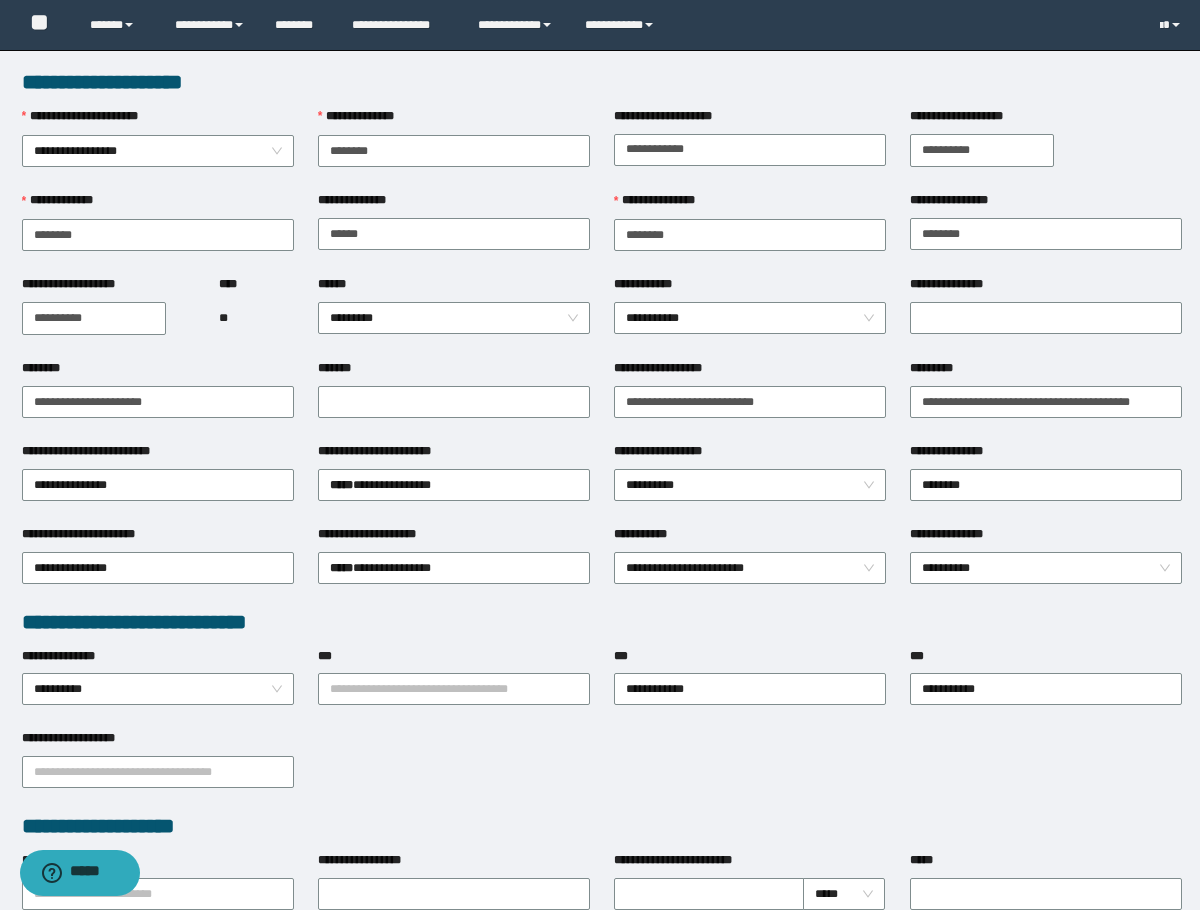 click on "**********" at bounding box center (750, 372) 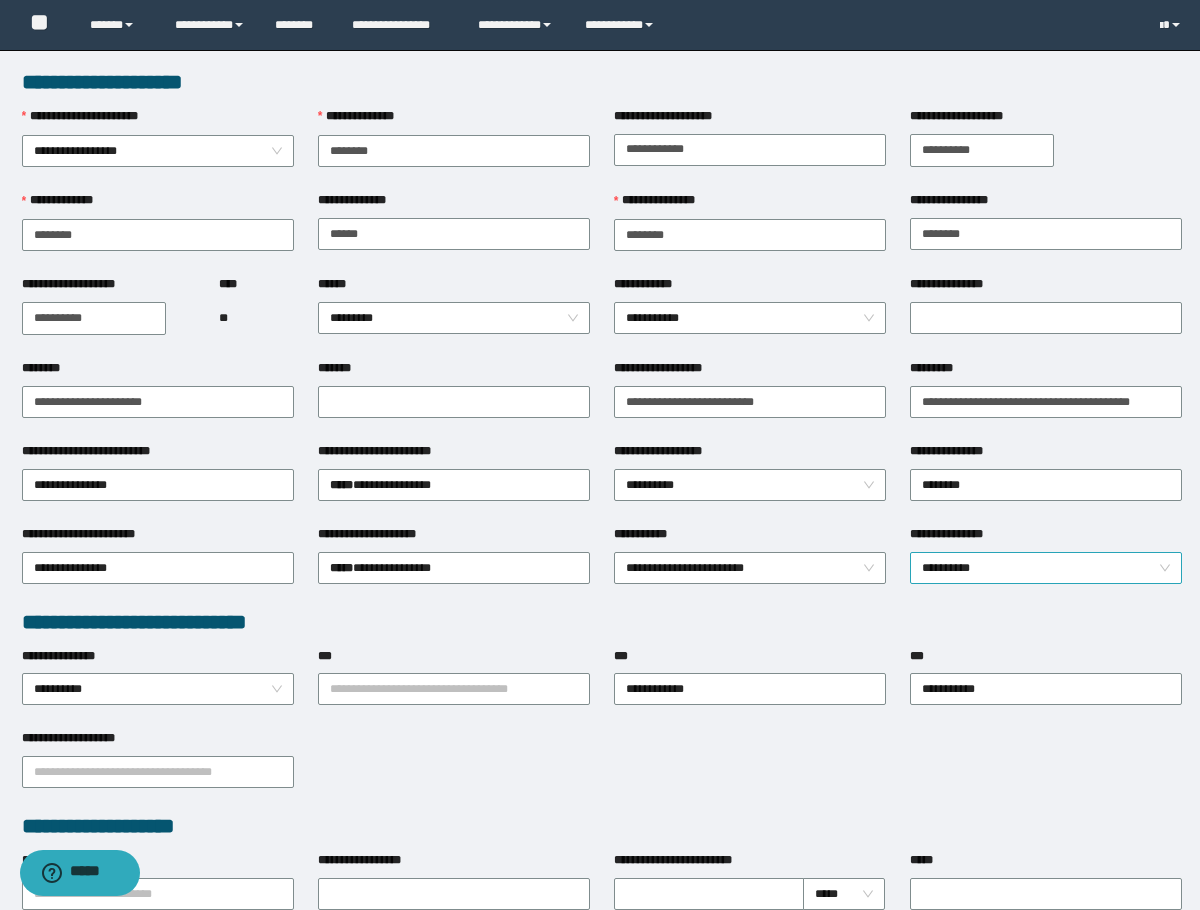 click on "**********" at bounding box center (1046, 568) 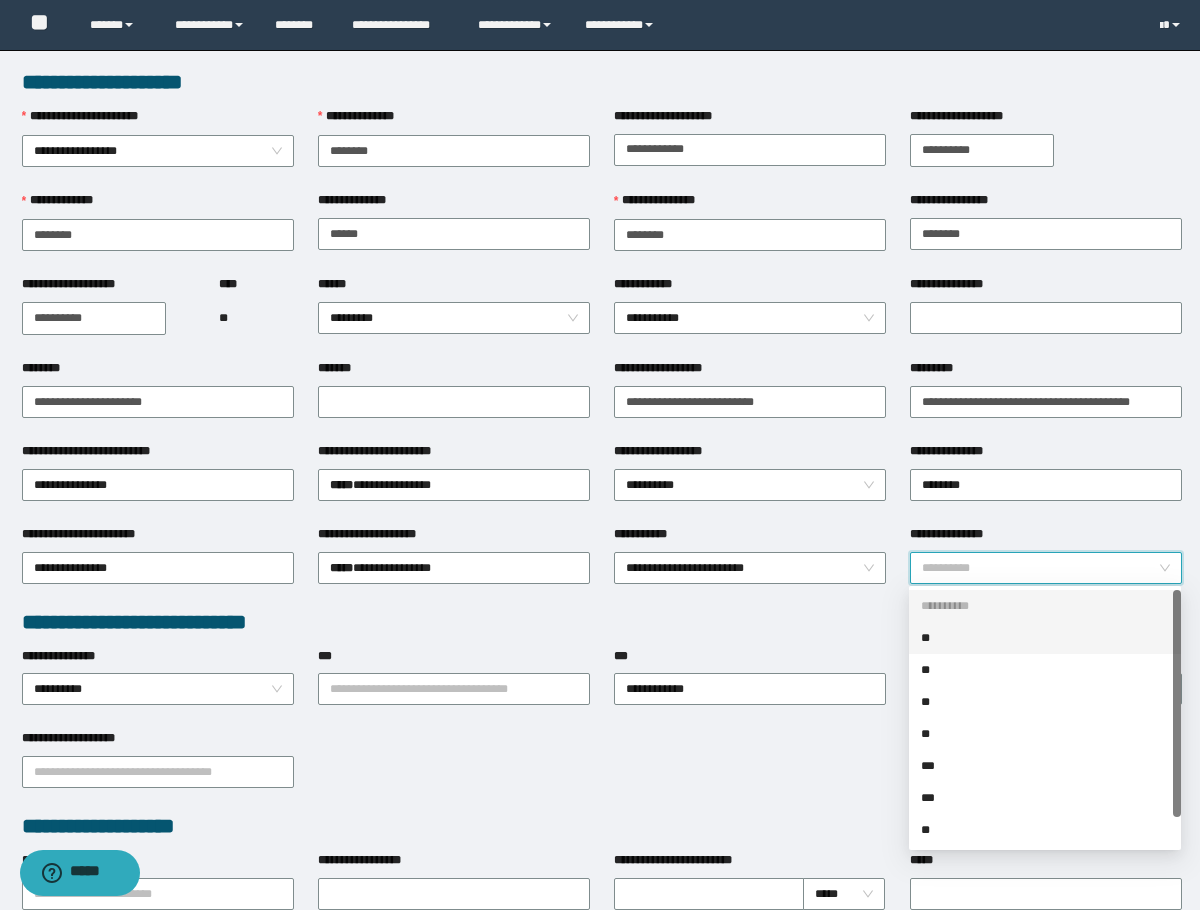 click on "**" at bounding box center (1045, 638) 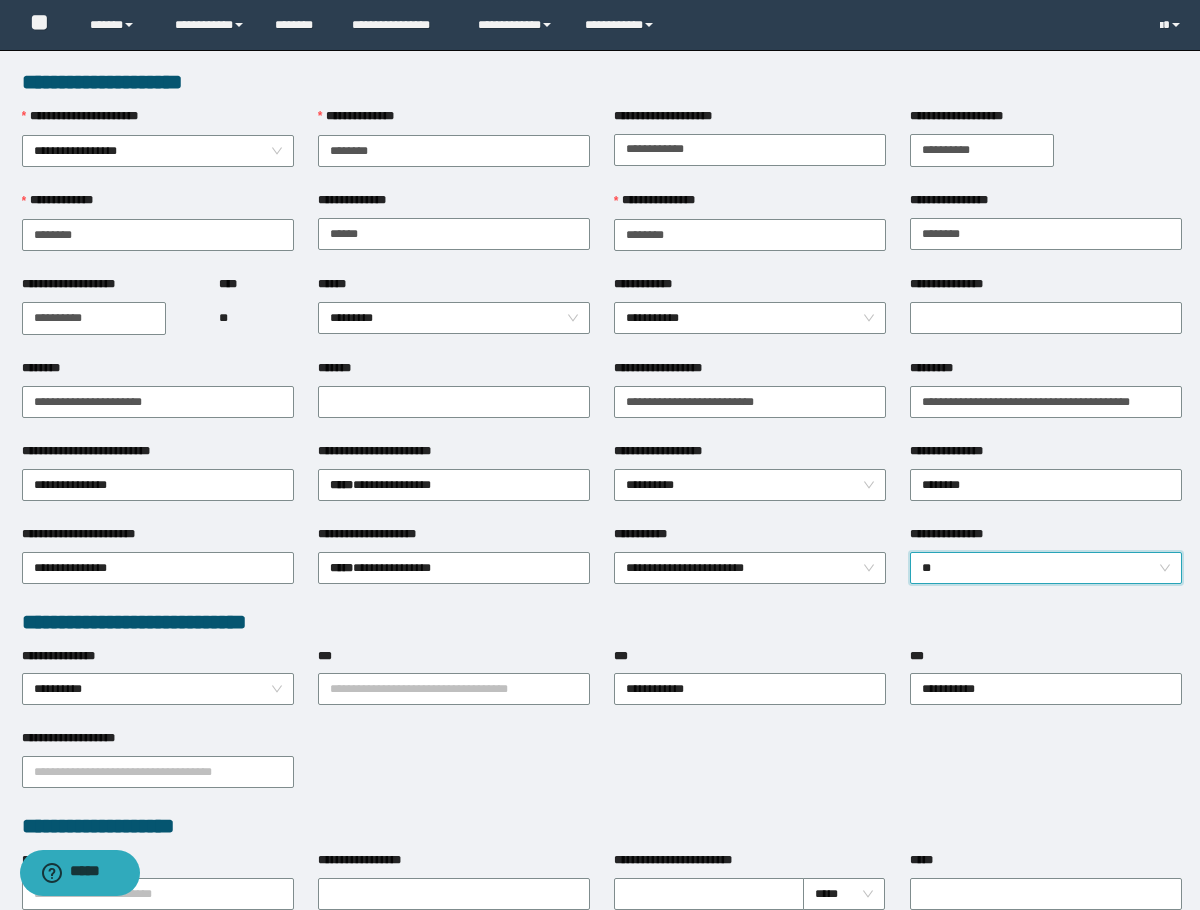click on "**********" at bounding box center [158, 400] 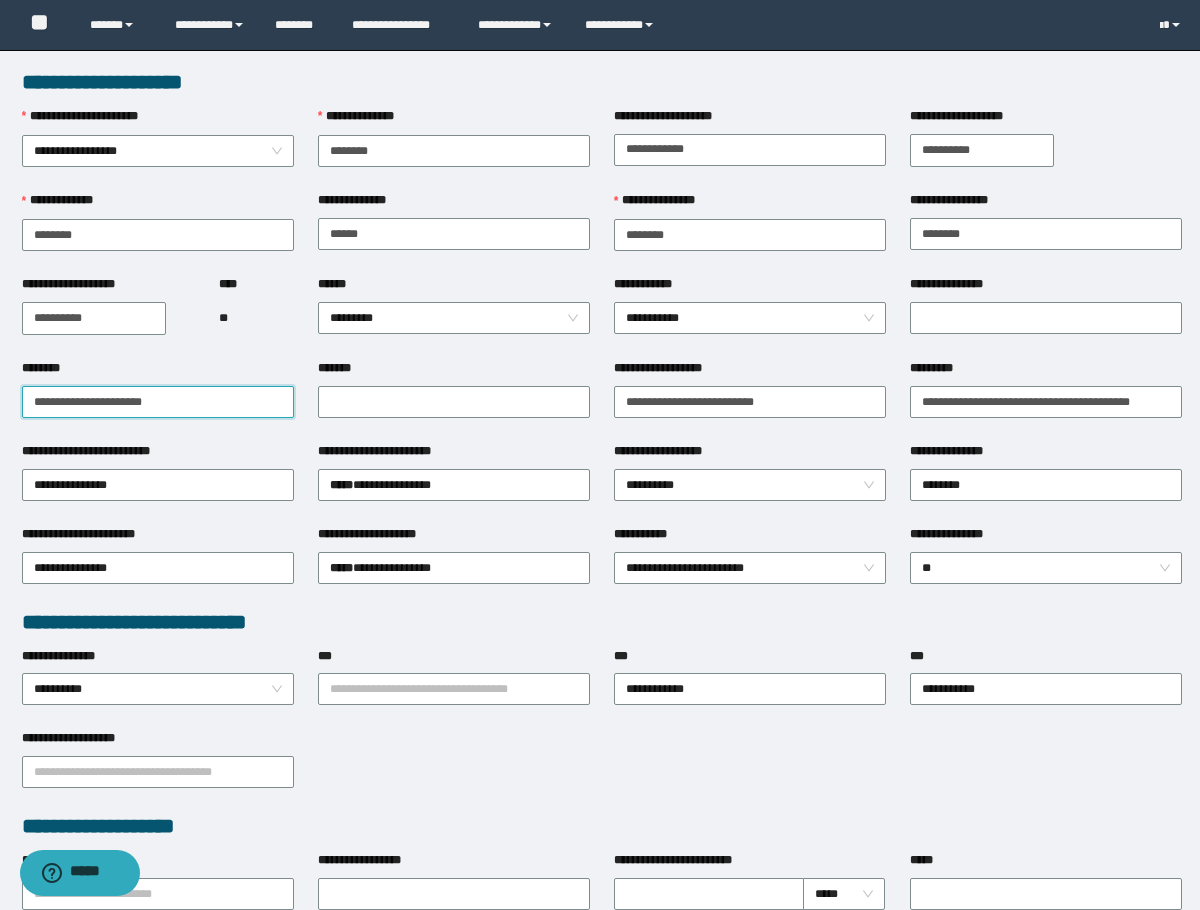 click on "**********" at bounding box center [158, 402] 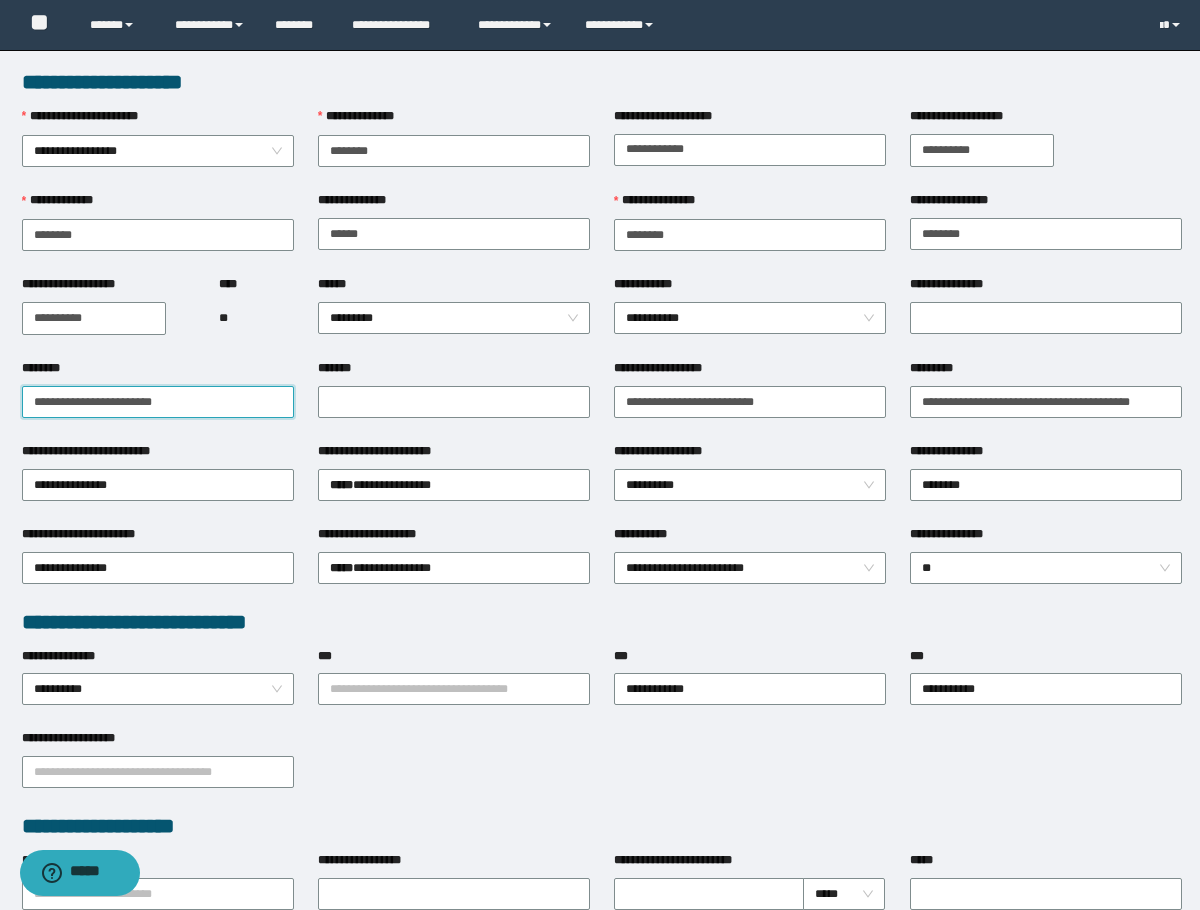 paste on "**********" 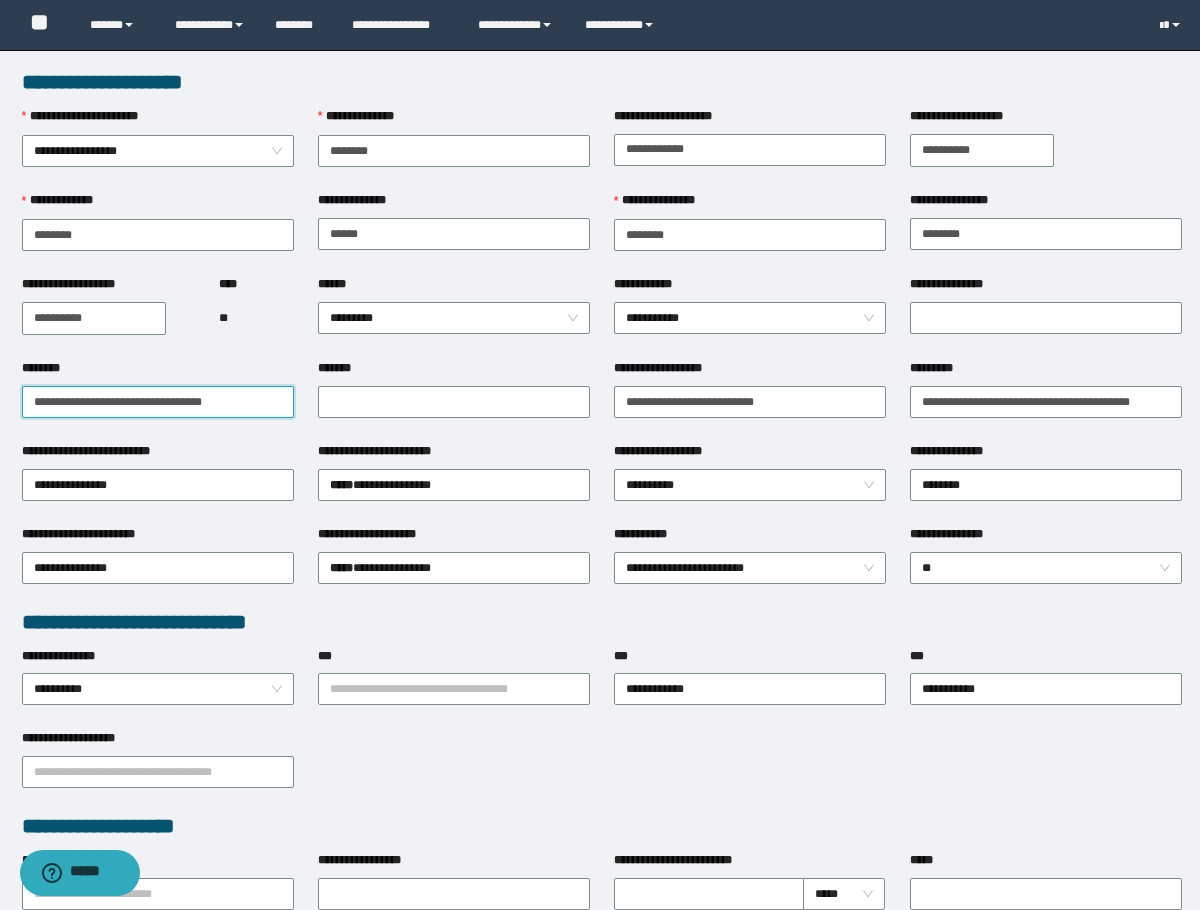 drag, startPoint x: 106, startPoint y: 401, endPoint x: 174, endPoint y: 425, distance: 72.11102 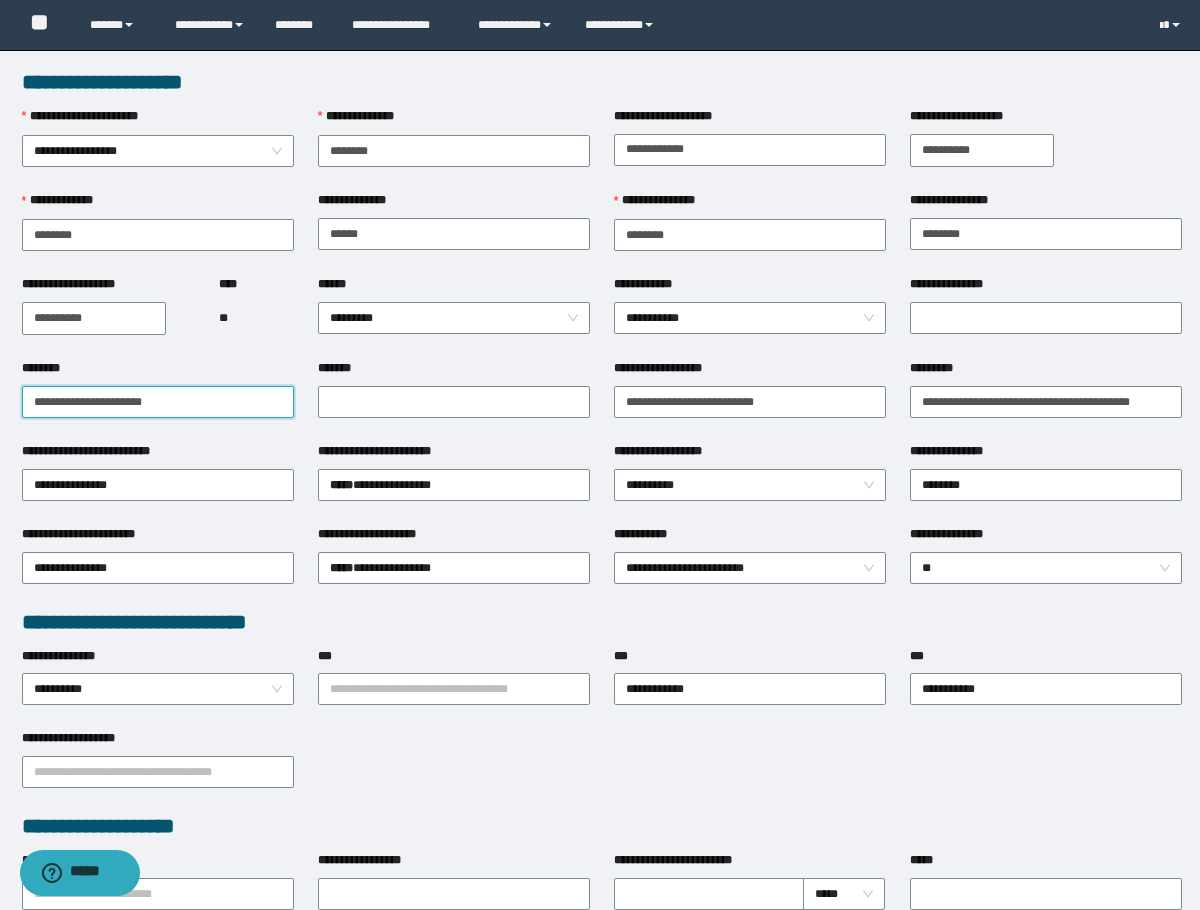 drag, startPoint x: 176, startPoint y: 390, endPoint x: 82, endPoint y: 399, distance: 94.42987 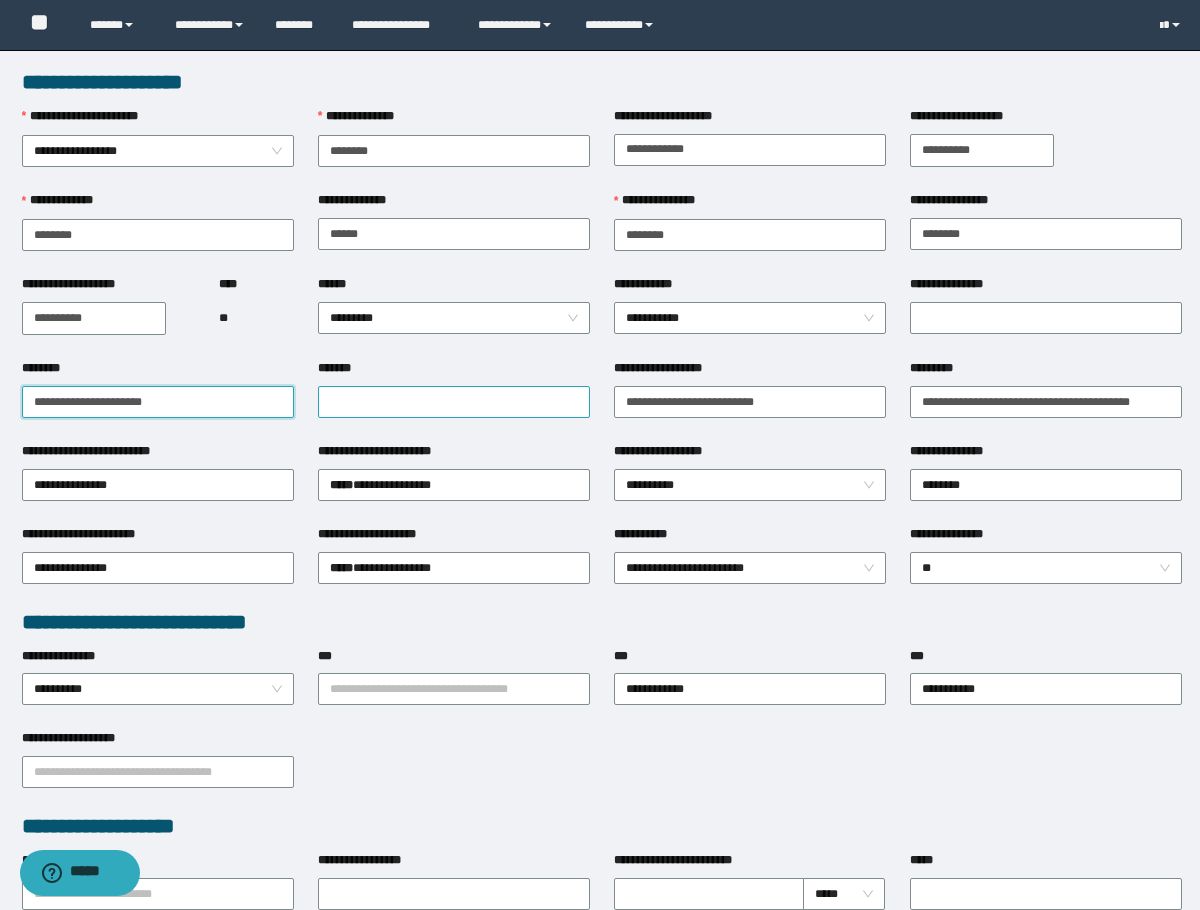 type on "**********" 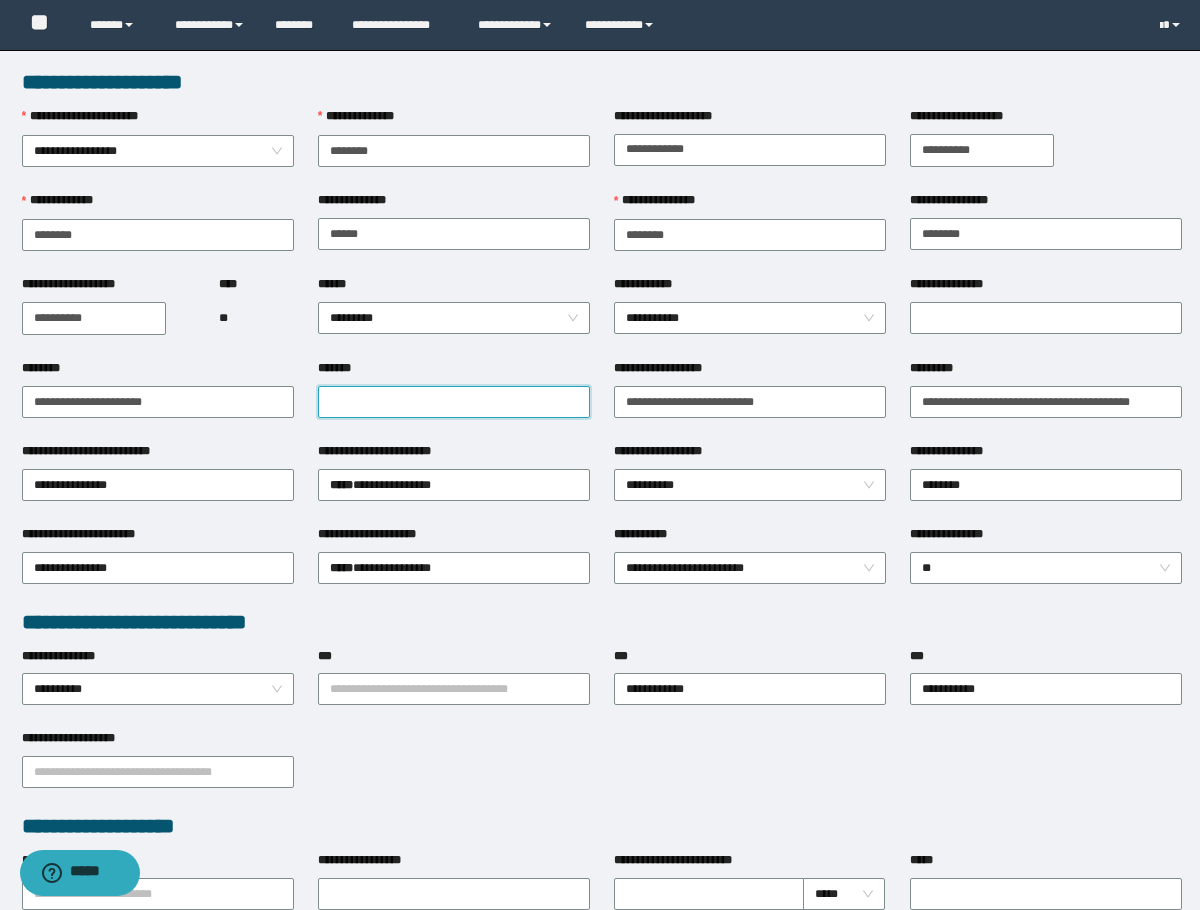click on "*******" at bounding box center (454, 402) 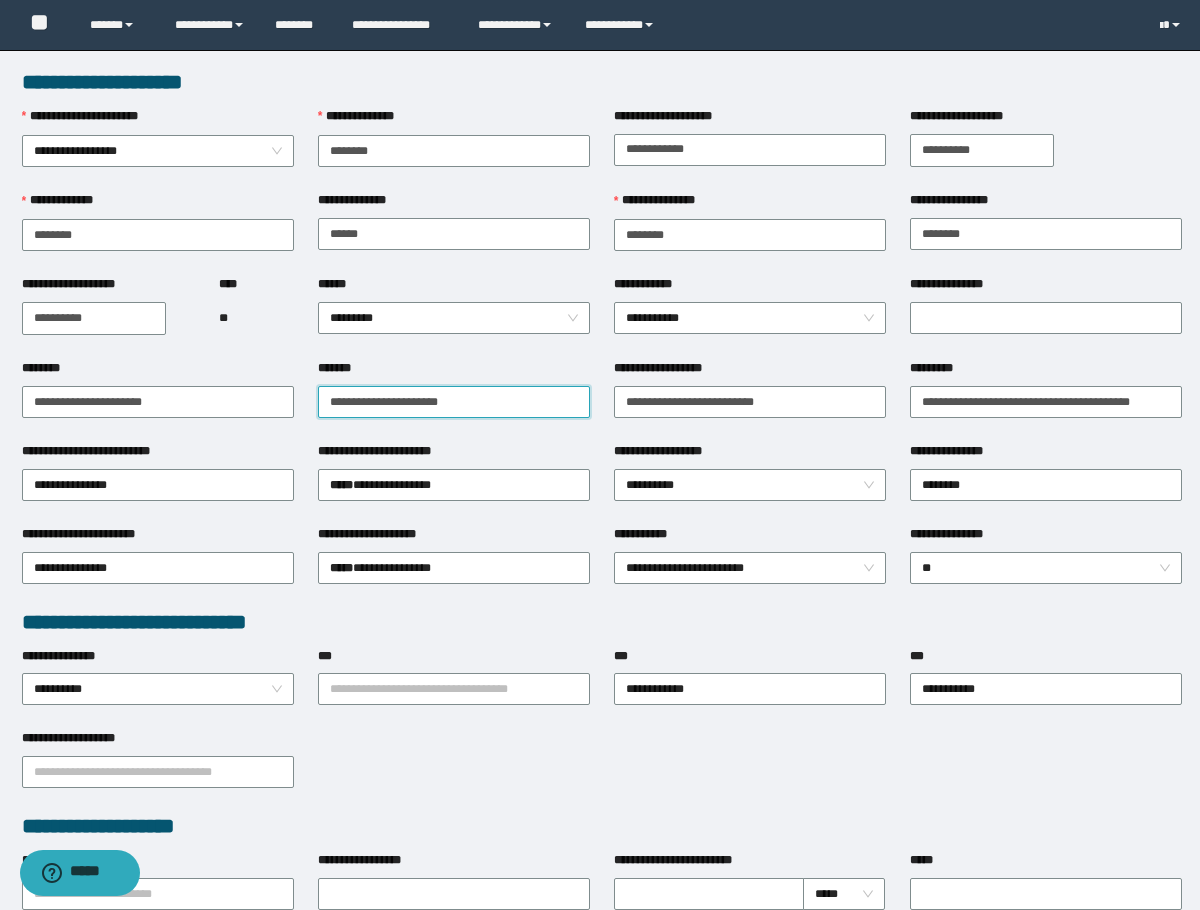 type on "**********" 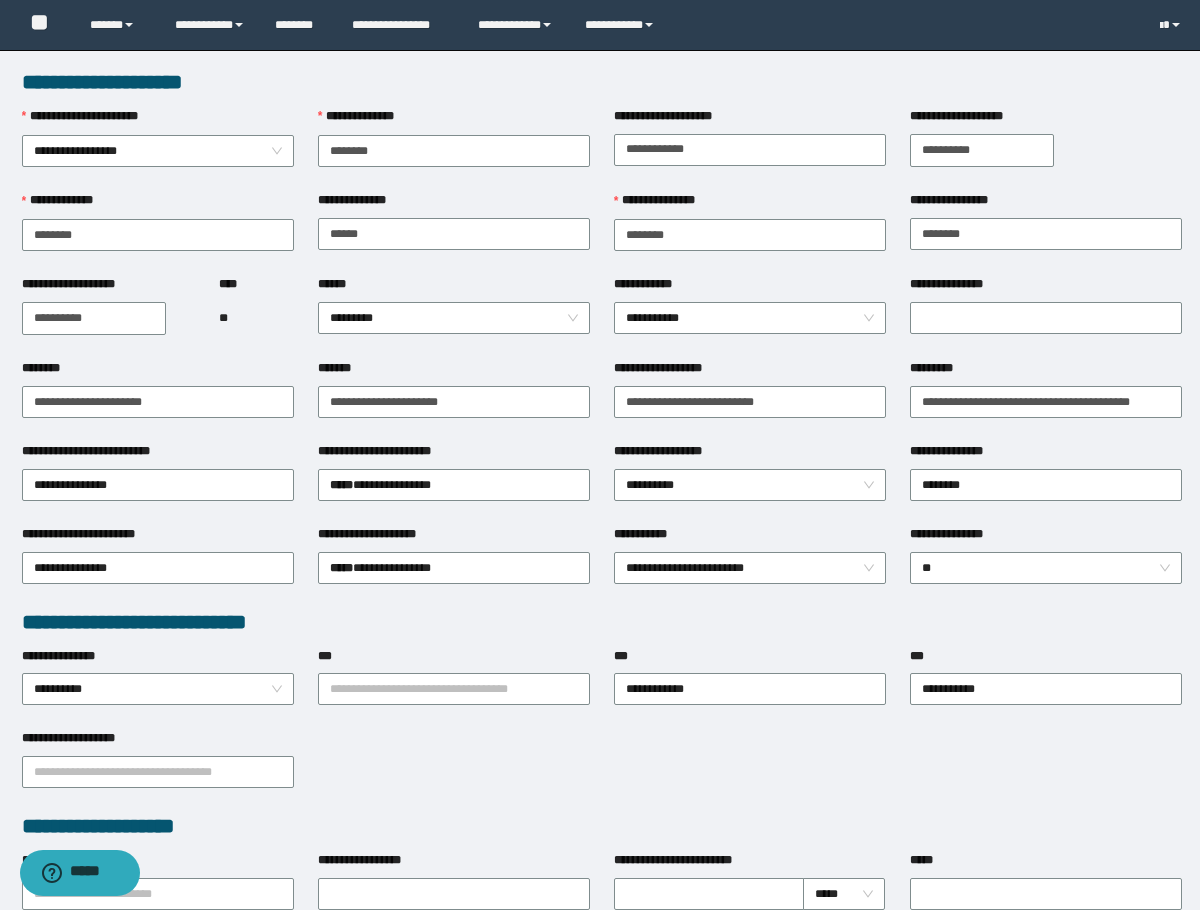 drag, startPoint x: 279, startPoint y: 295, endPoint x: 399, endPoint y: 216, distance: 143.66975 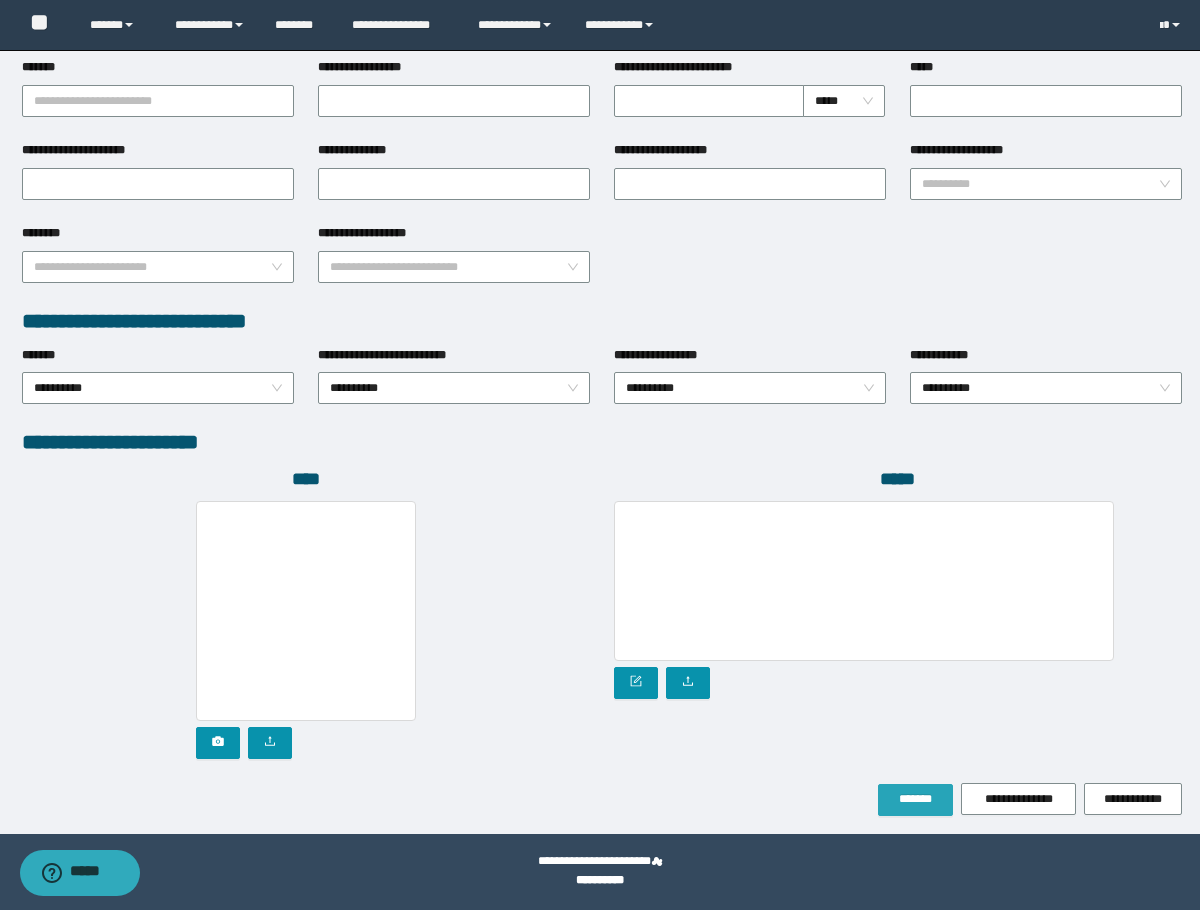 click on "*******" at bounding box center [915, 799] 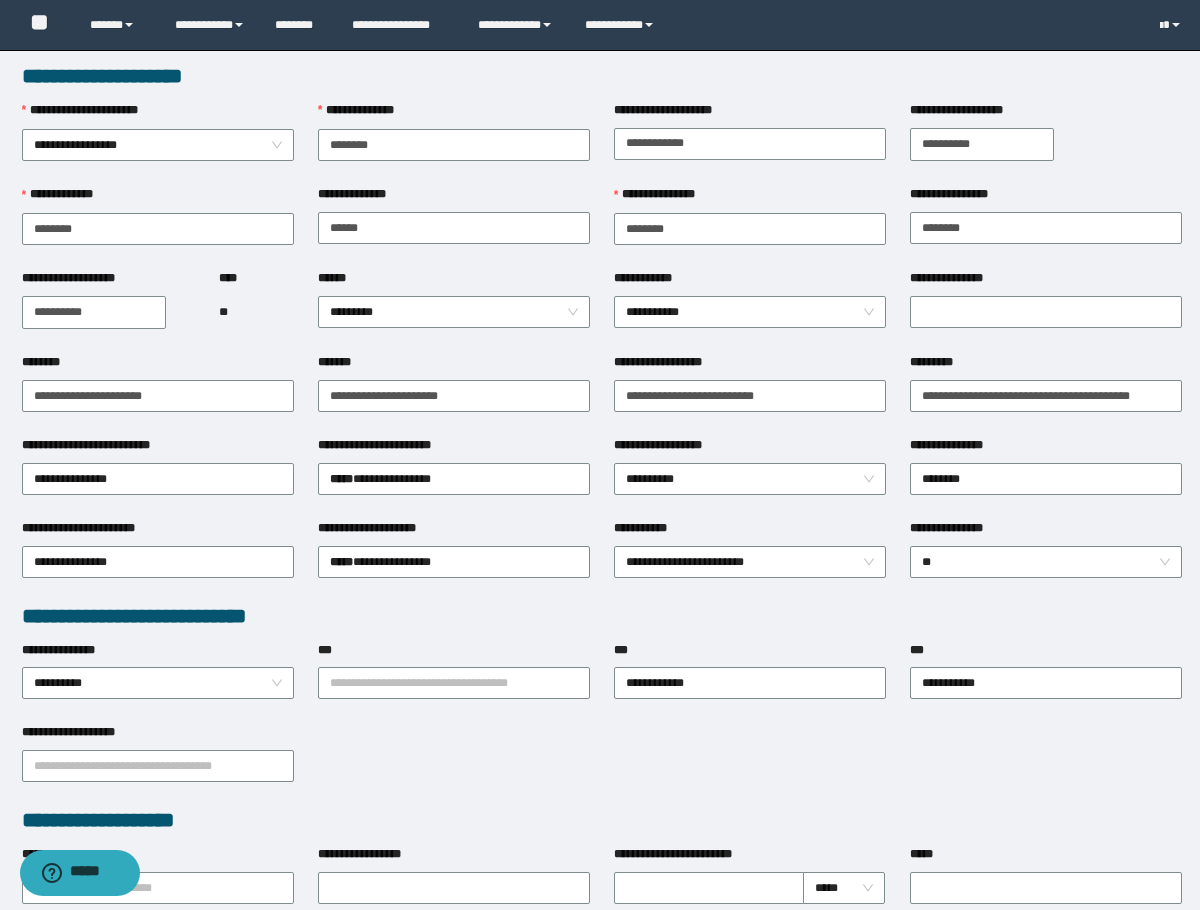 scroll, scrollTop: 0, scrollLeft: 0, axis: both 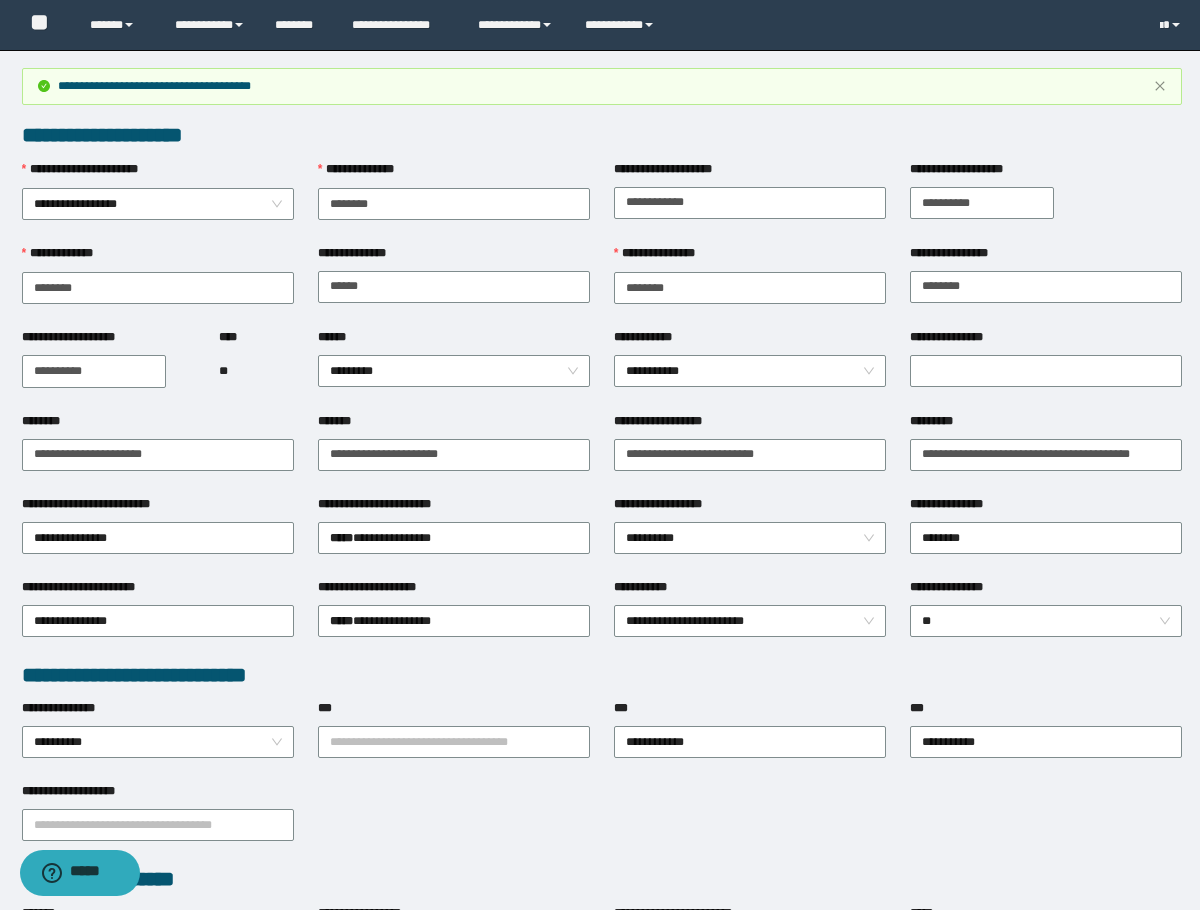 click on "**" at bounding box center [256, 371] 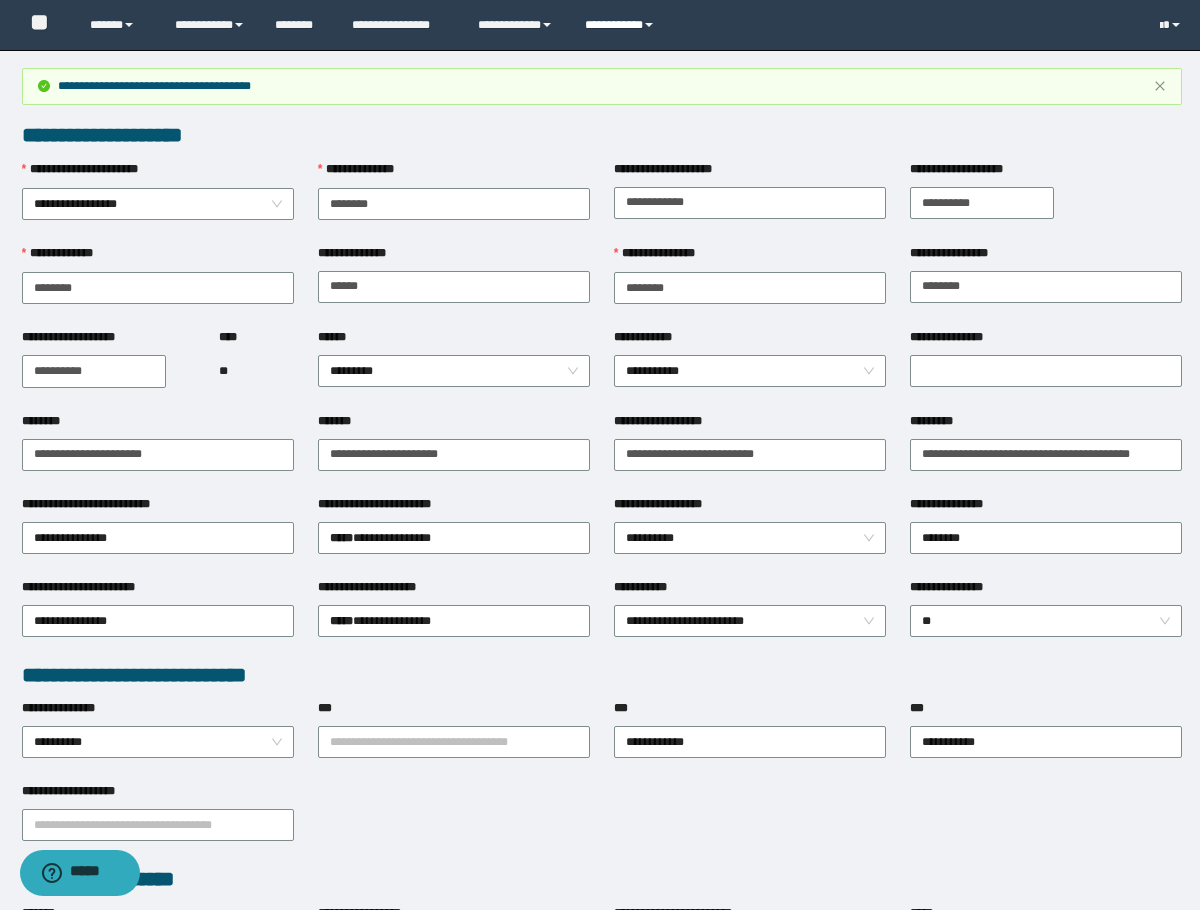 click on "**********" at bounding box center (622, 25) 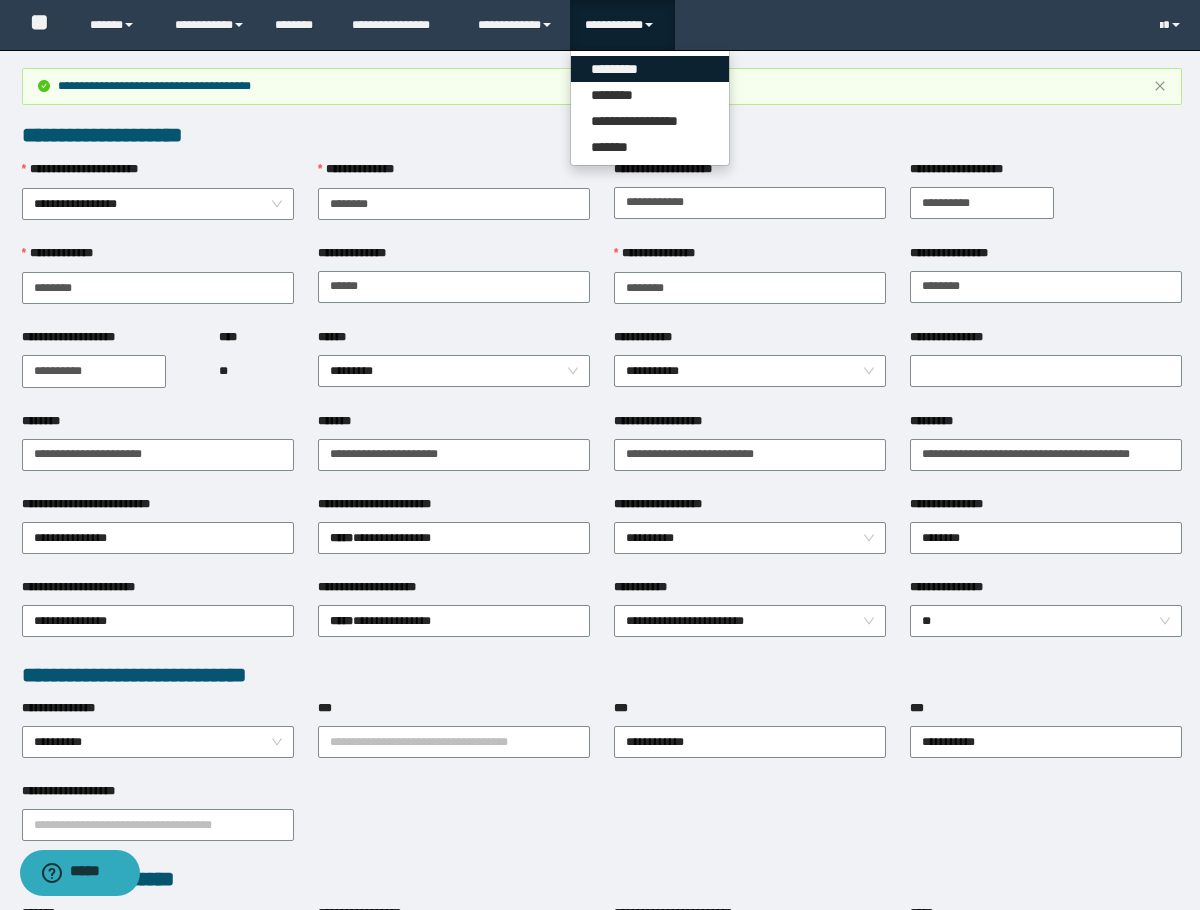 click on "*********" at bounding box center [650, 69] 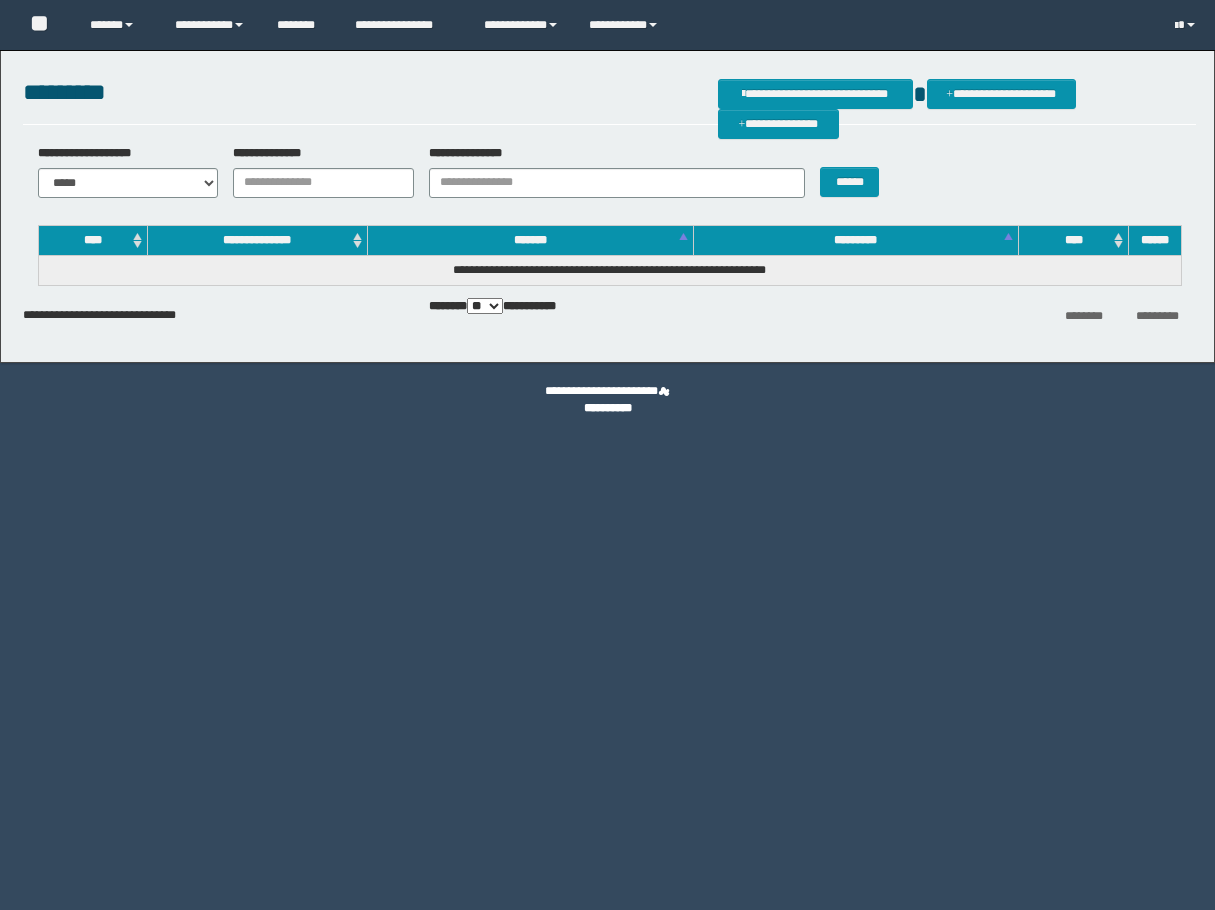 scroll, scrollTop: 0, scrollLeft: 0, axis: both 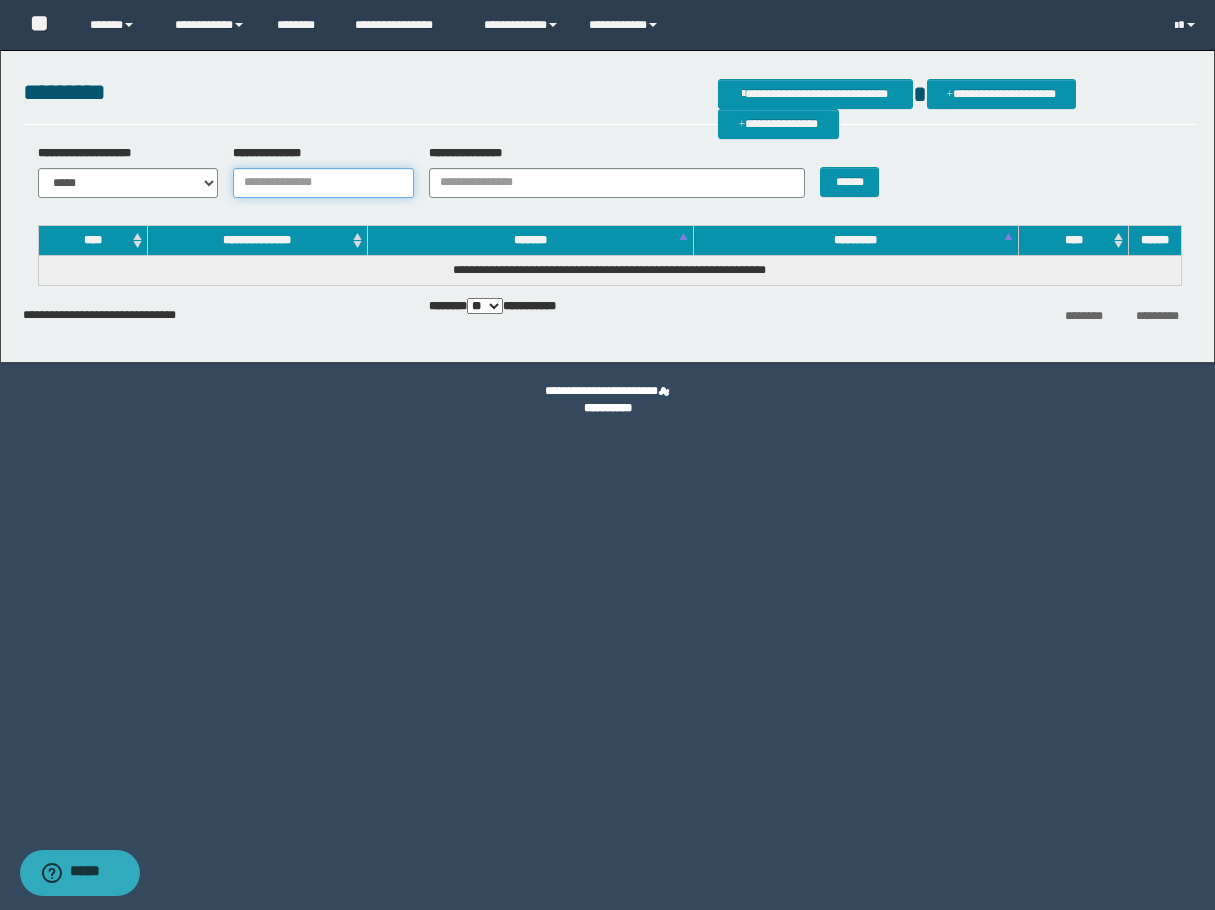 click on "**********" at bounding box center [323, 183] 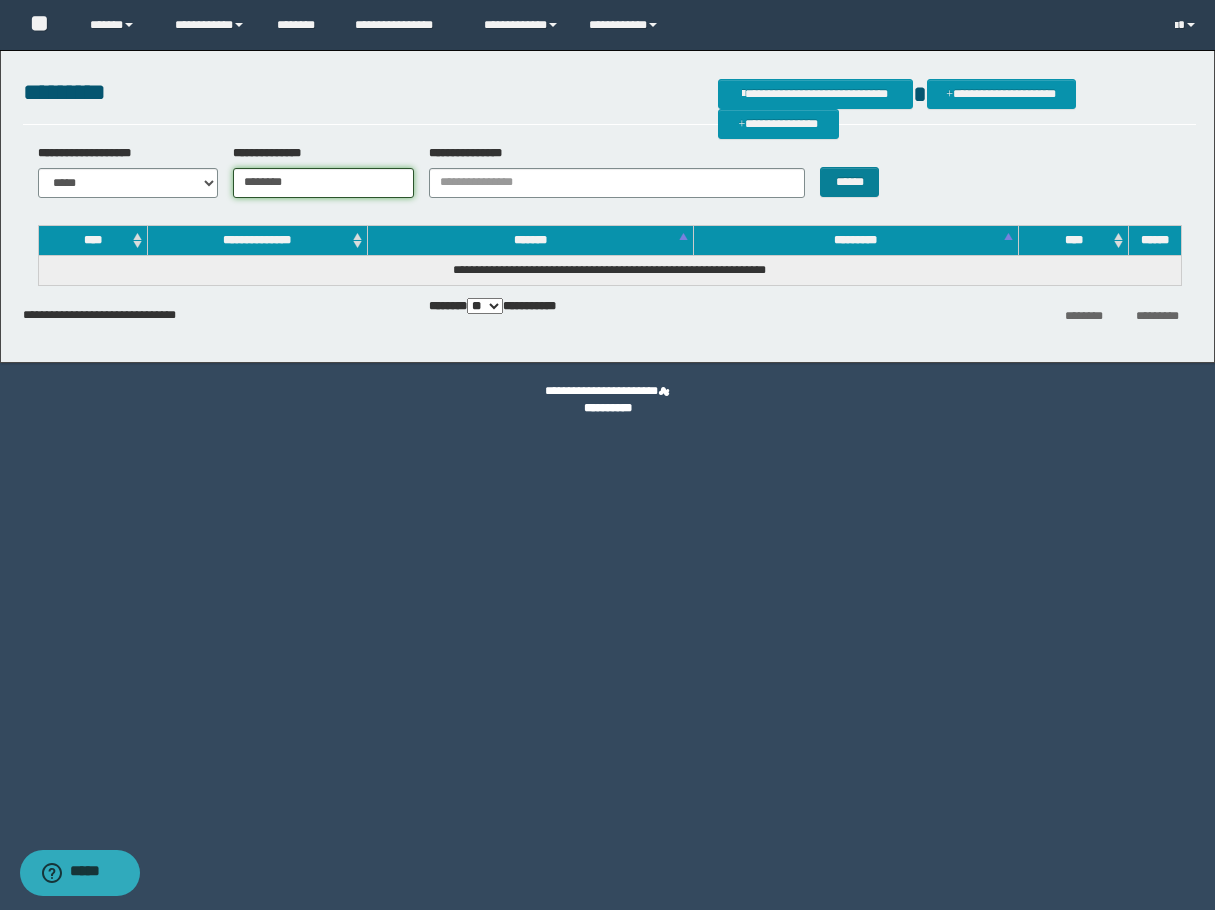 type on "********" 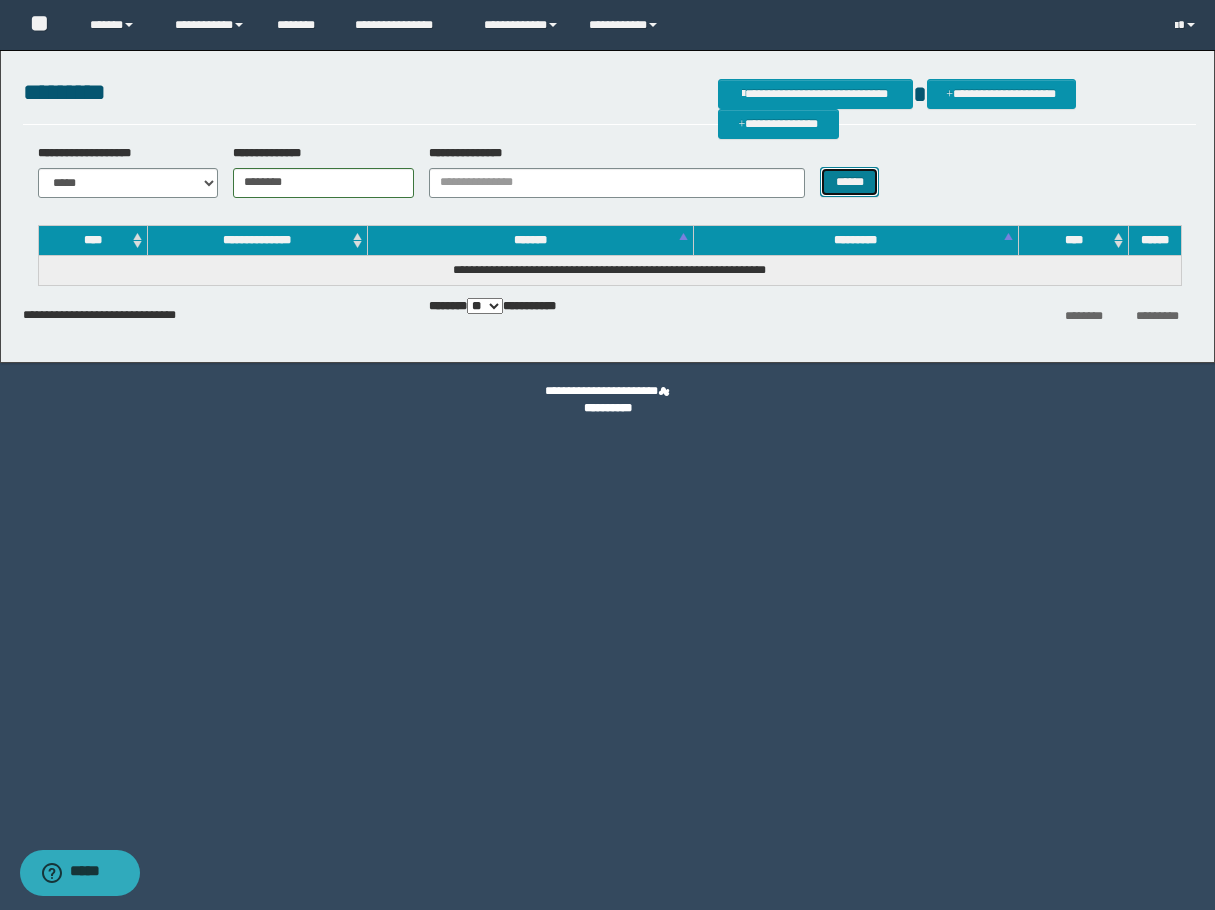 click on "******" at bounding box center [849, 182] 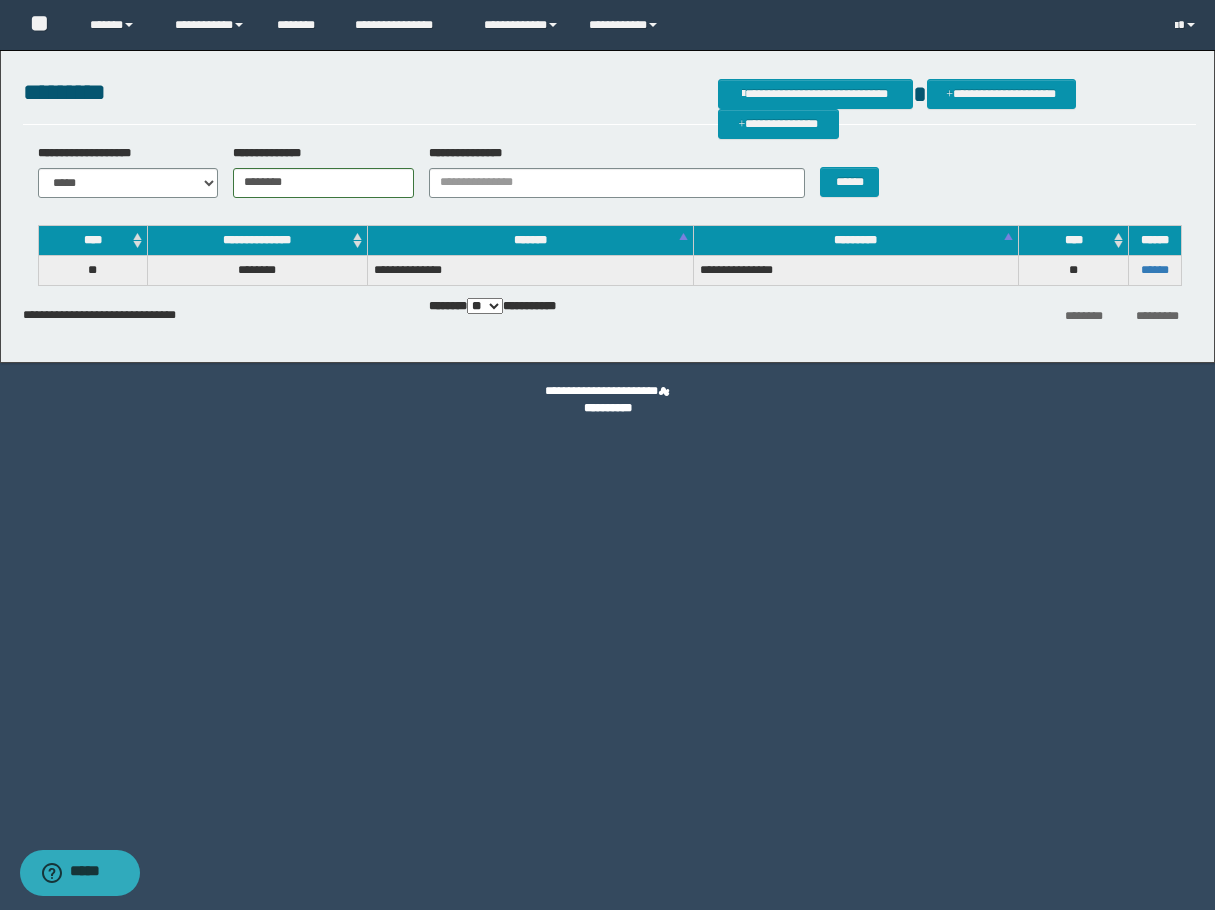 click on "******" at bounding box center [1154, 270] 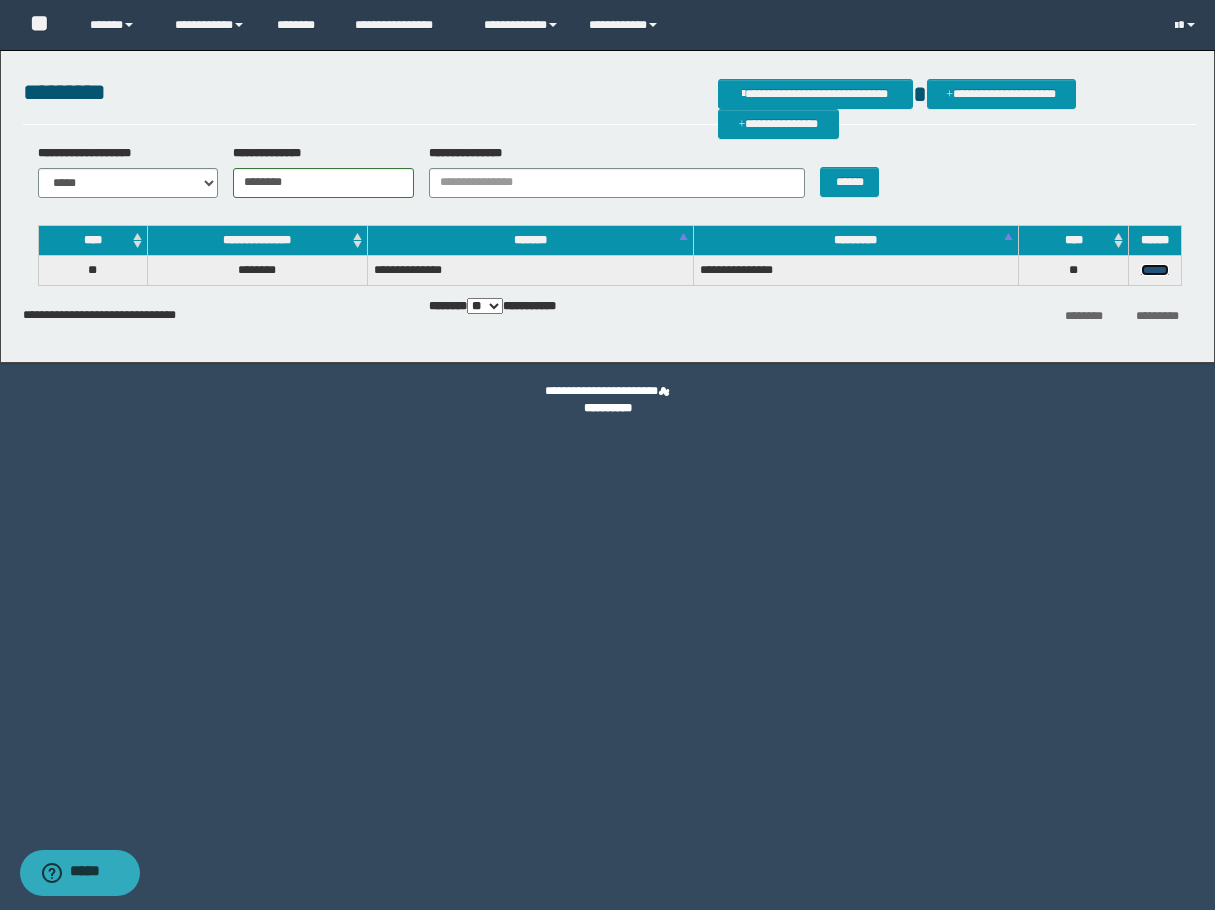 click on "******" at bounding box center (1155, 270) 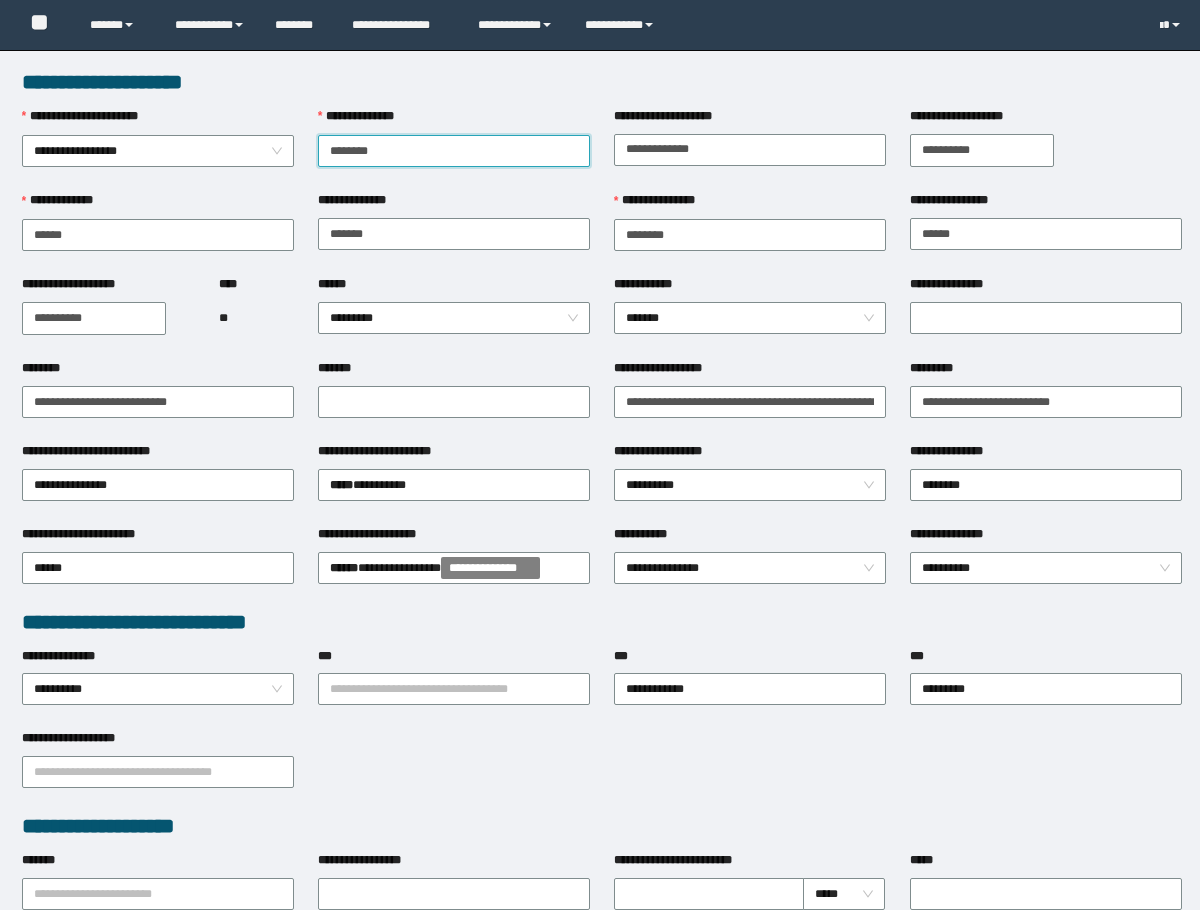 scroll, scrollTop: 0, scrollLeft: 0, axis: both 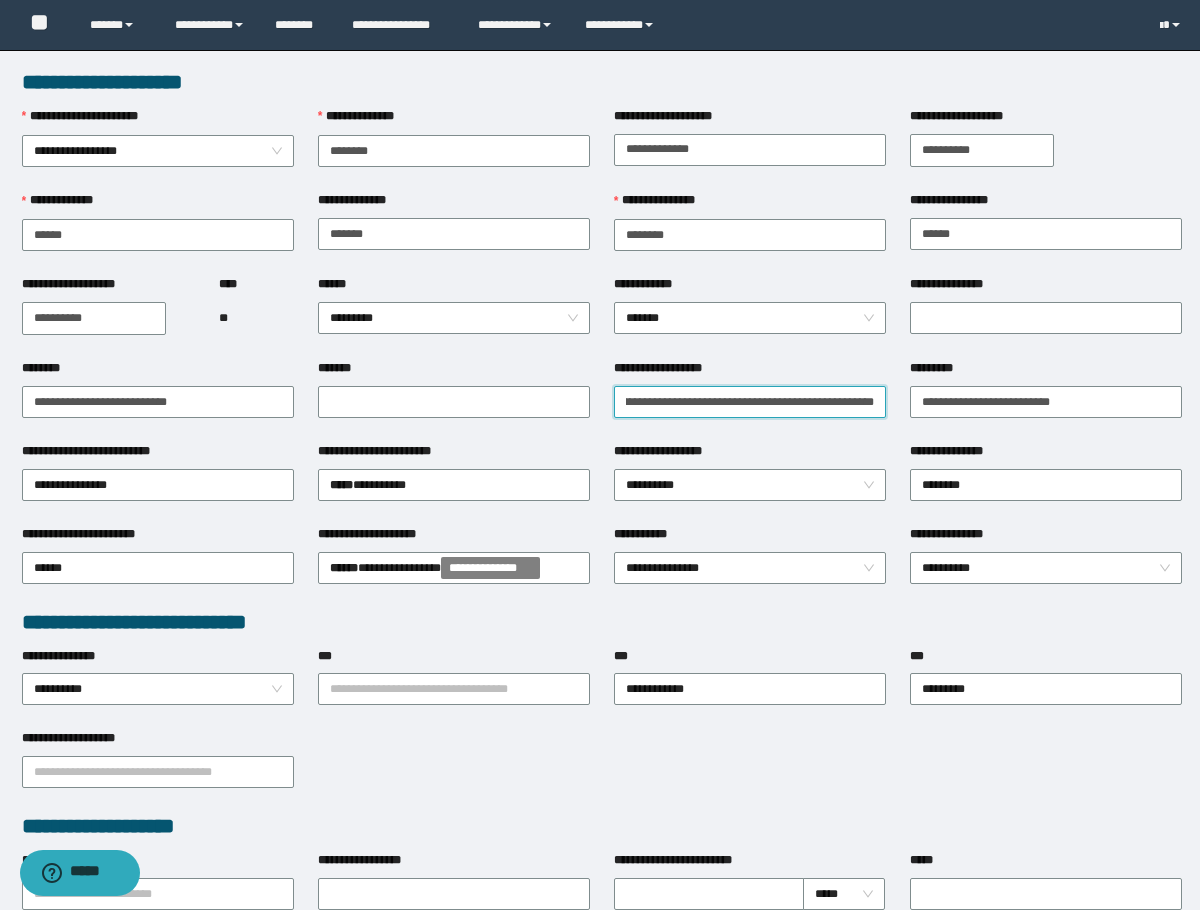 drag, startPoint x: 779, startPoint y: 412, endPoint x: 908, endPoint y: 418, distance: 129.13947 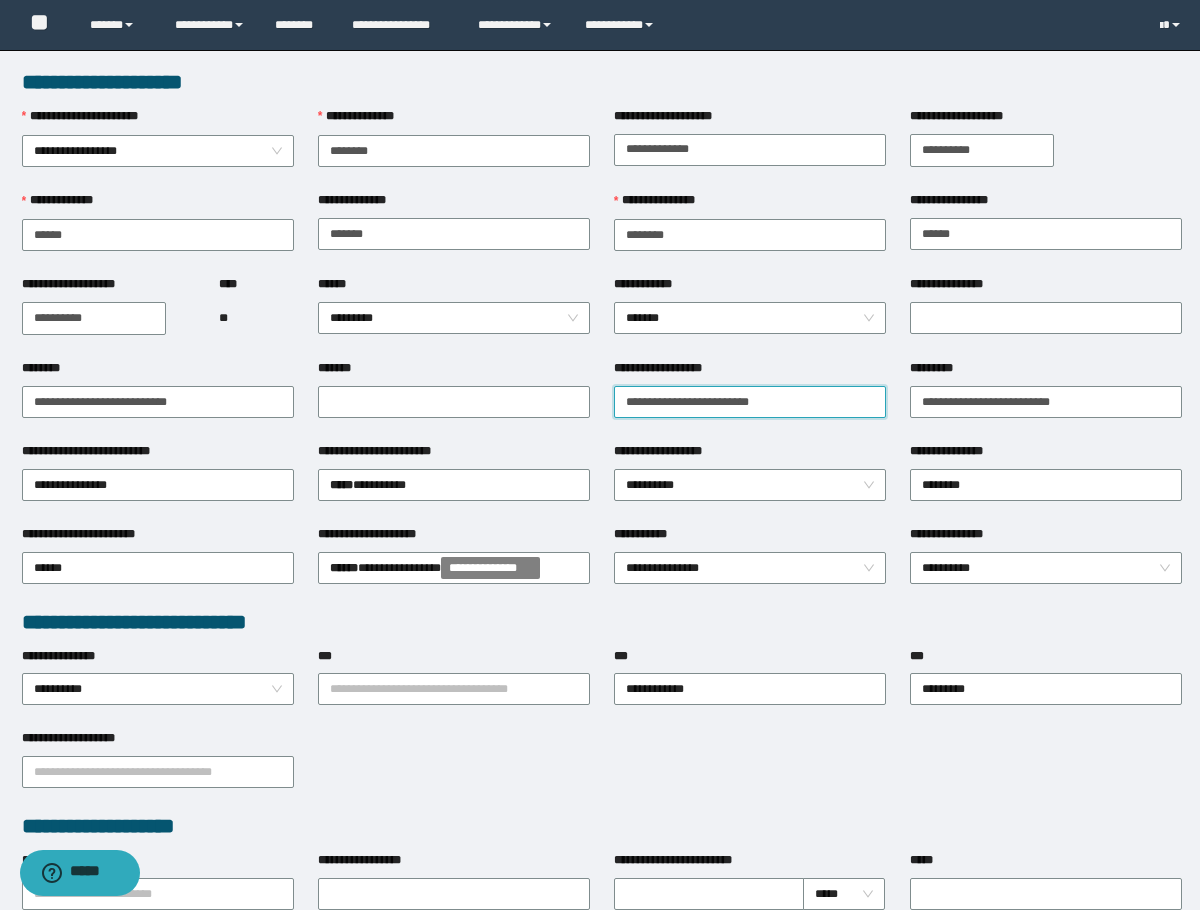 scroll, scrollTop: 0, scrollLeft: 0, axis: both 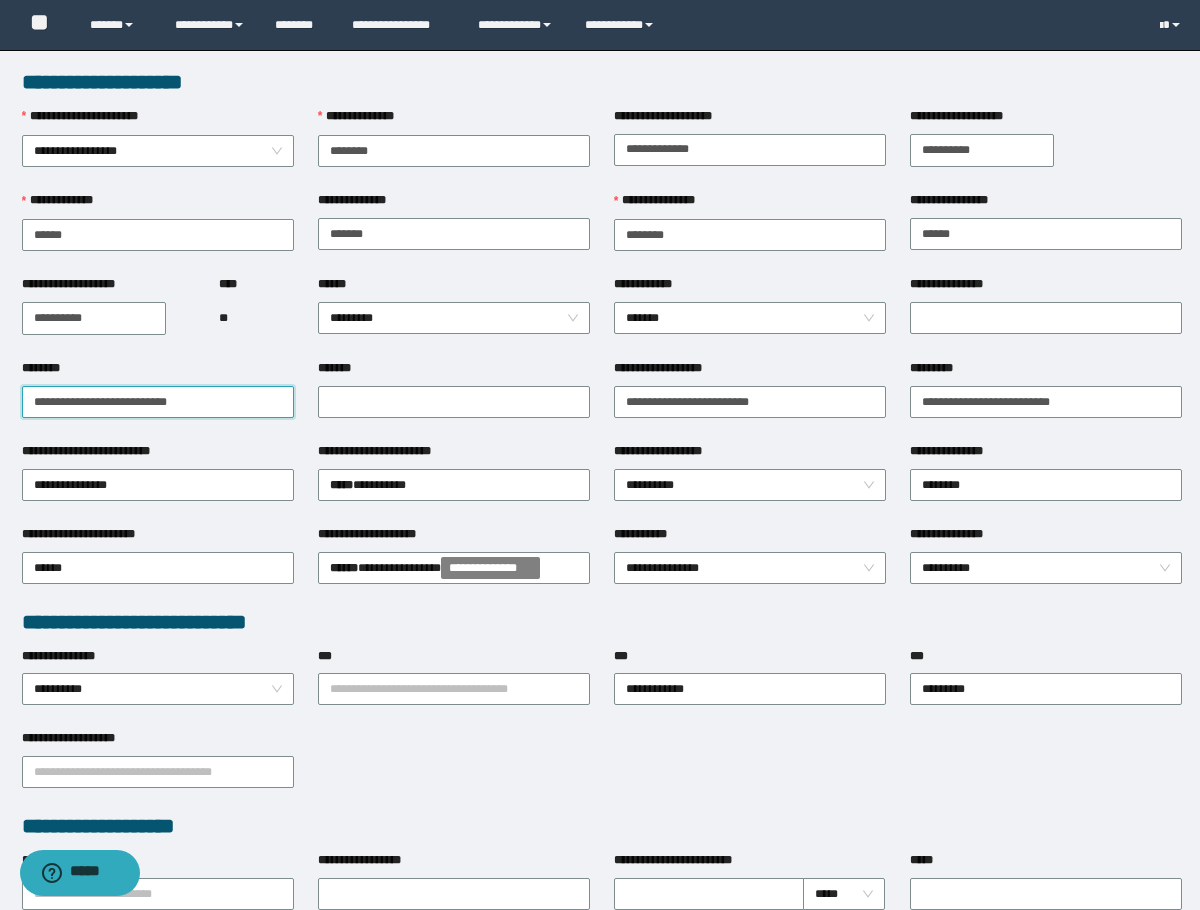 click on "********" at bounding box center [158, 402] 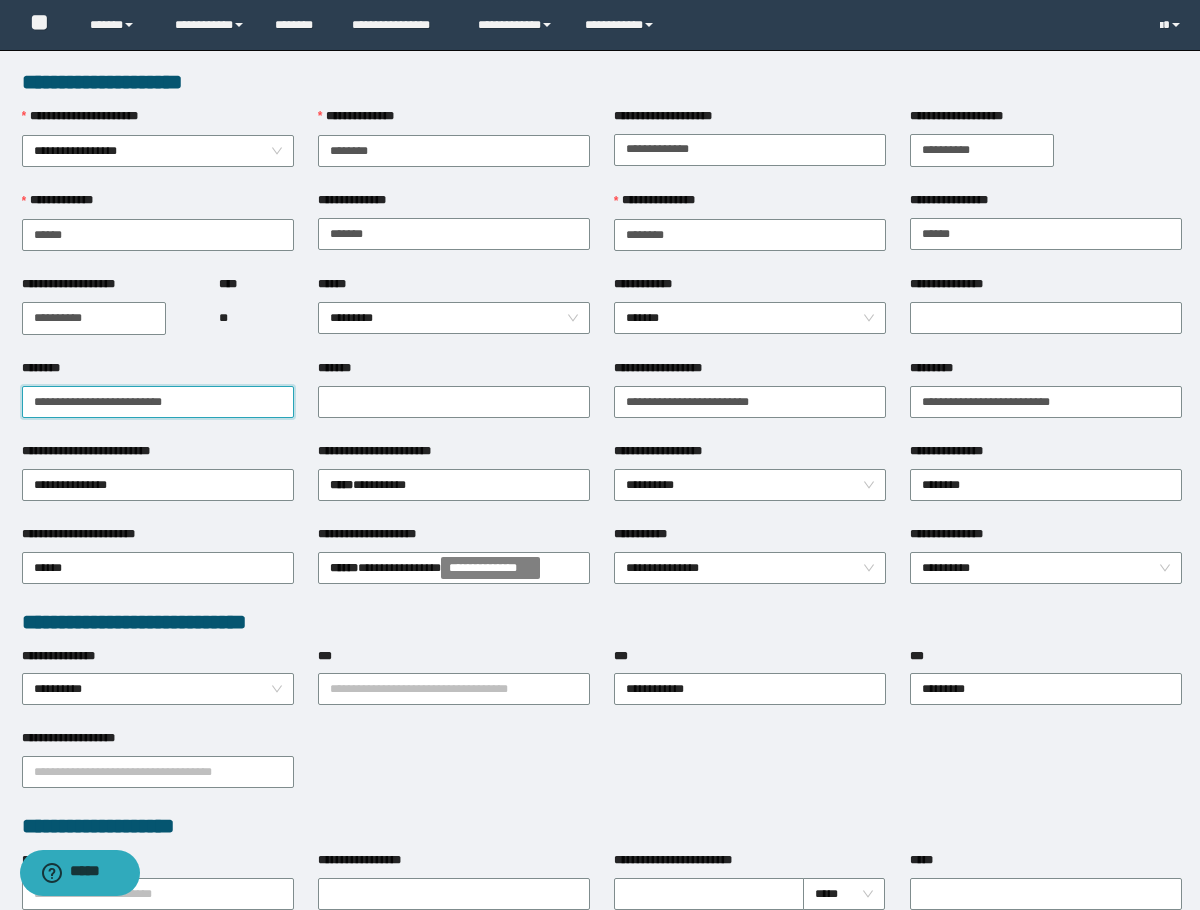 click on "**********" at bounding box center [158, 402] 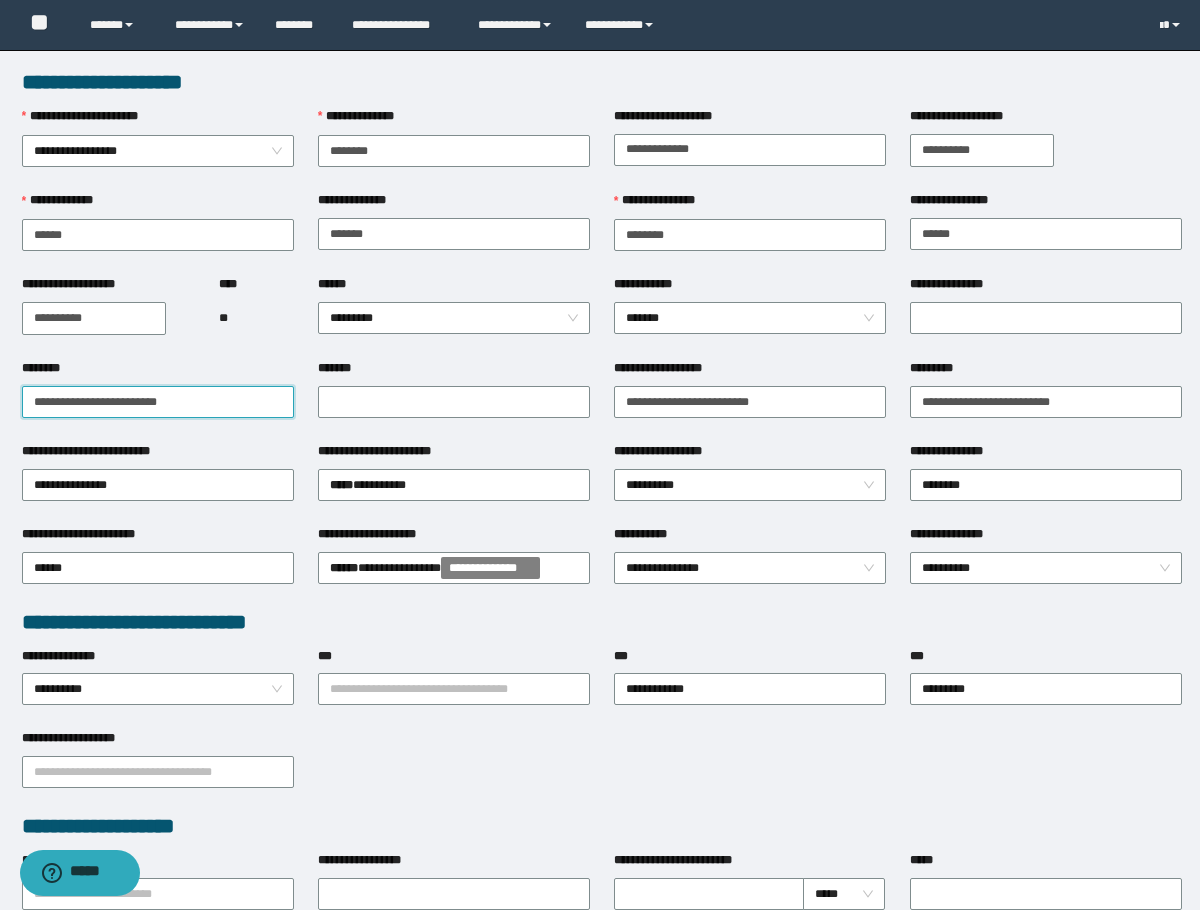drag, startPoint x: 99, startPoint y: 401, endPoint x: -1, endPoint y: 425, distance: 102.83968 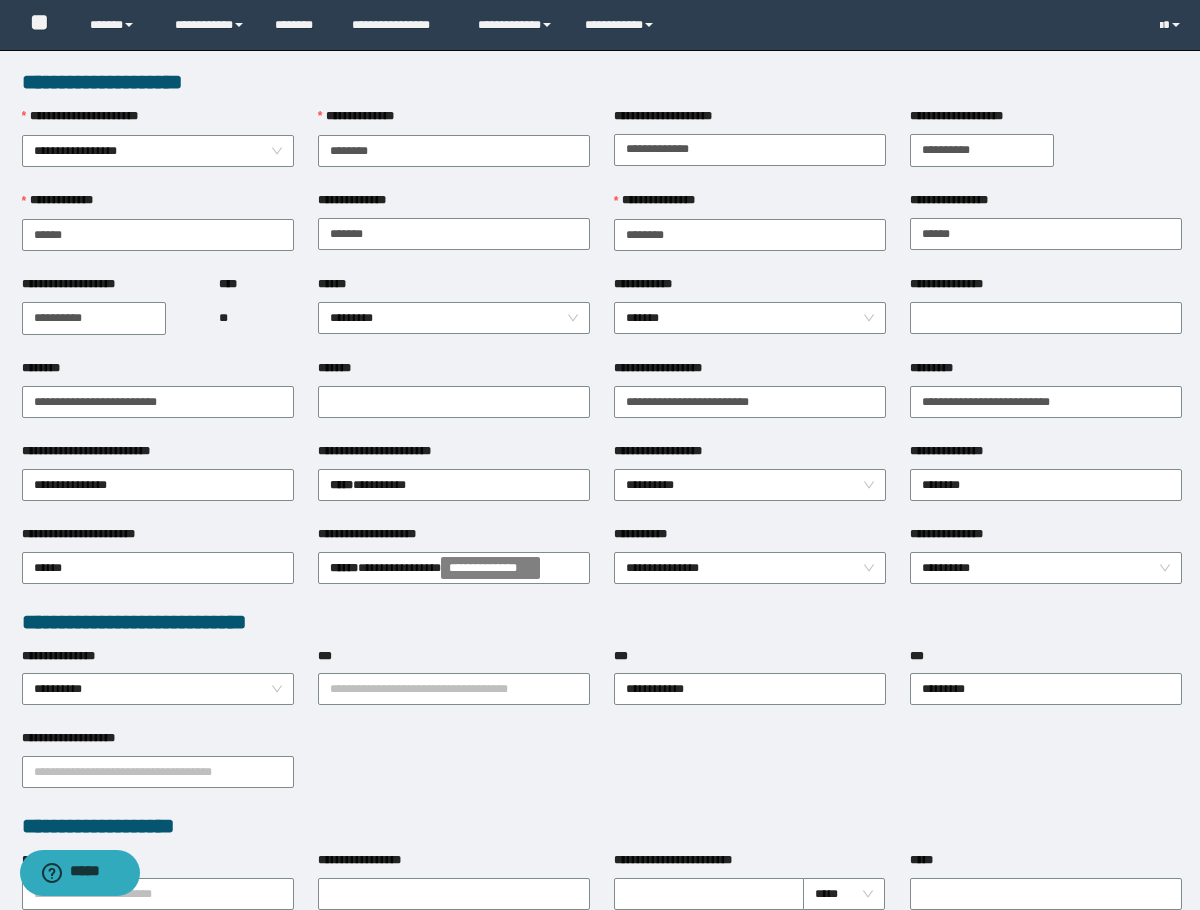 click on "**********" at bounding box center [602, 82] 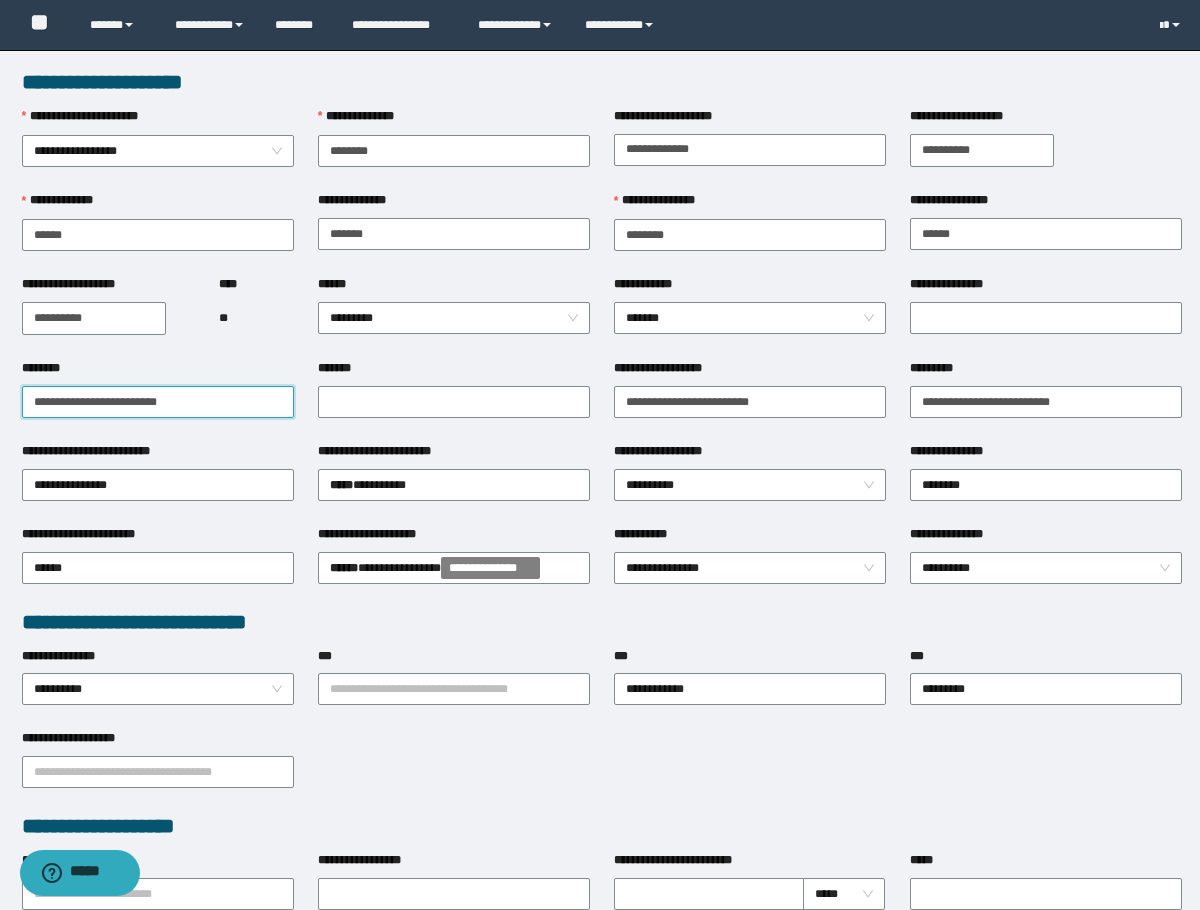 drag, startPoint x: 102, startPoint y: 406, endPoint x: 267, endPoint y: 411, distance: 165.07574 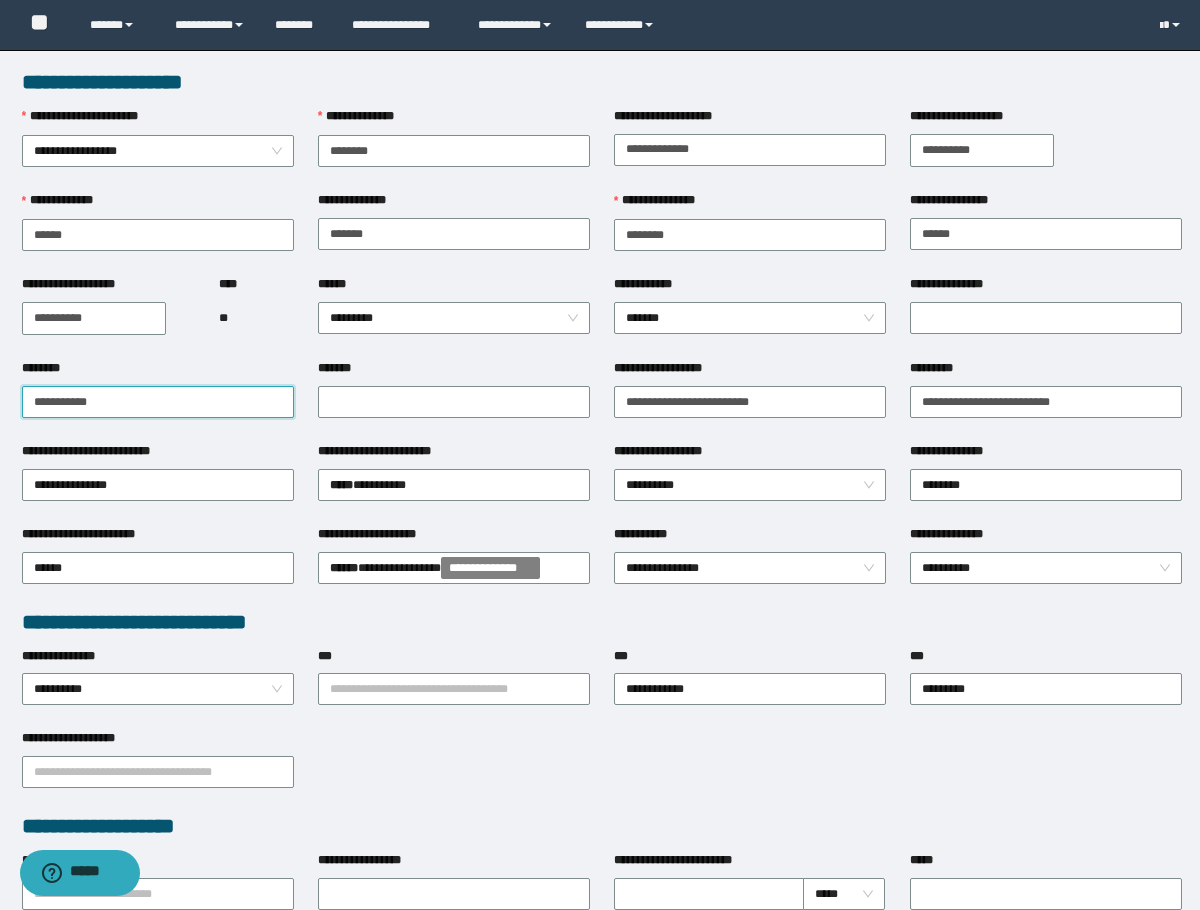 drag, startPoint x: 114, startPoint y: 402, endPoint x: -1, endPoint y: 414, distance: 115.62439 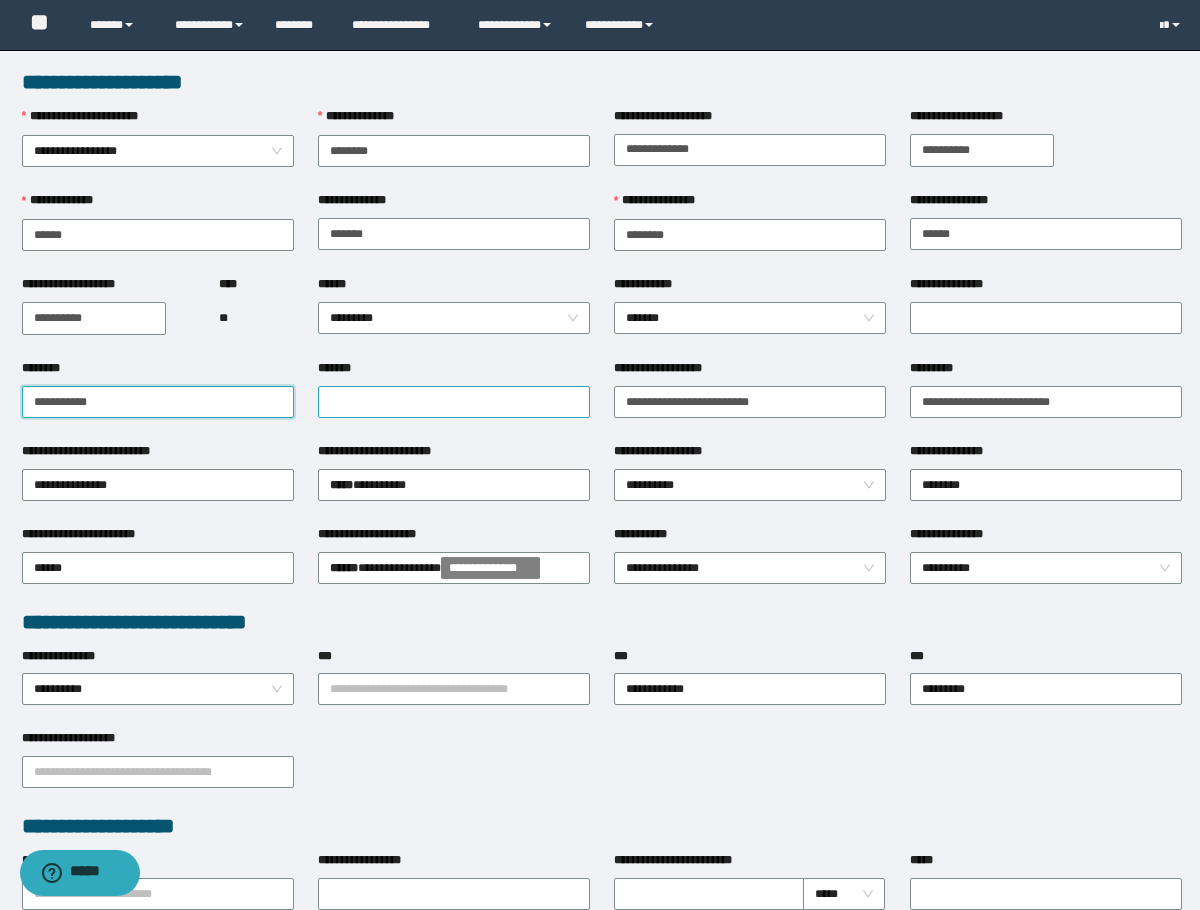 type on "**********" 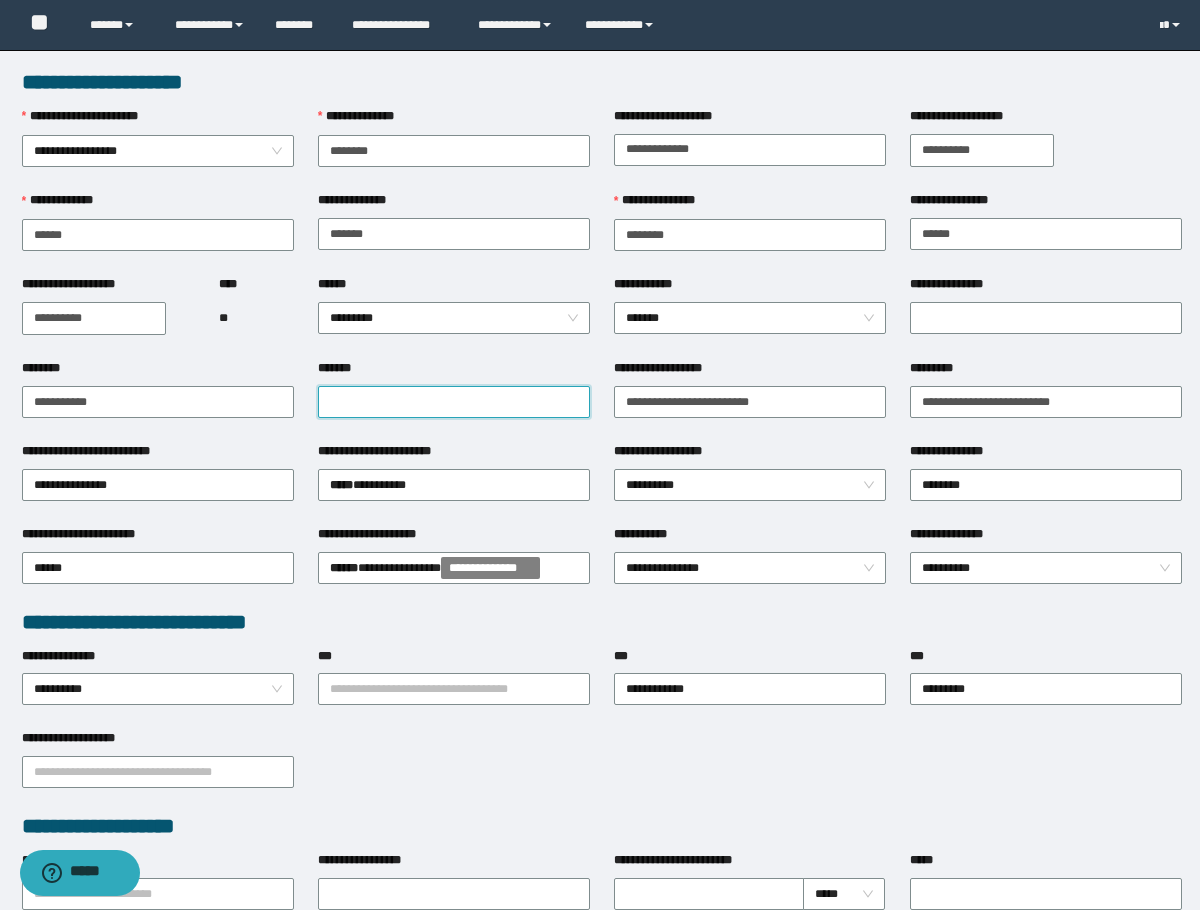 click on "*******" at bounding box center [454, 402] 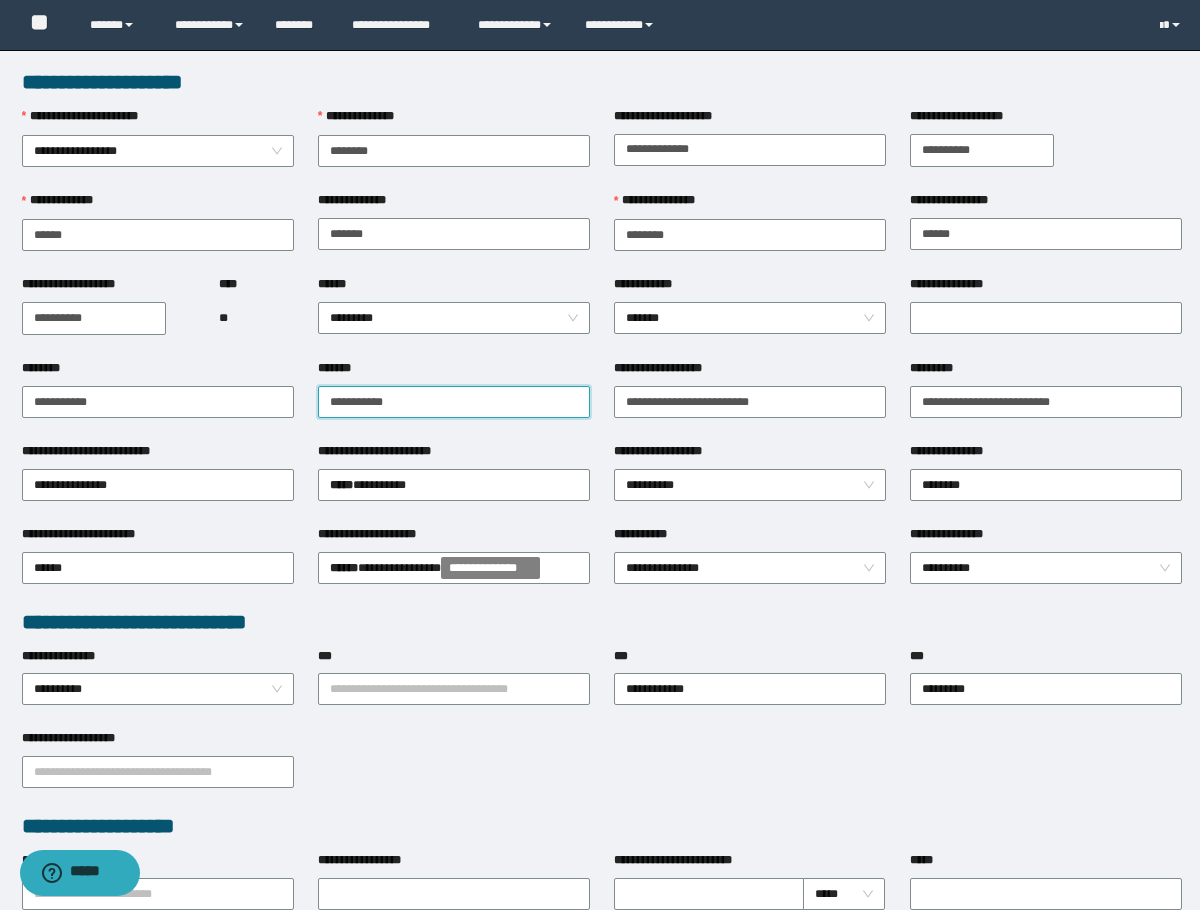 type on "**********" 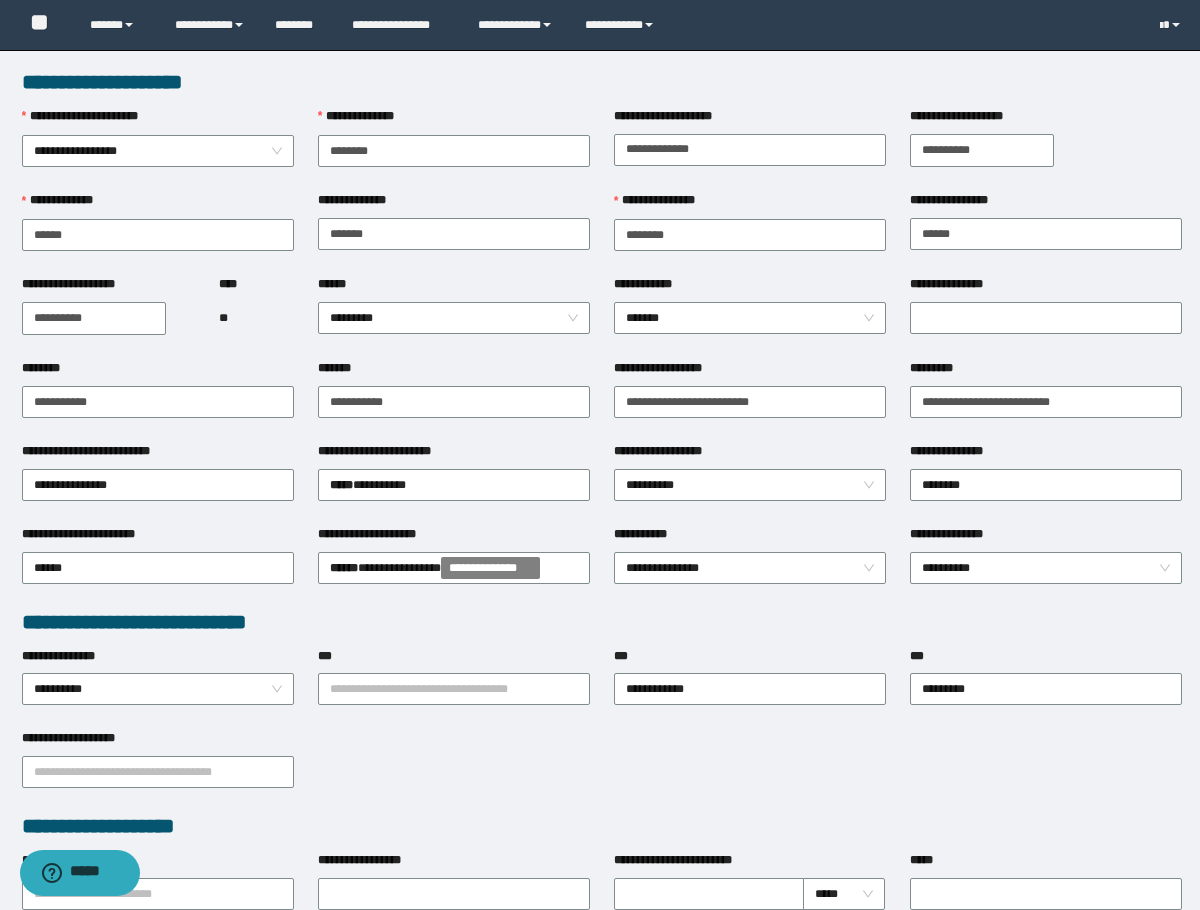 click on "**" at bounding box center [229, 318] 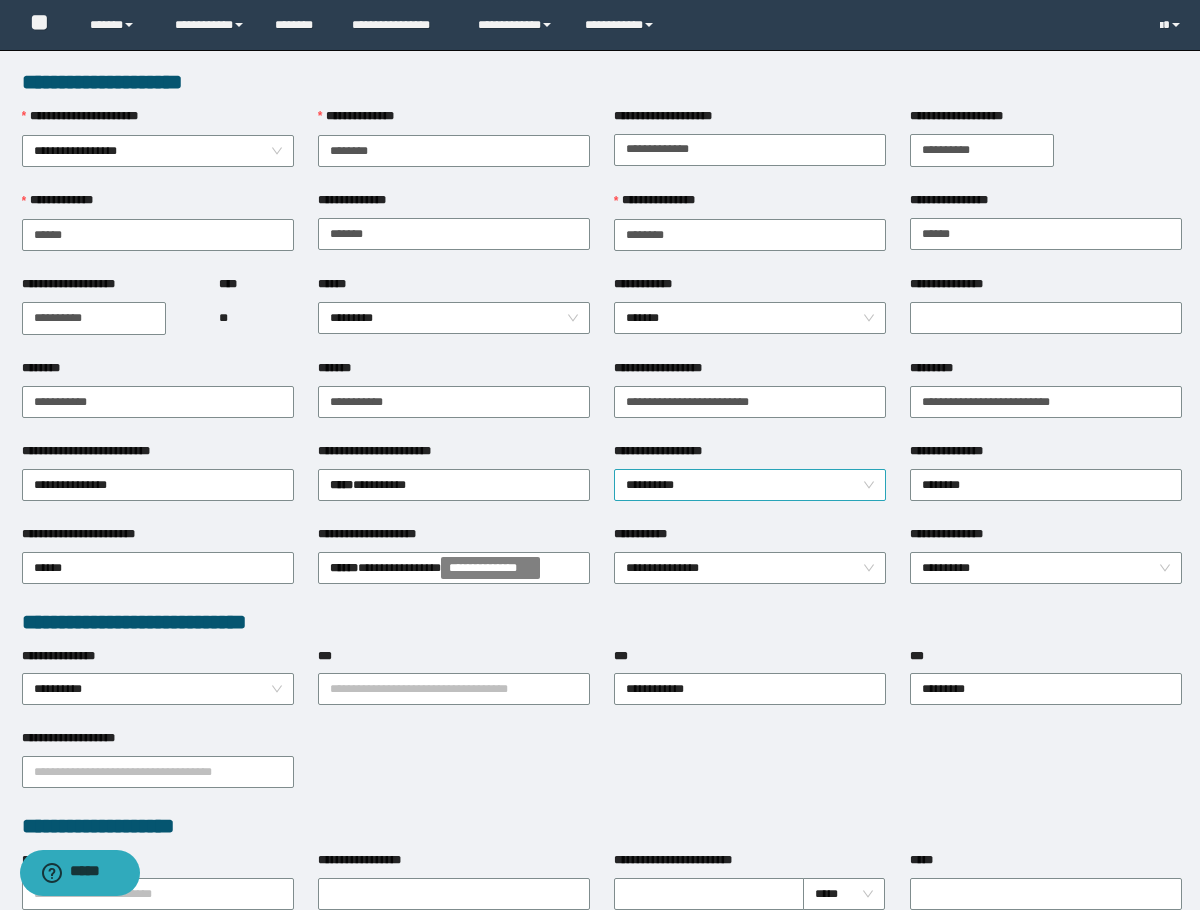 click on "**********" at bounding box center (750, 485) 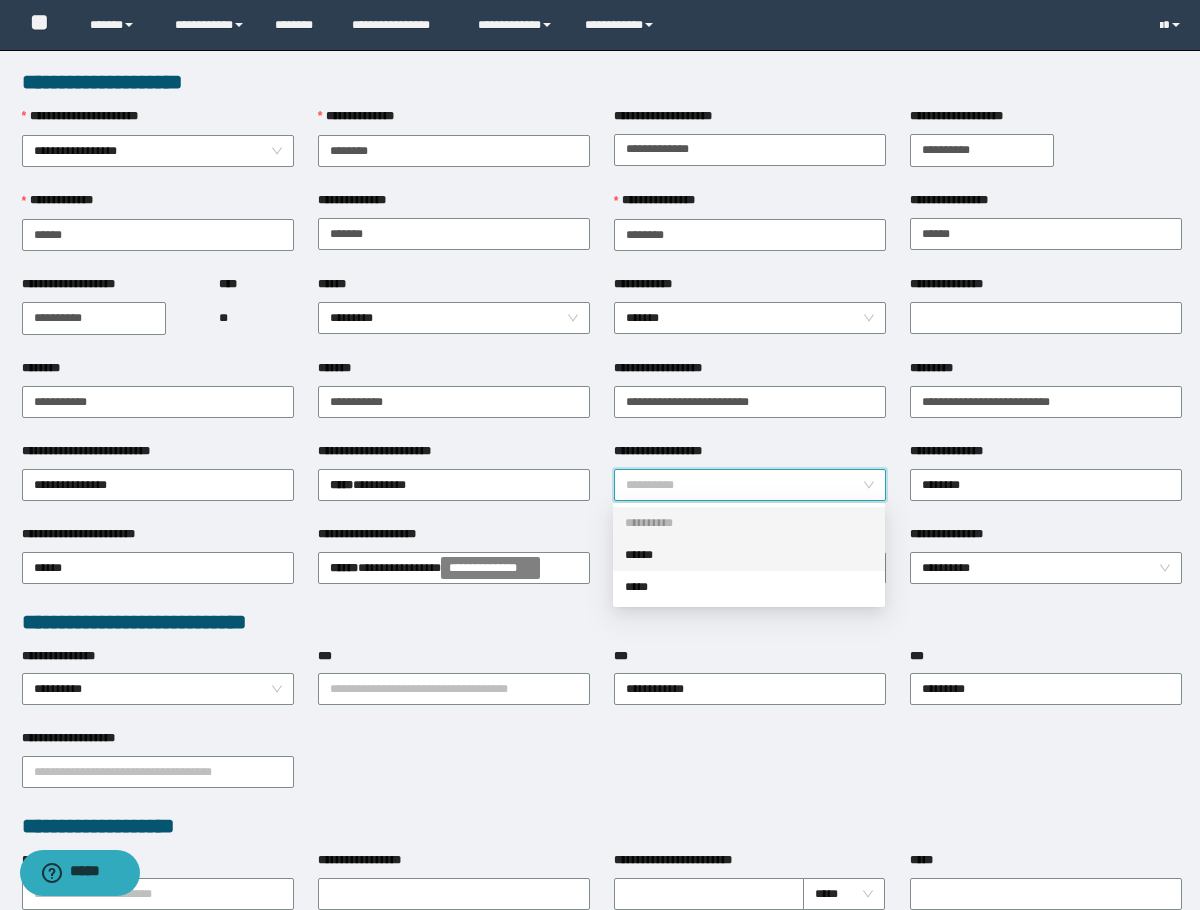 click on "******" at bounding box center (749, 555) 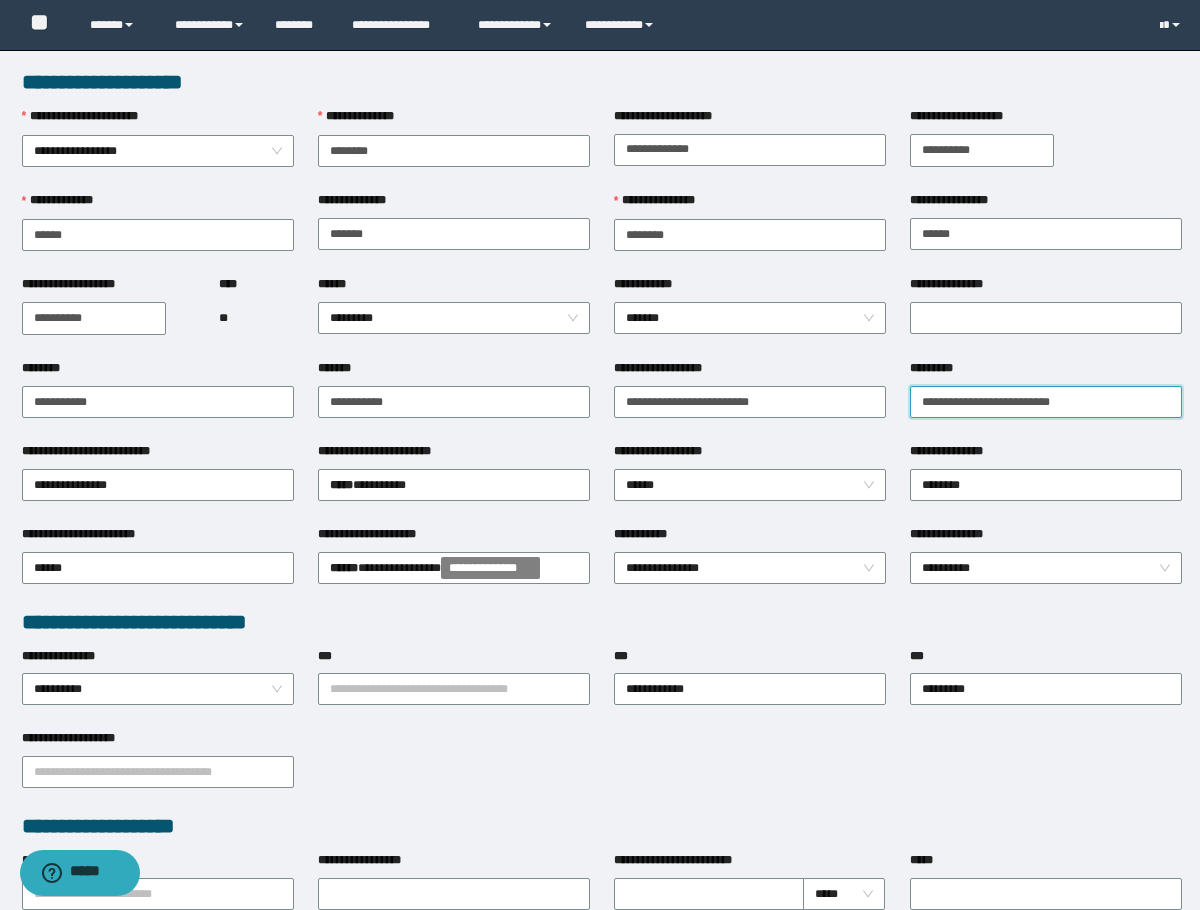 drag, startPoint x: 931, startPoint y: 406, endPoint x: 948, endPoint y: 406, distance: 17 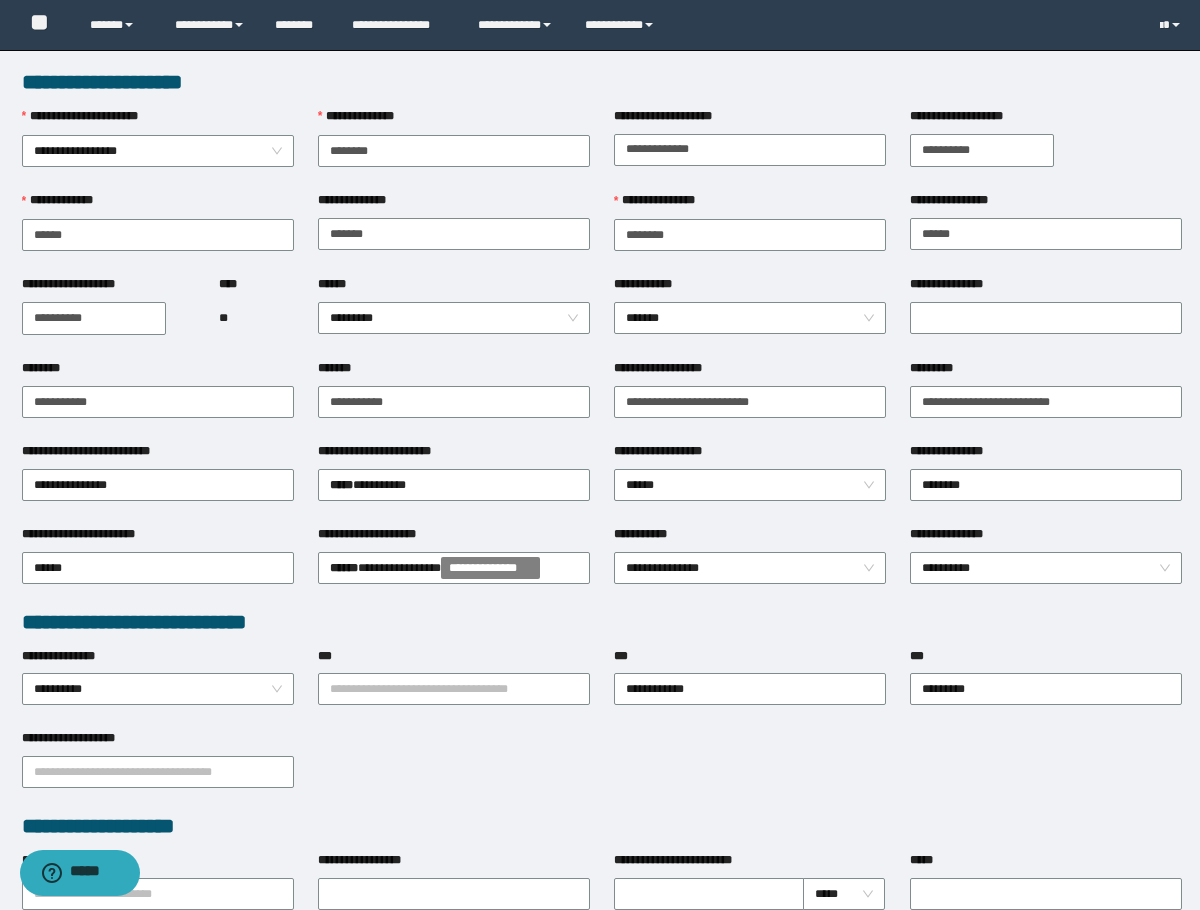 click on "****** *********" at bounding box center (454, 317) 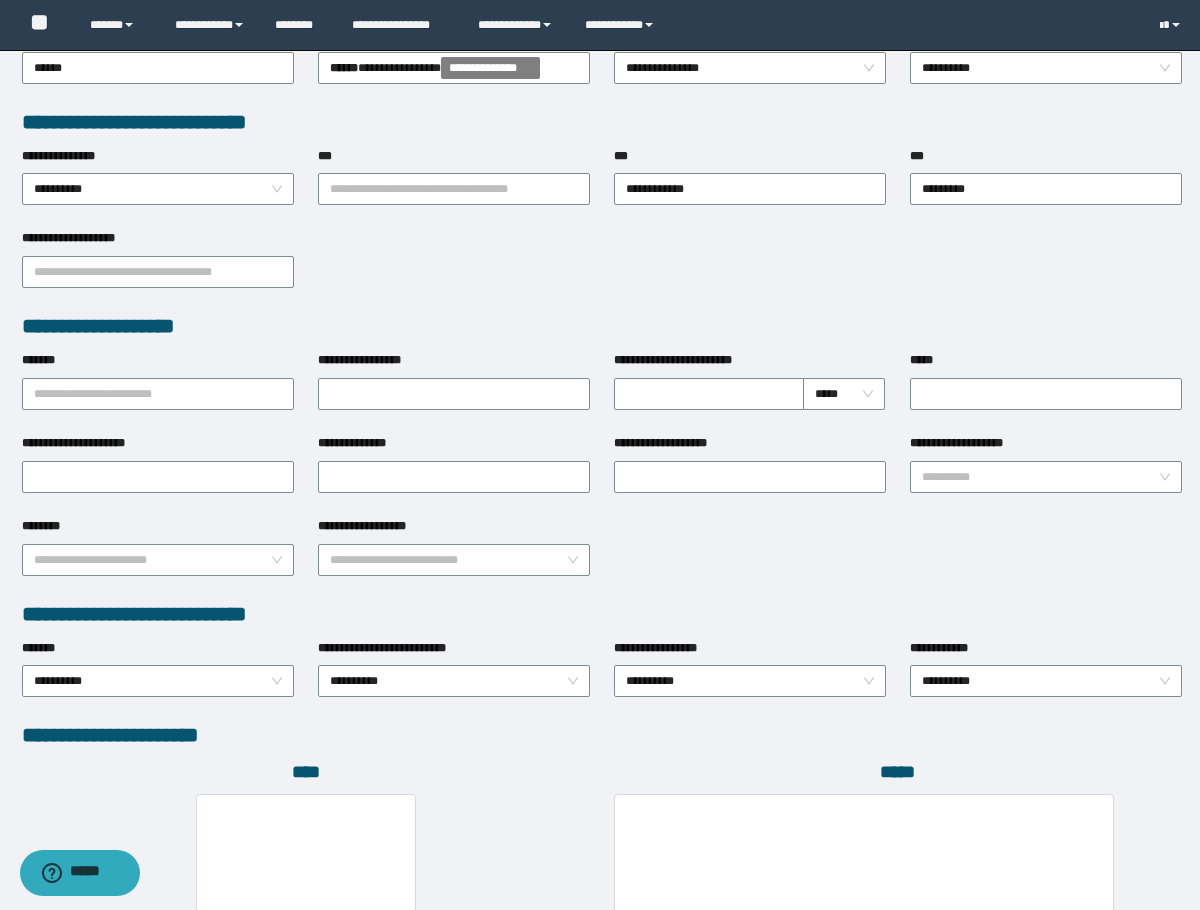 scroll, scrollTop: 793, scrollLeft: 0, axis: vertical 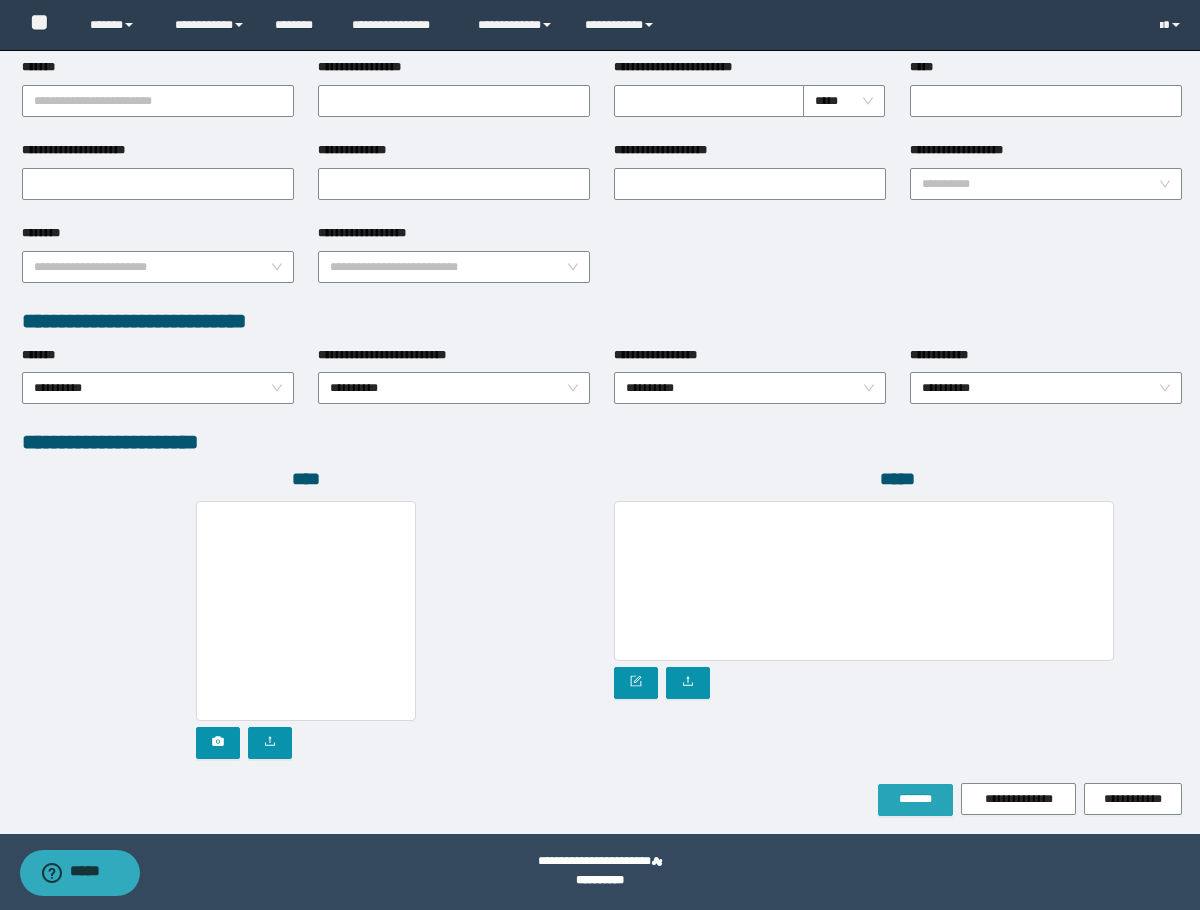 click on "*******" at bounding box center [915, 799] 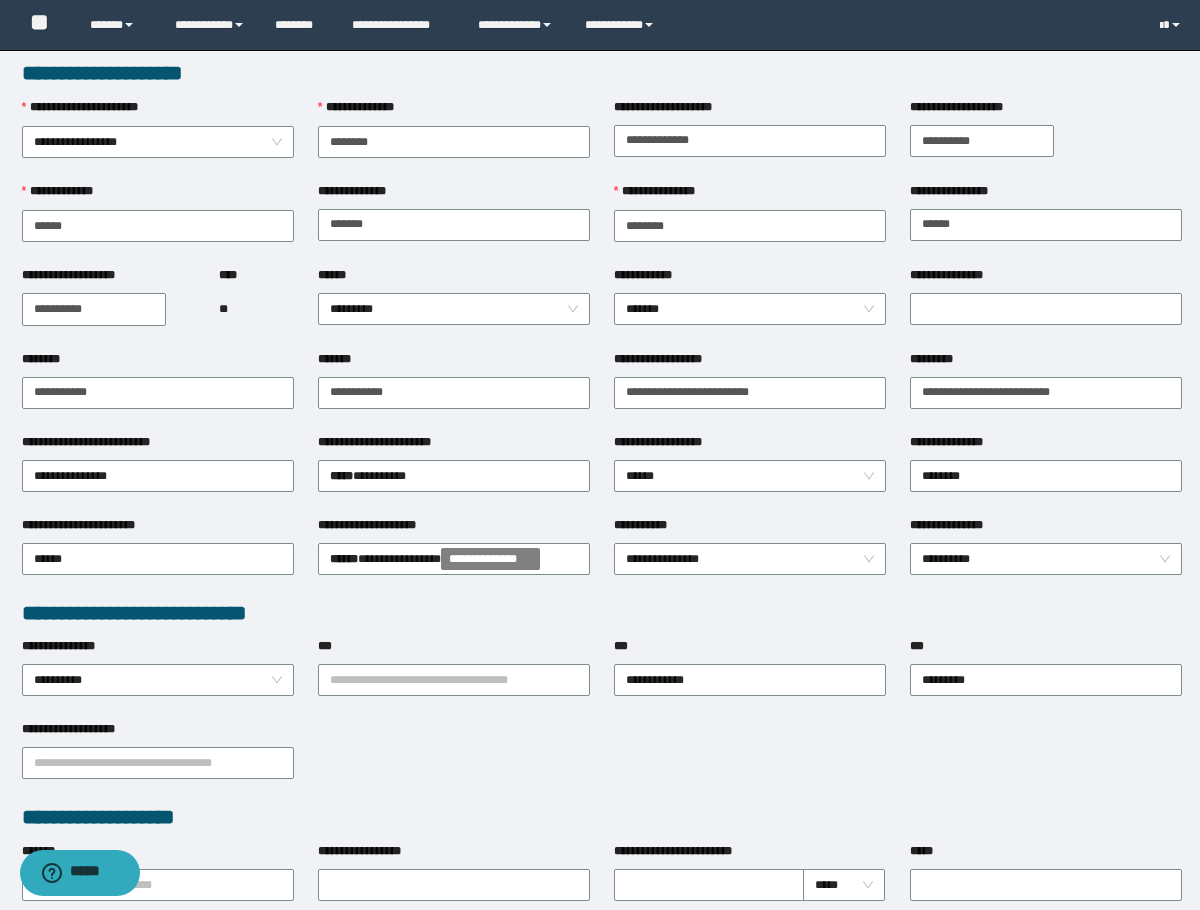 scroll, scrollTop: 0, scrollLeft: 0, axis: both 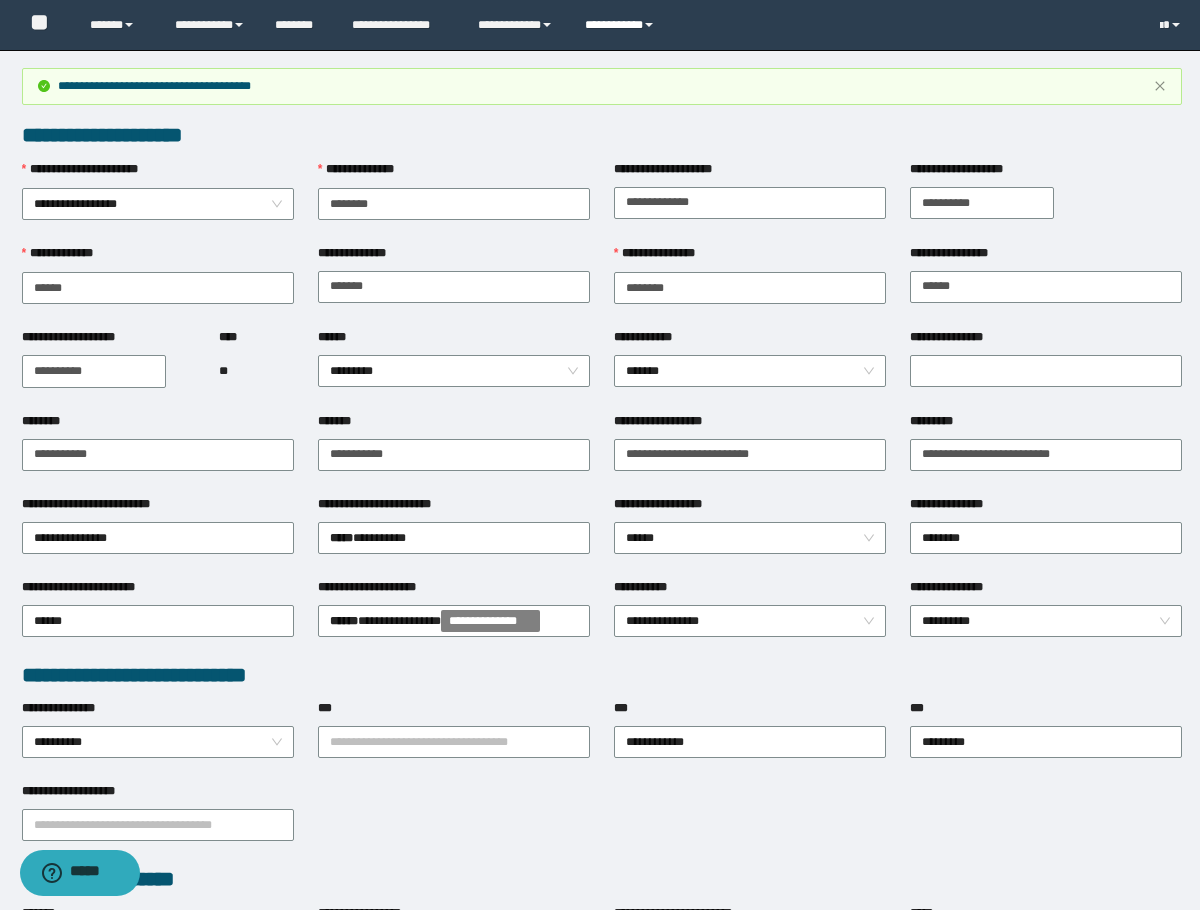 click on "**********" at bounding box center [622, 25] 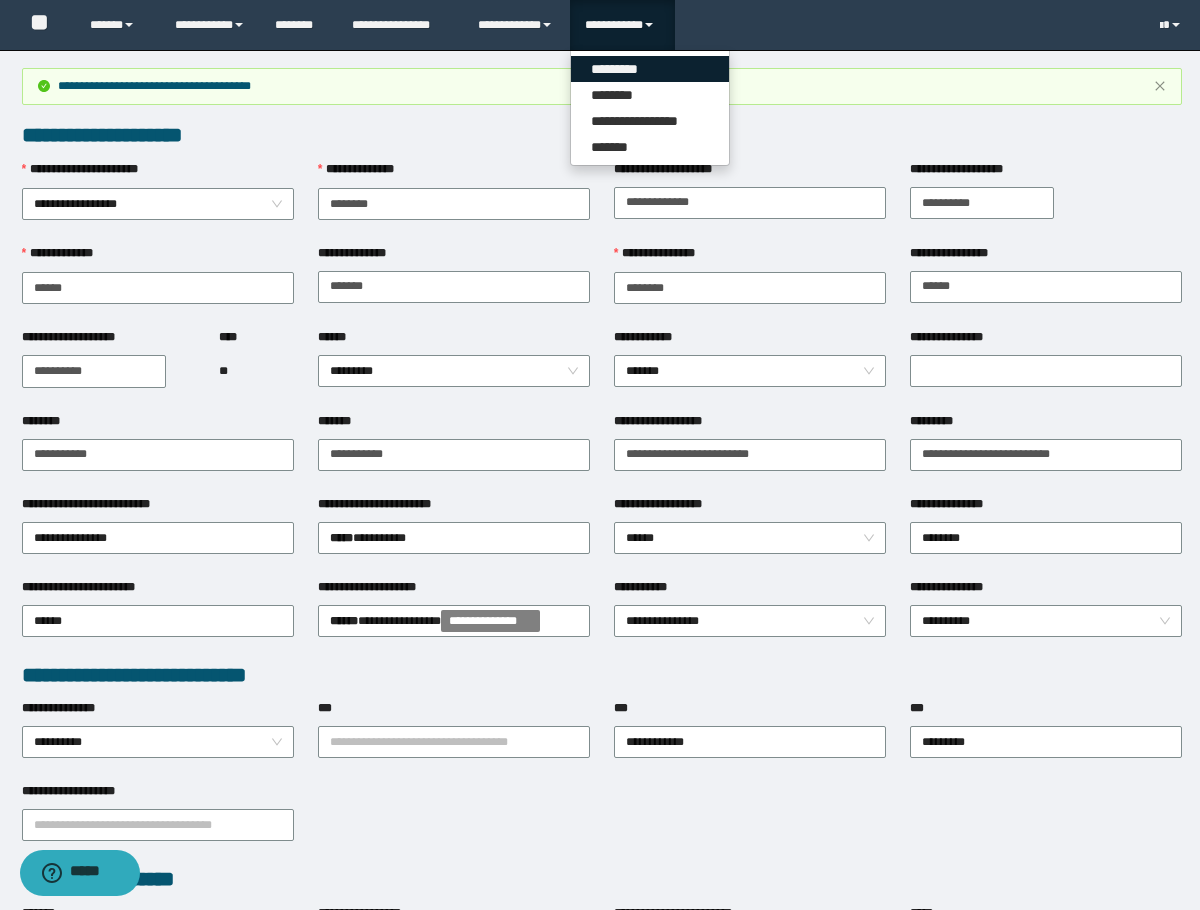 click on "*********" at bounding box center (650, 69) 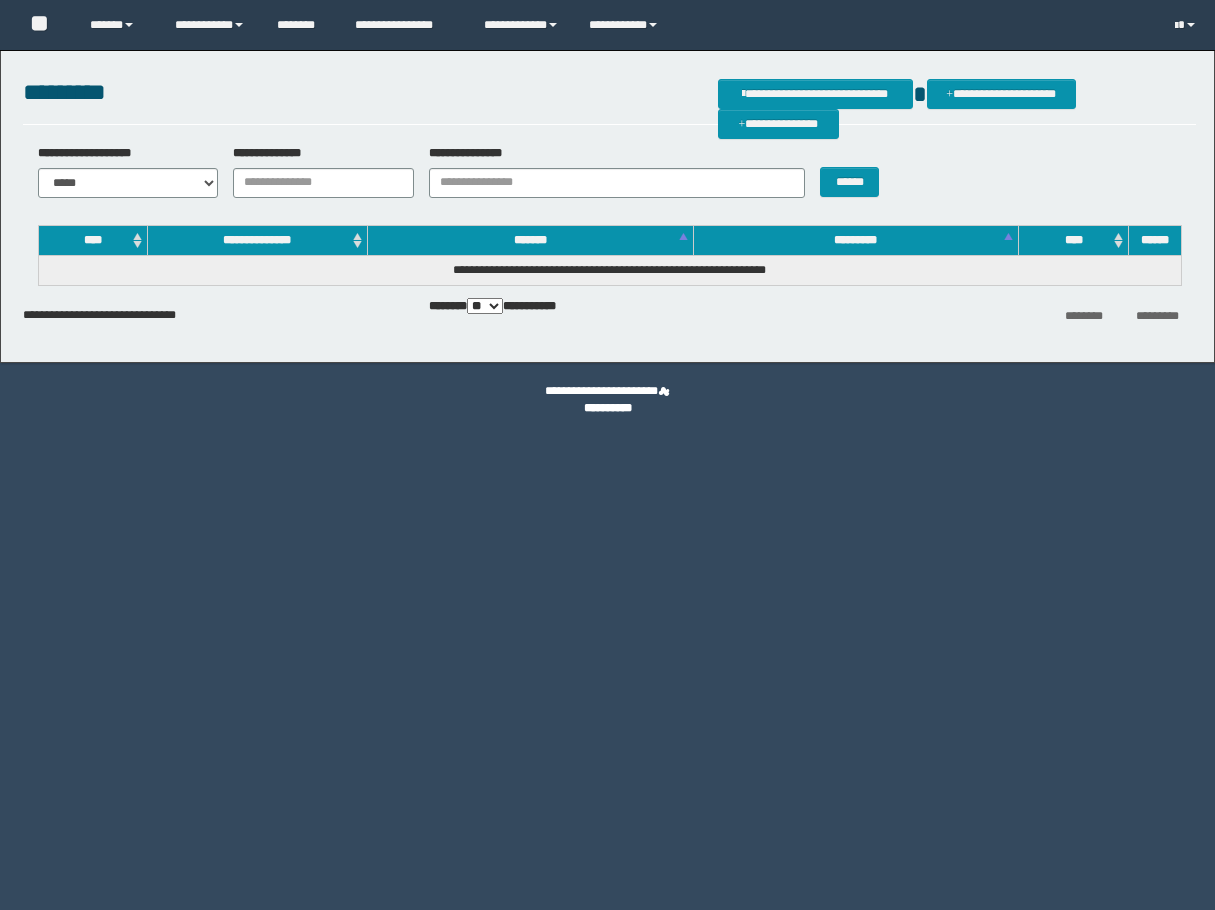 scroll, scrollTop: 0, scrollLeft: 0, axis: both 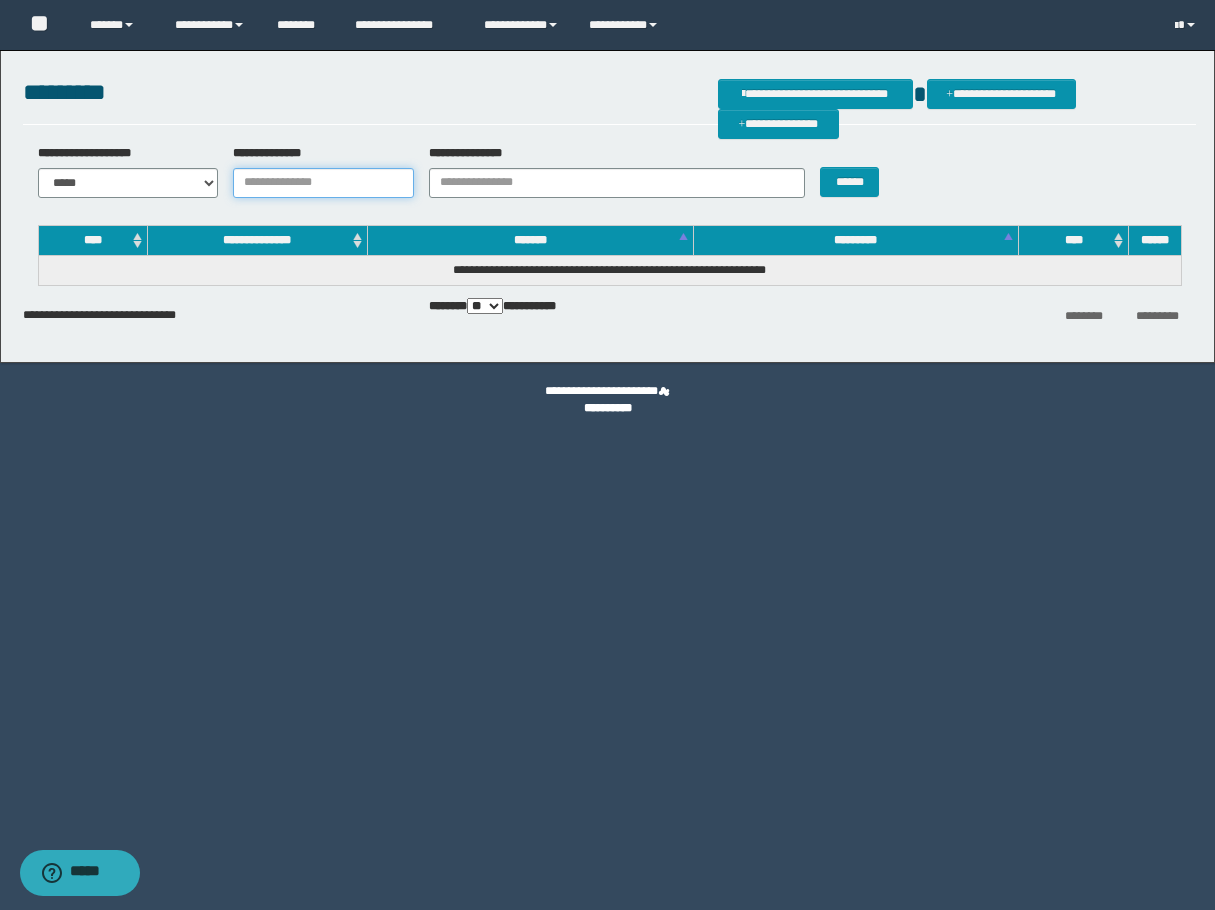 click on "**********" at bounding box center [323, 183] 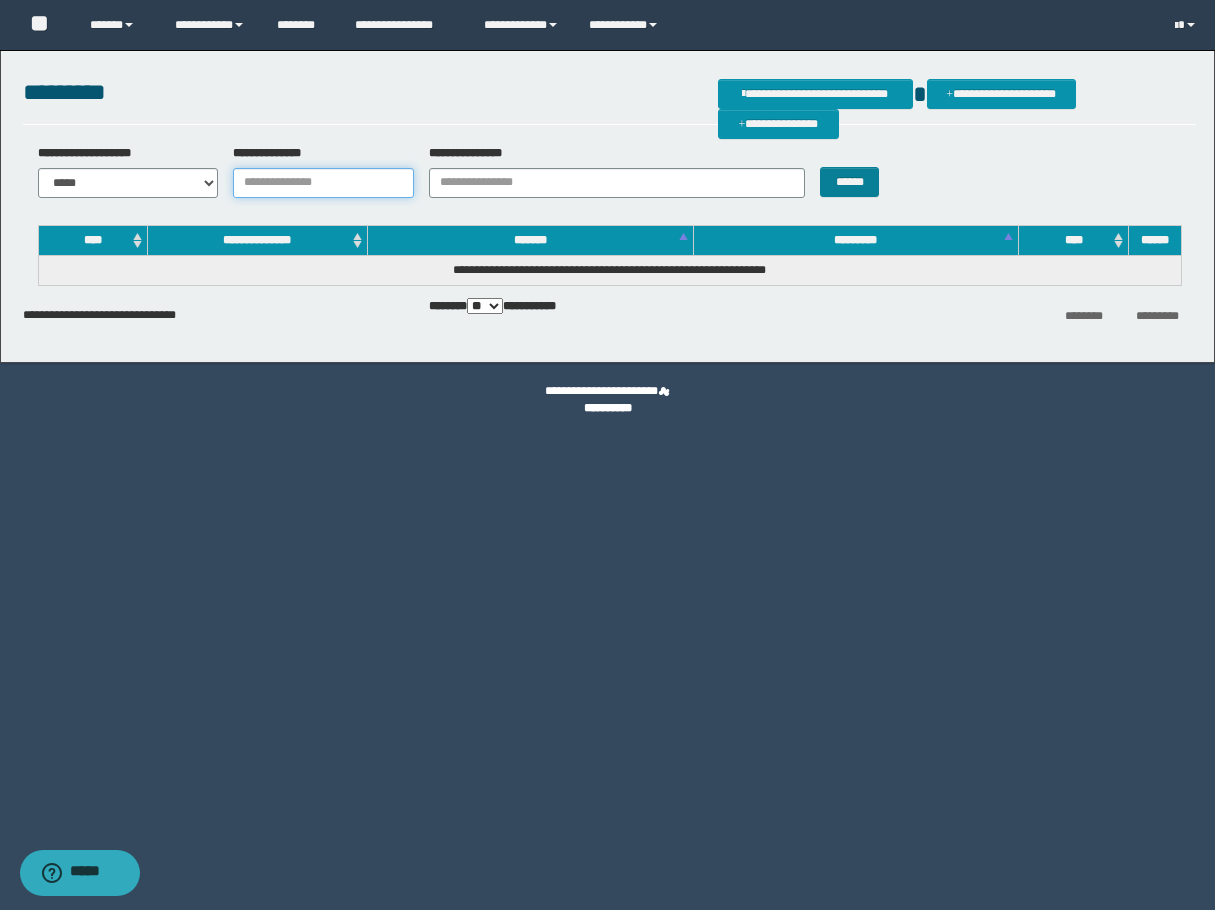 paste on "********" 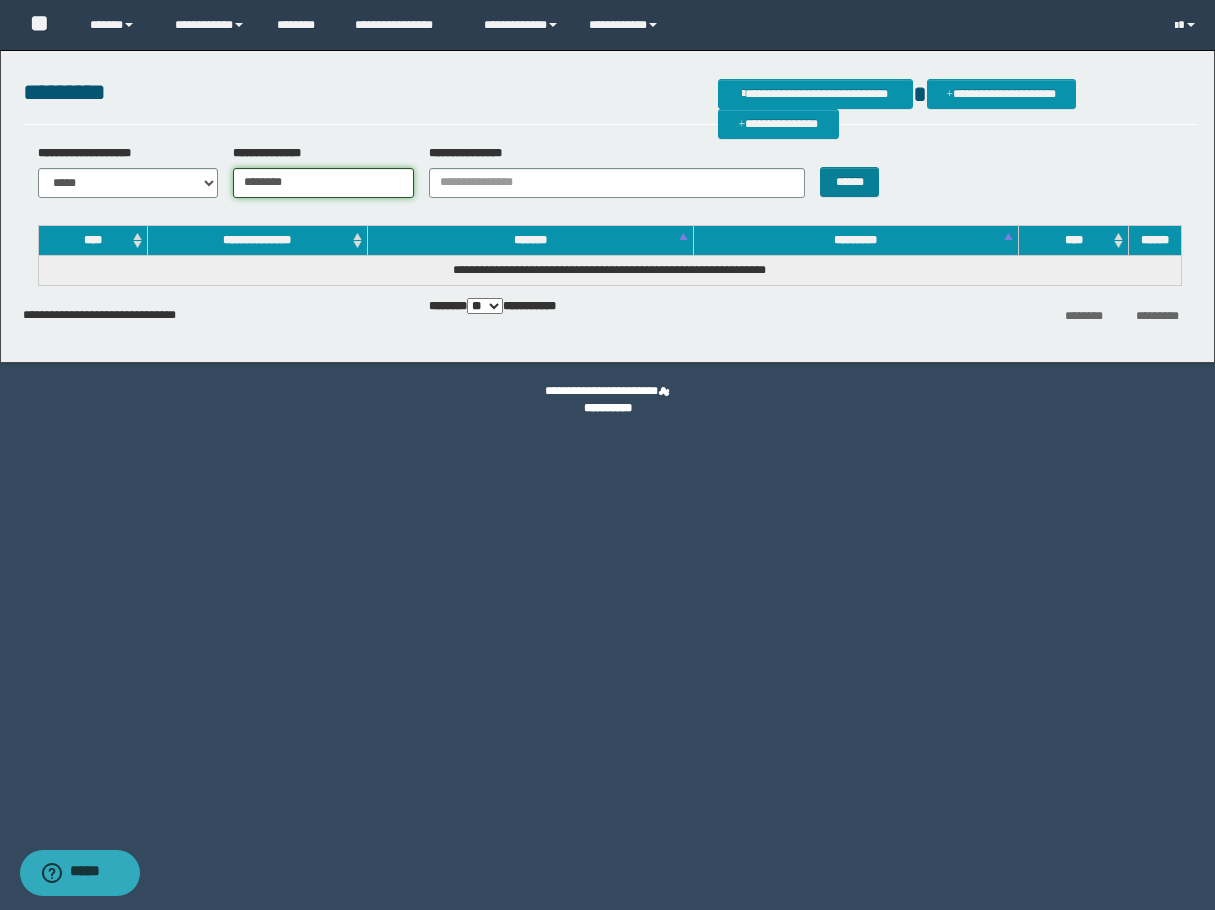 type on "********" 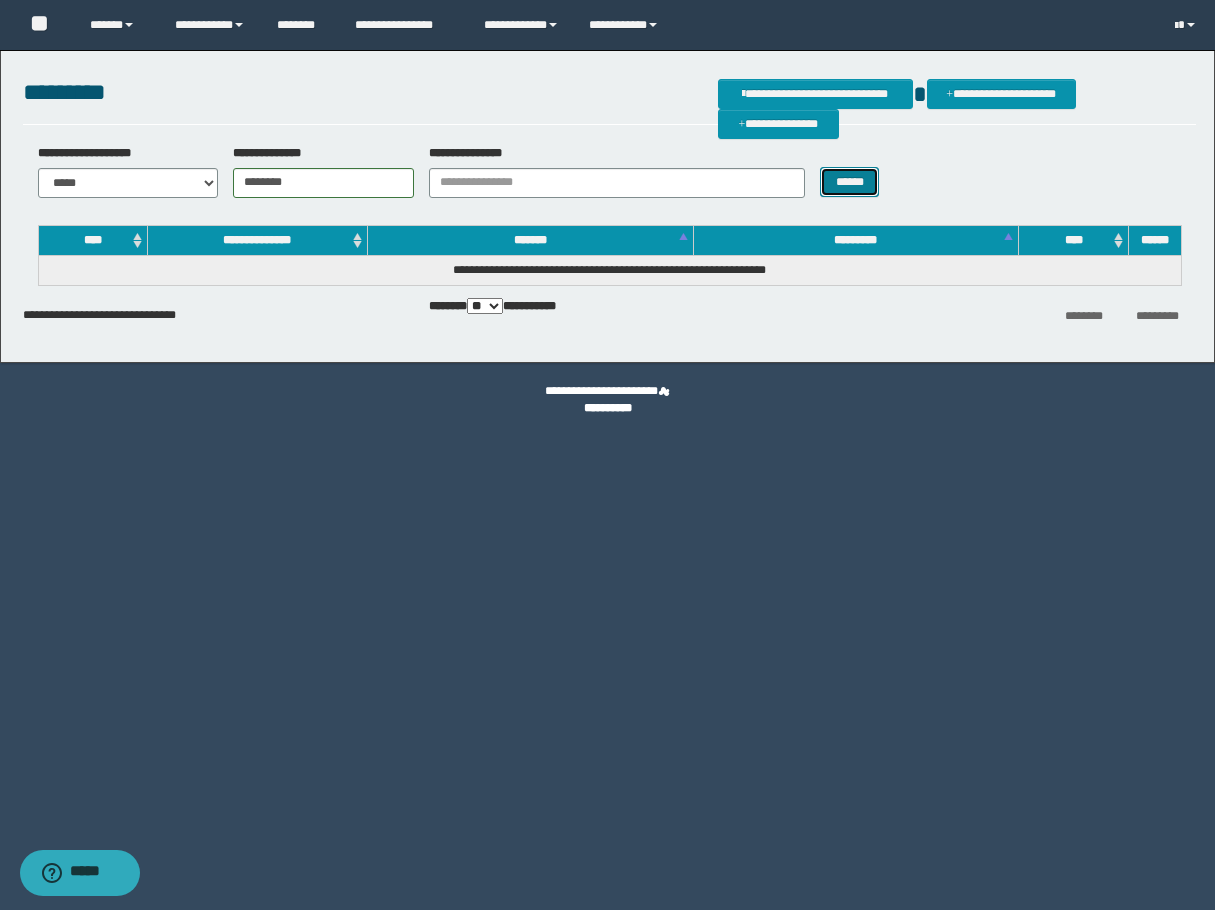 click on "******" at bounding box center (849, 182) 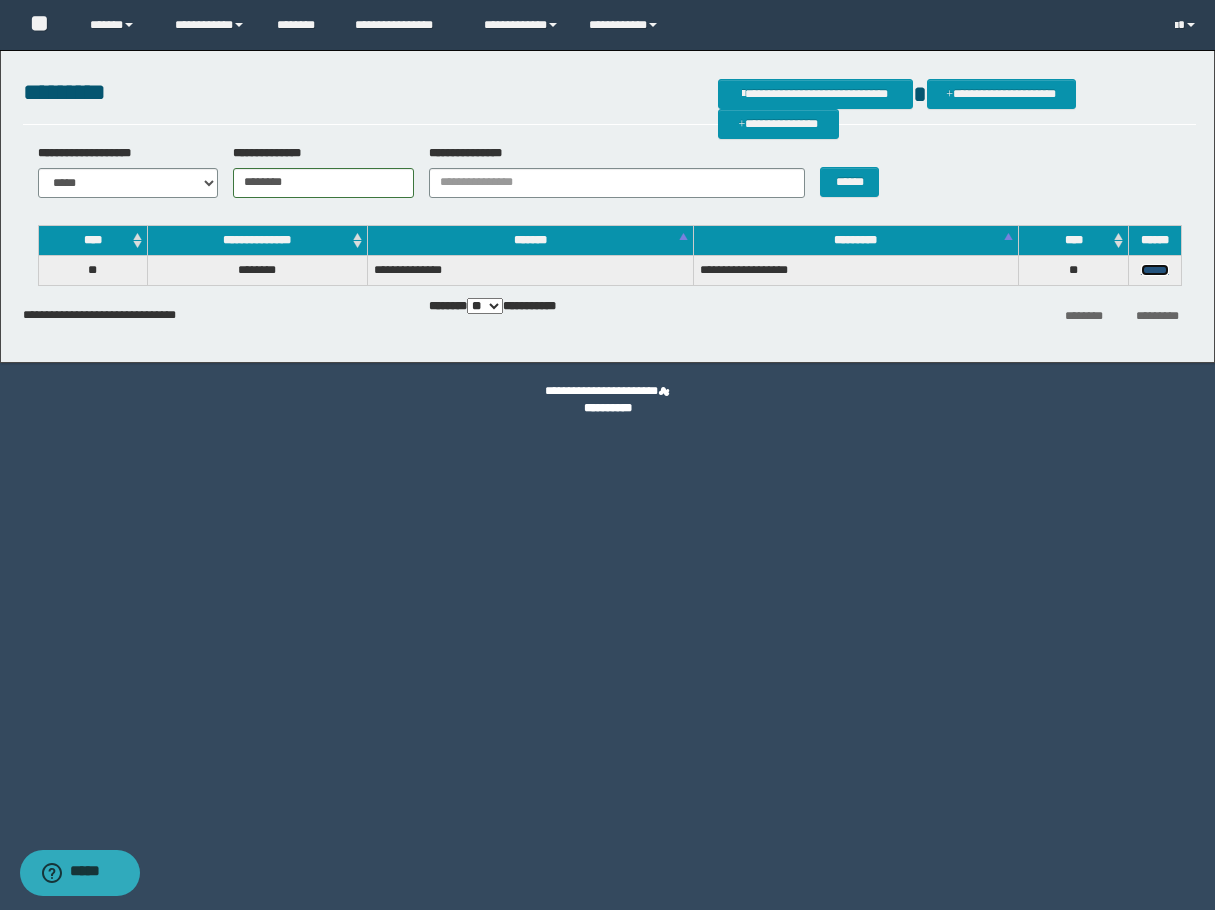 click on "******" at bounding box center (1155, 270) 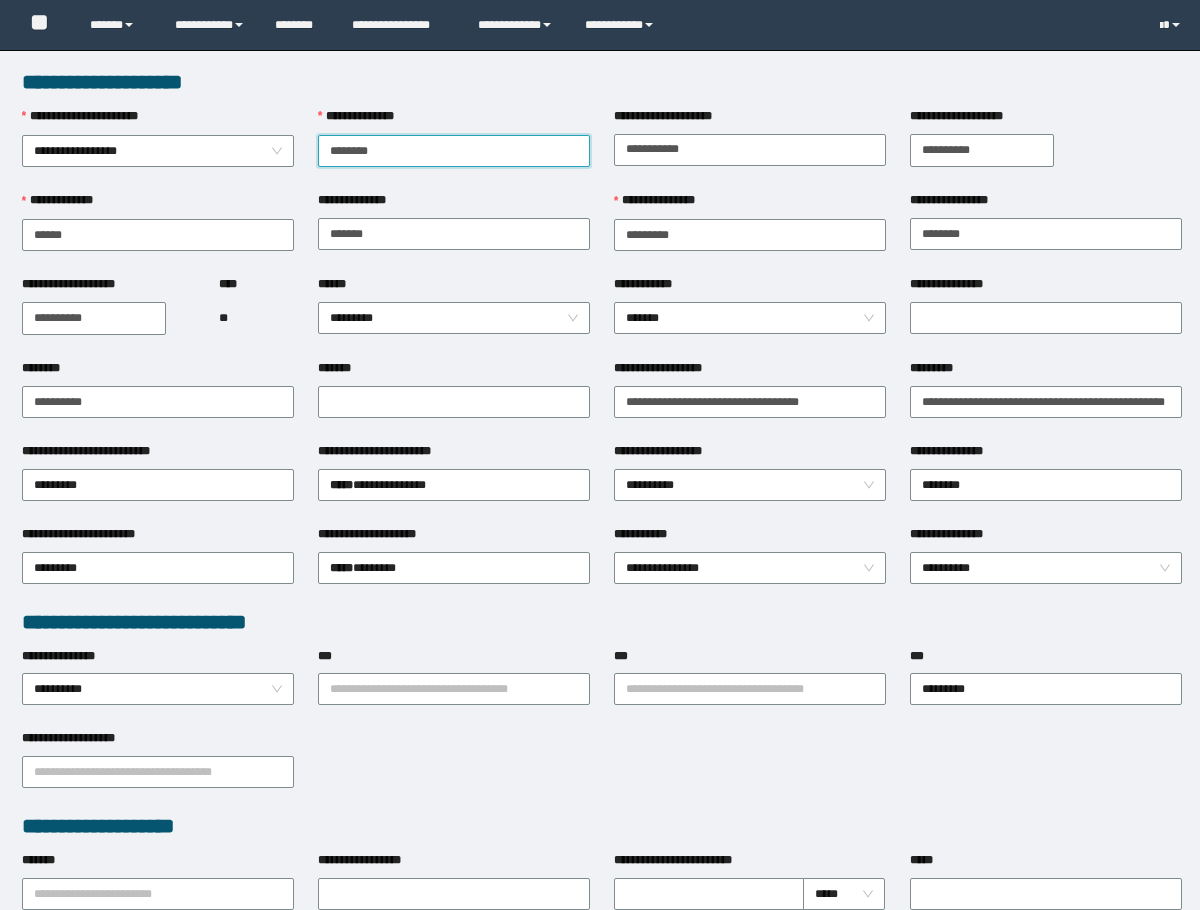 scroll, scrollTop: 0, scrollLeft: 0, axis: both 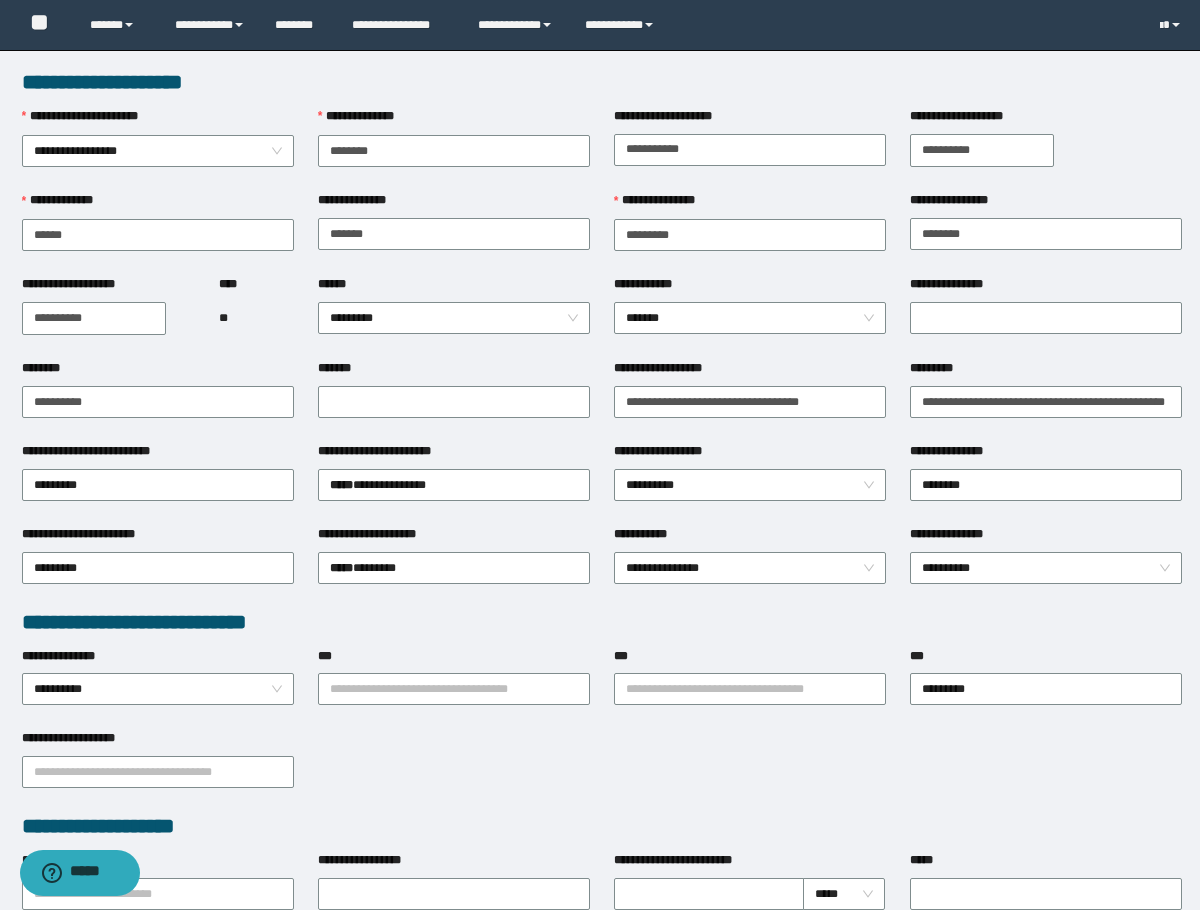 click on "********" at bounding box center (158, 372) 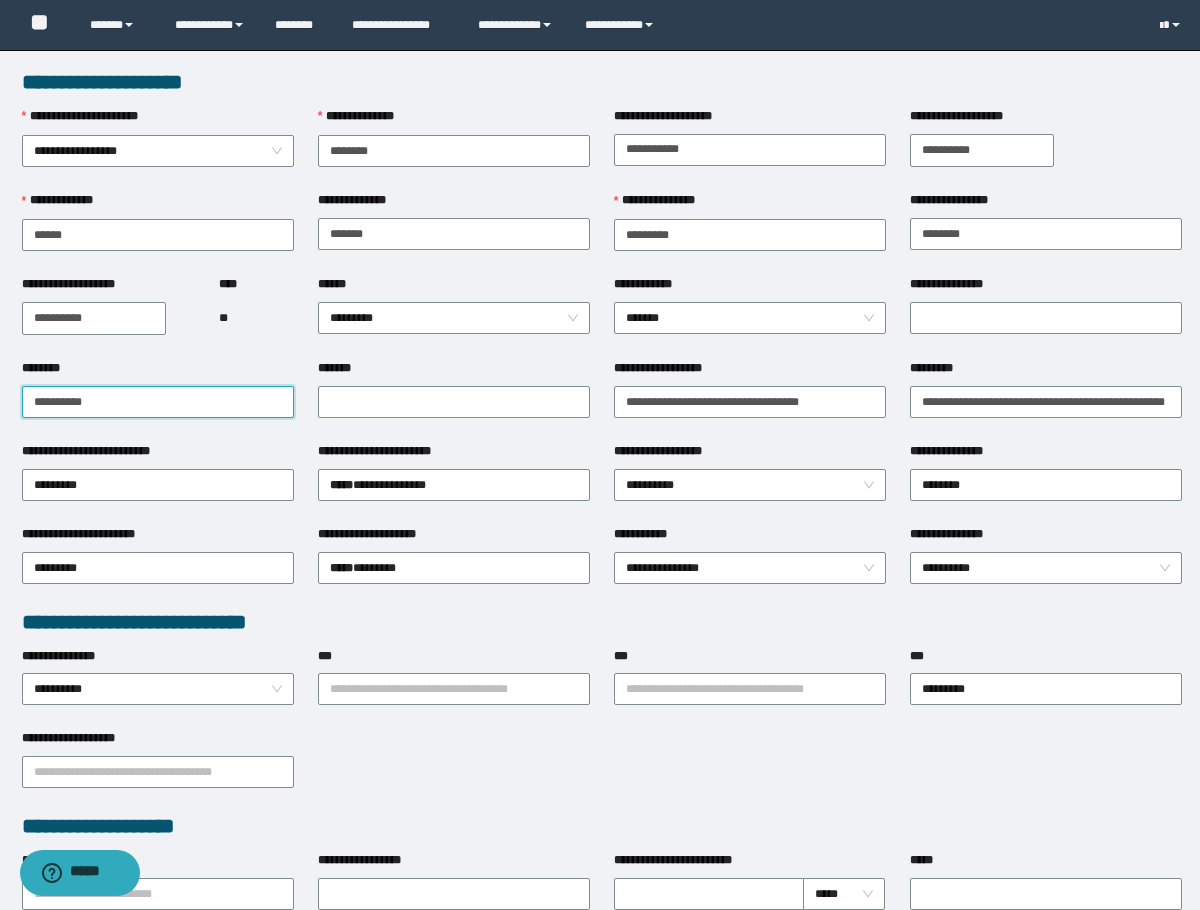 drag, startPoint x: 114, startPoint y: 388, endPoint x: -1, endPoint y: 406, distance: 116.40017 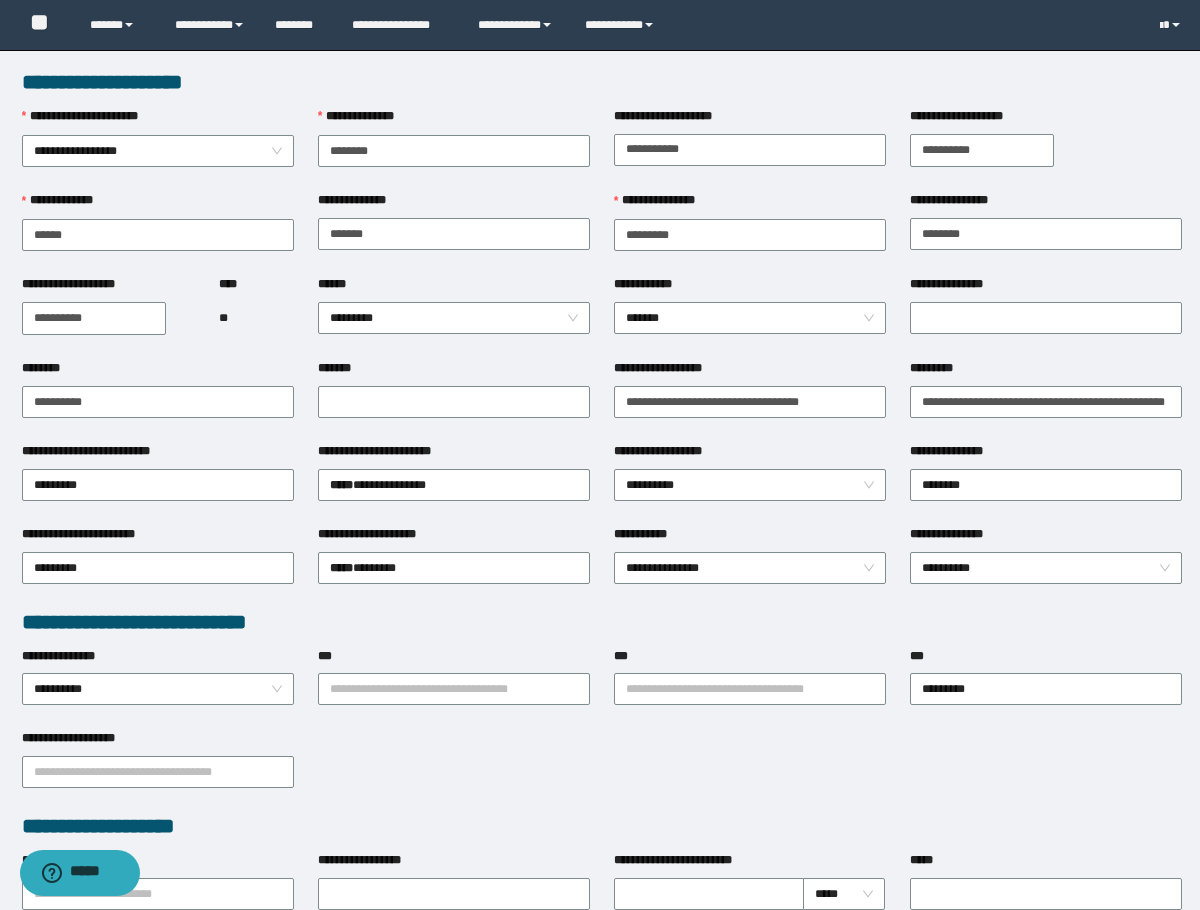 click on "**********" at bounding box center [602, 82] 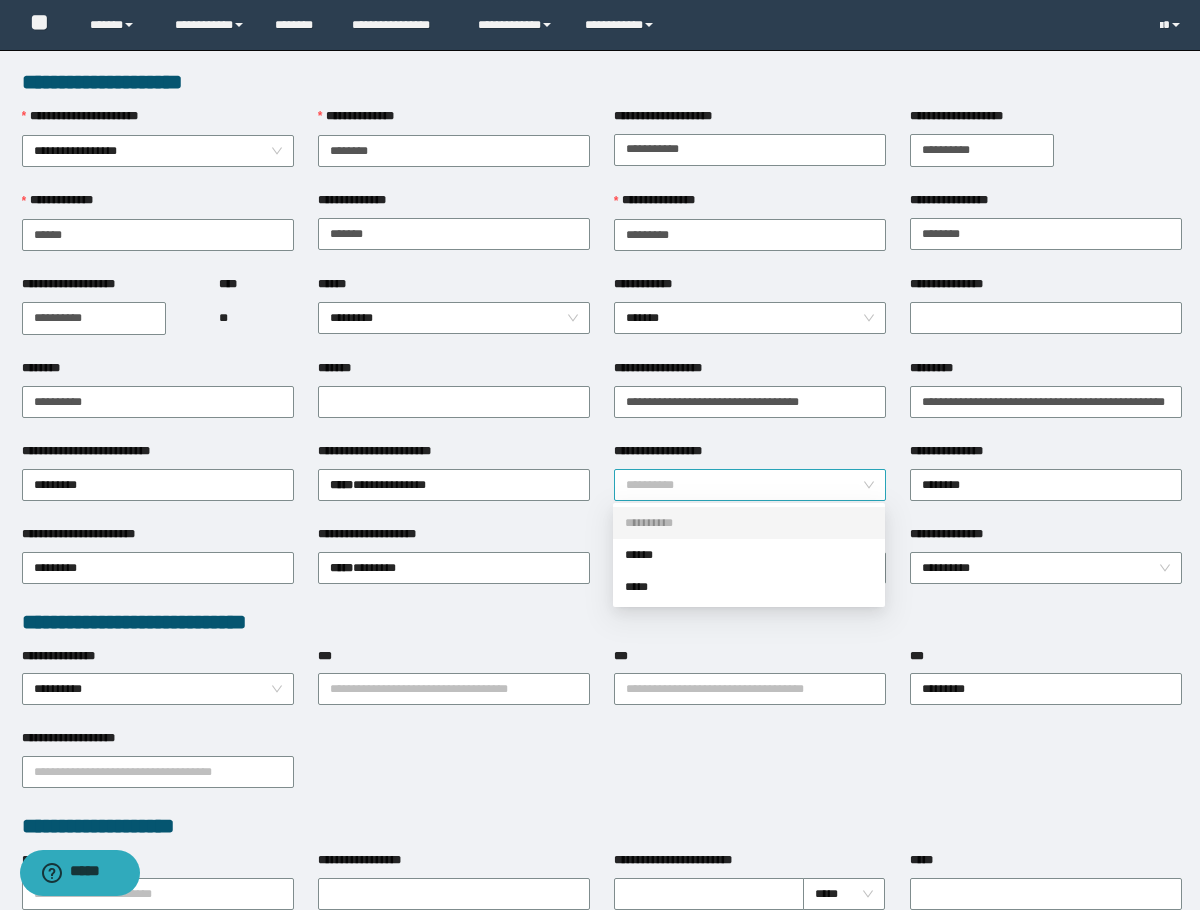 click on "**********" at bounding box center (750, 485) 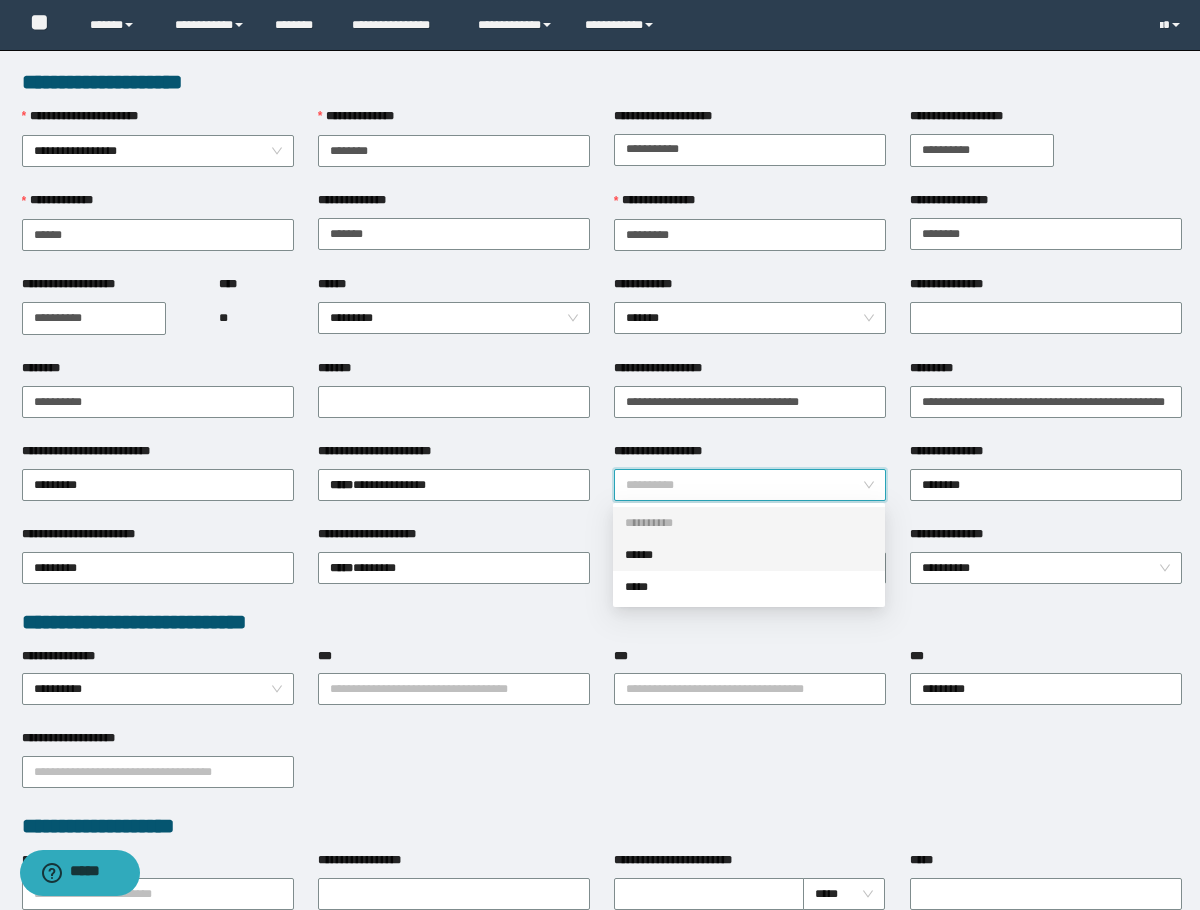 click on "******" at bounding box center [749, 555] 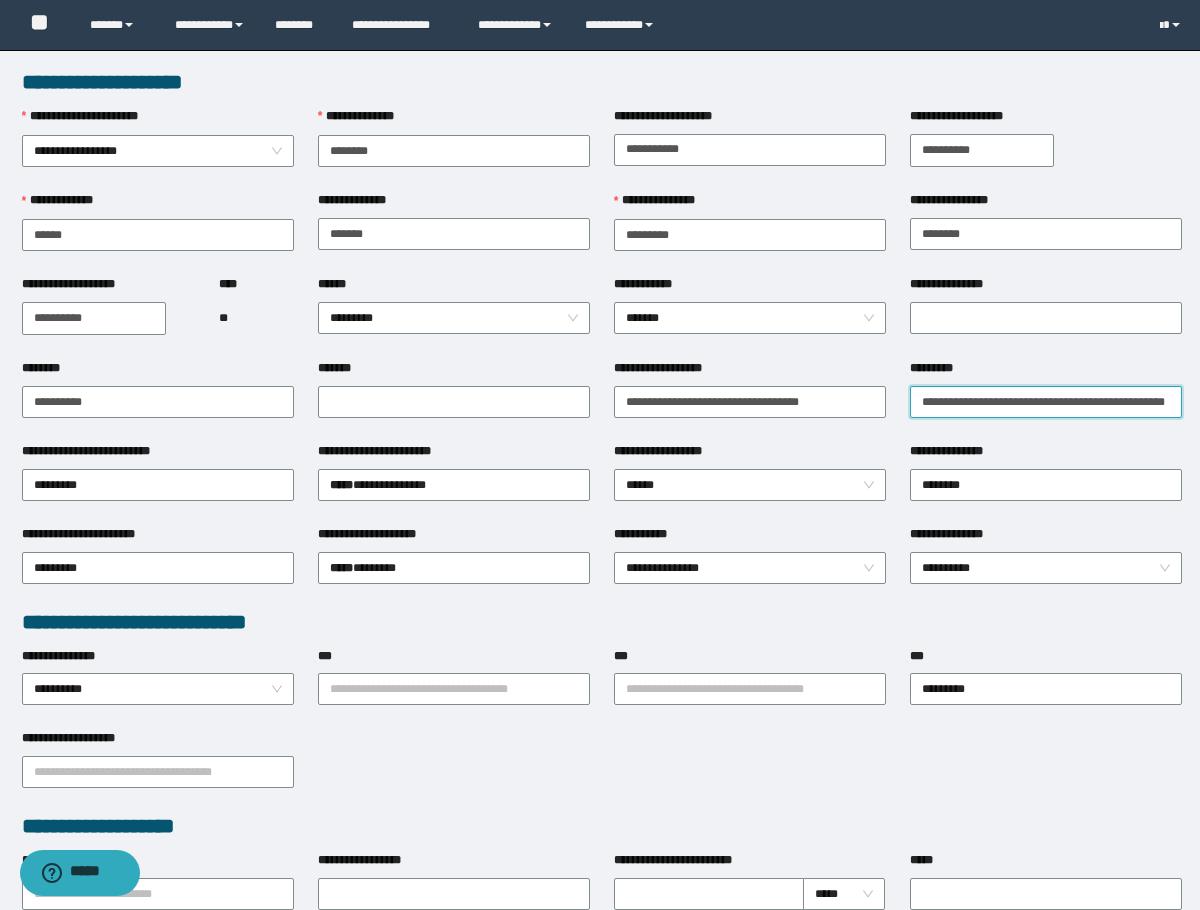 drag, startPoint x: 959, startPoint y: 404, endPoint x: 932, endPoint y: 416, distance: 29.546574 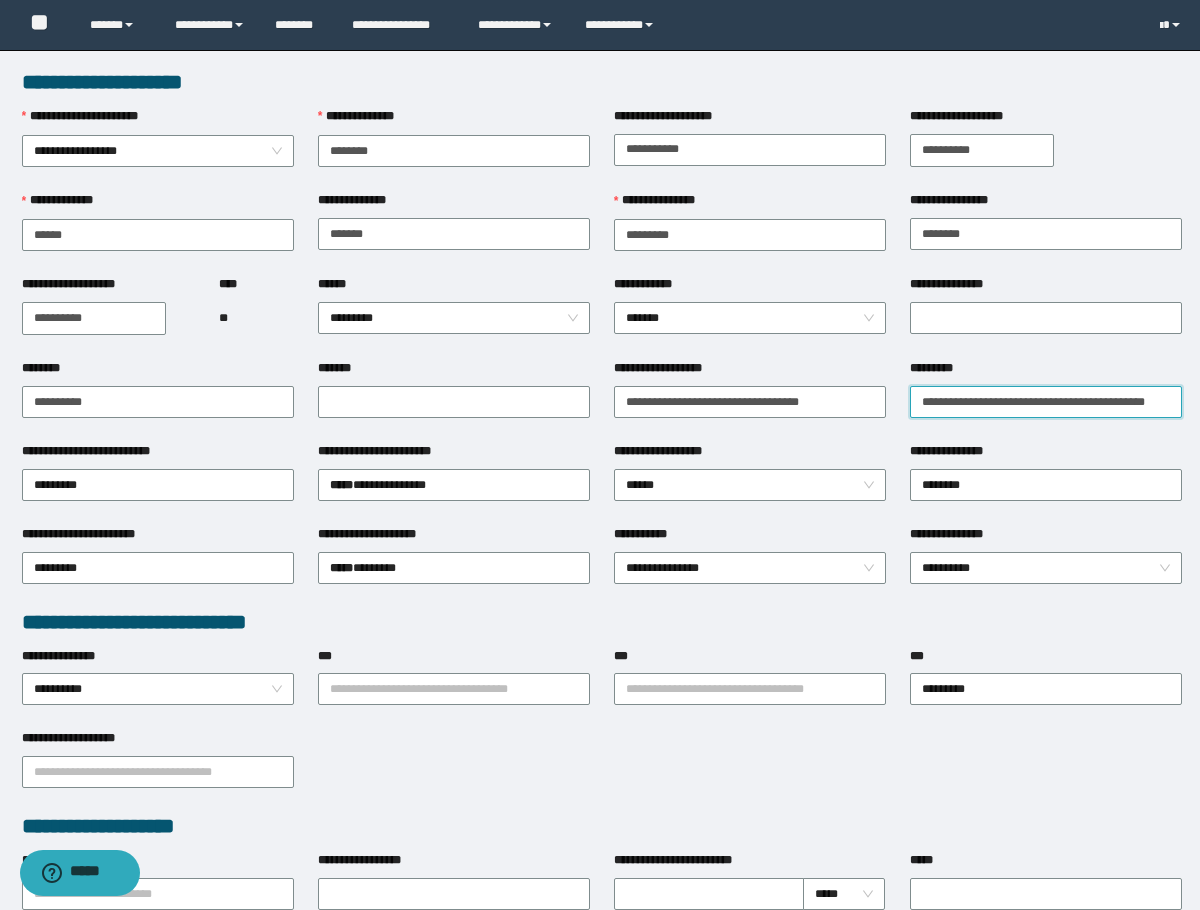 click on "**********" at bounding box center [1046, 402] 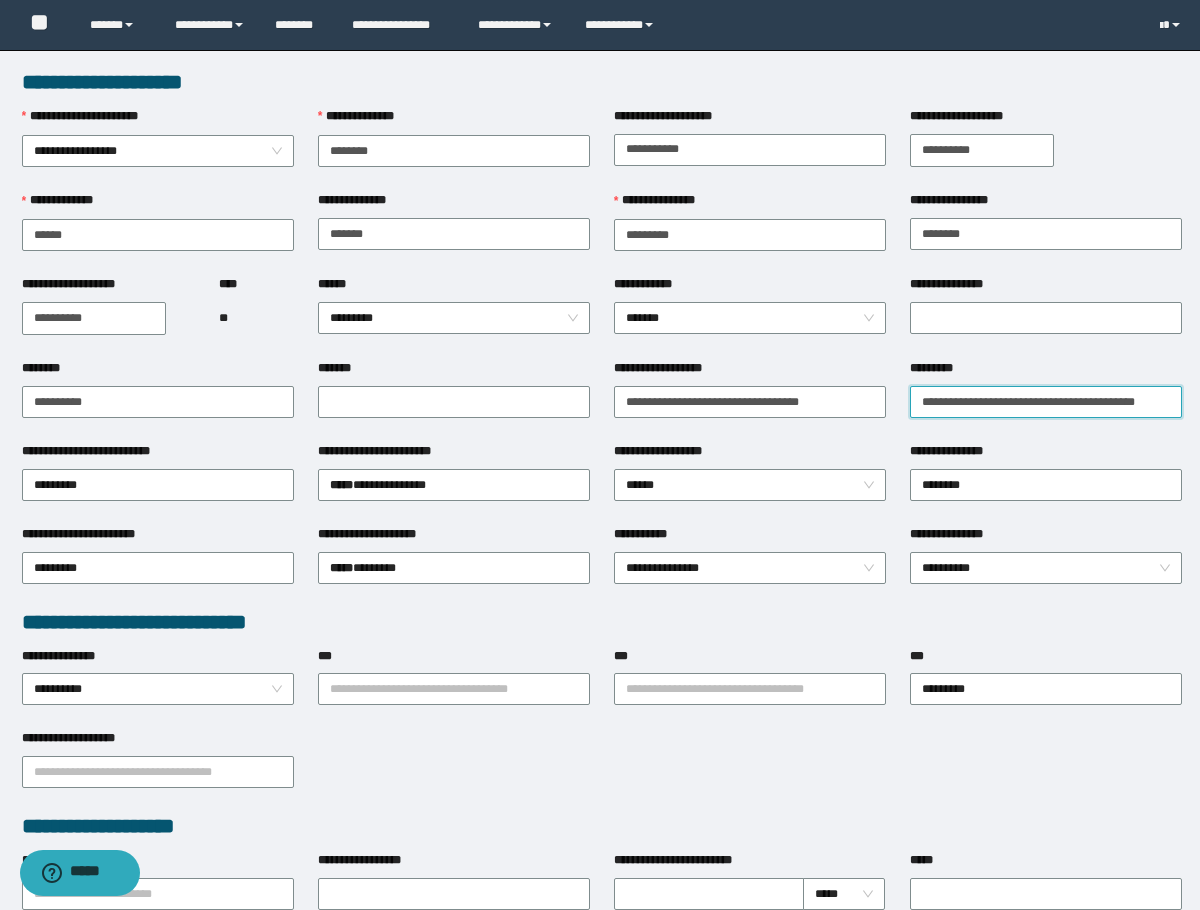 type on "**********" 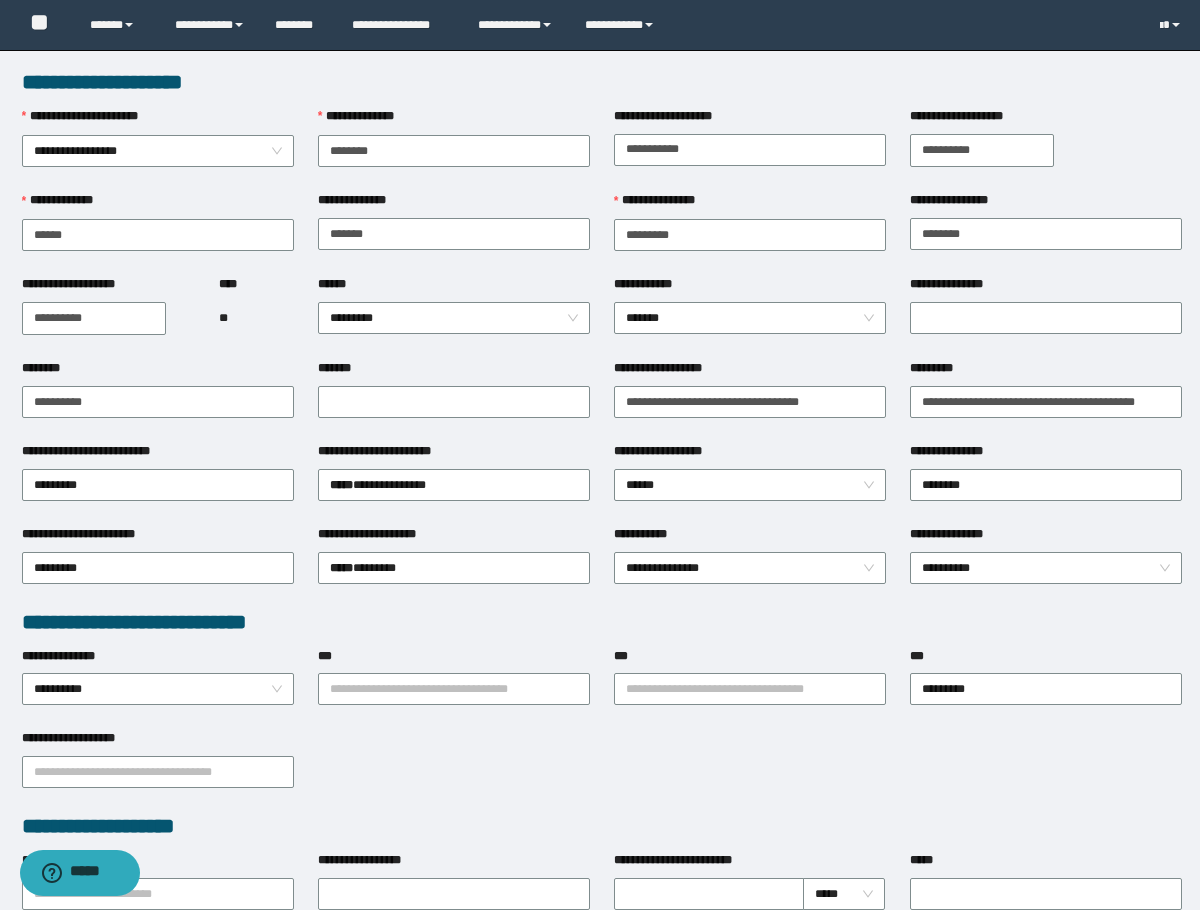 click on "*********" at bounding box center (1046, 372) 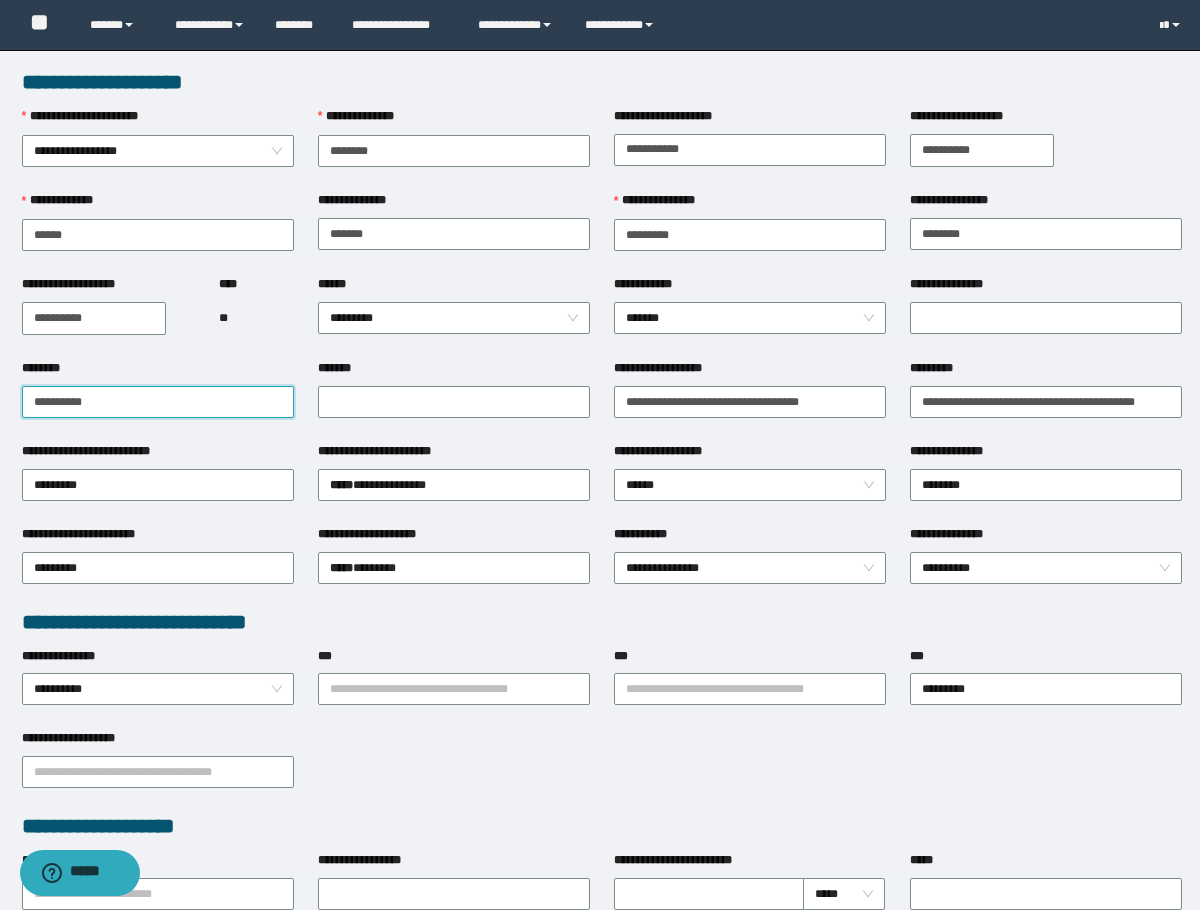 click on "**********" at bounding box center (158, 402) 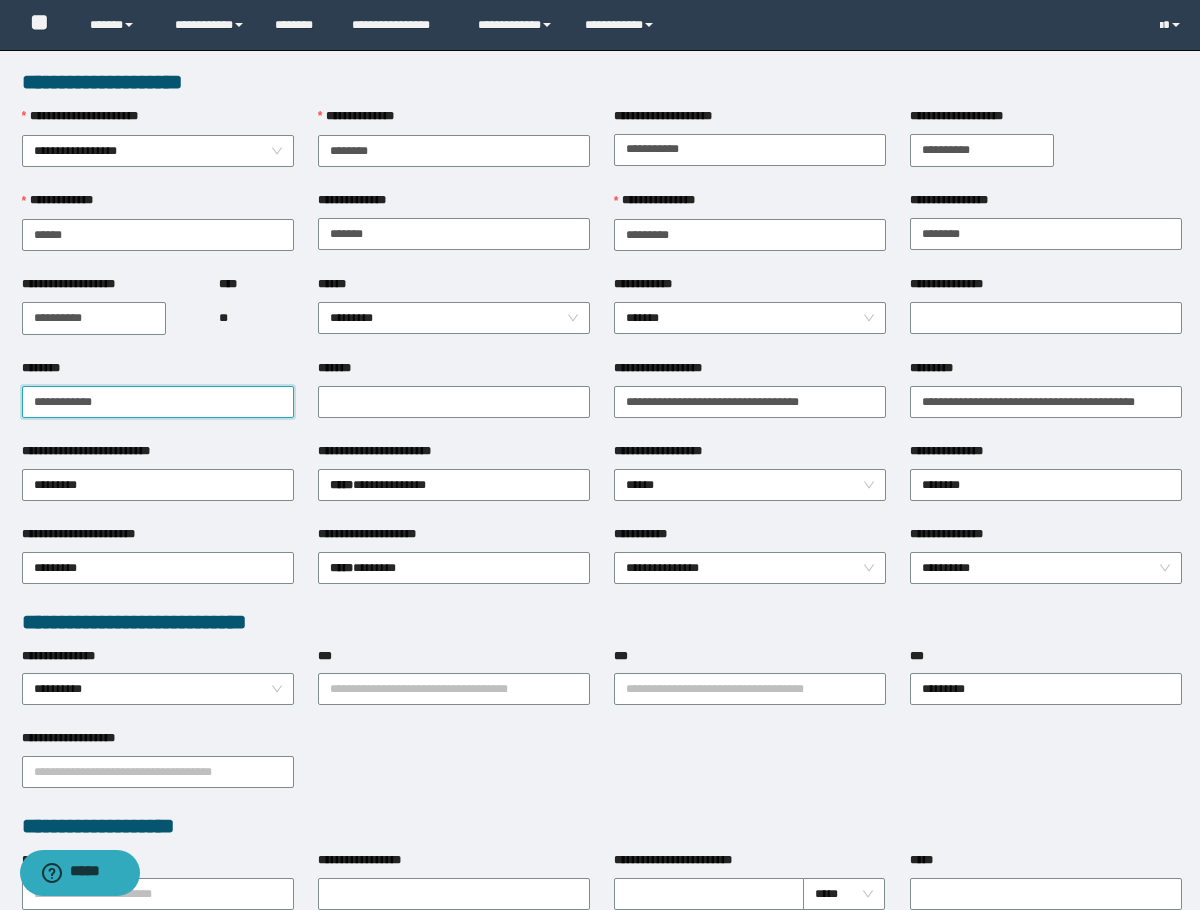 paste on "**********" 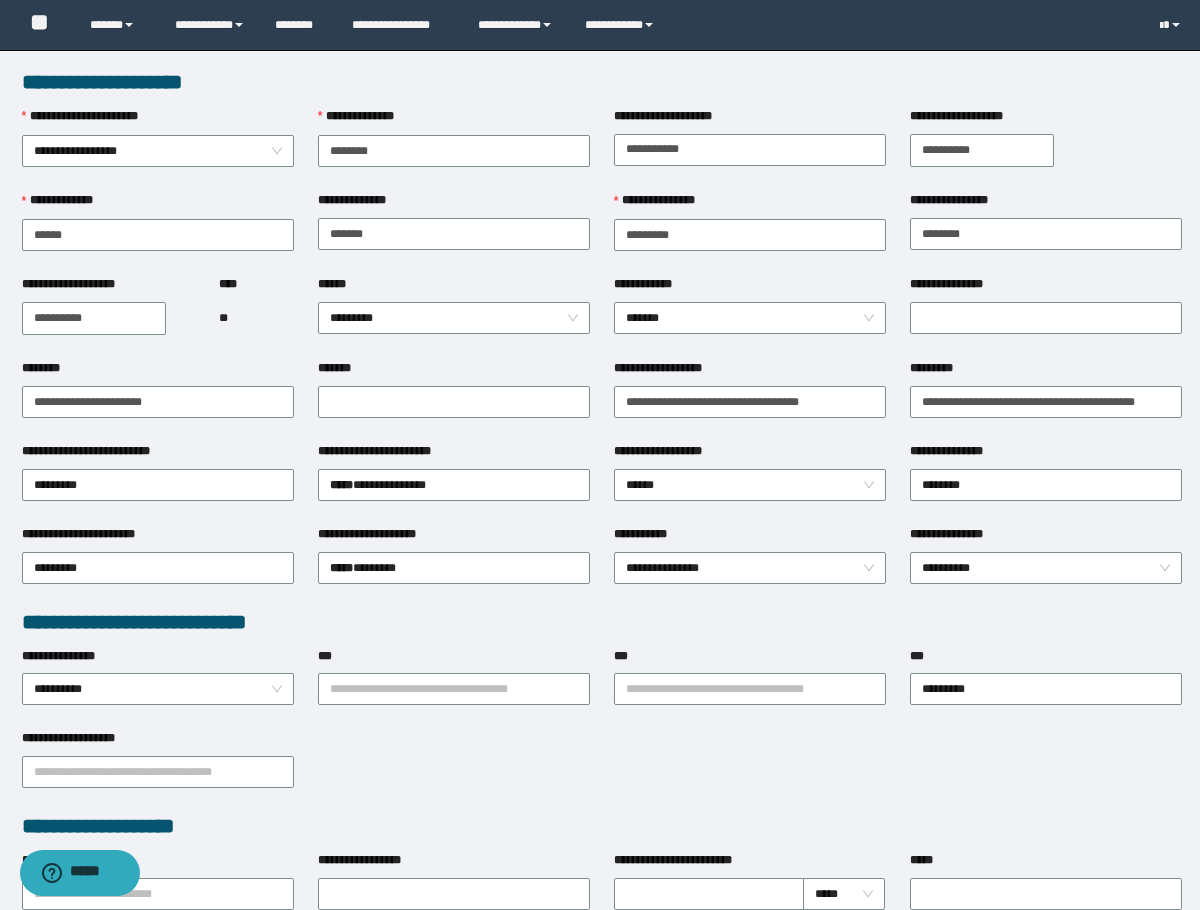 click on "**********" at bounding box center [602, 82] 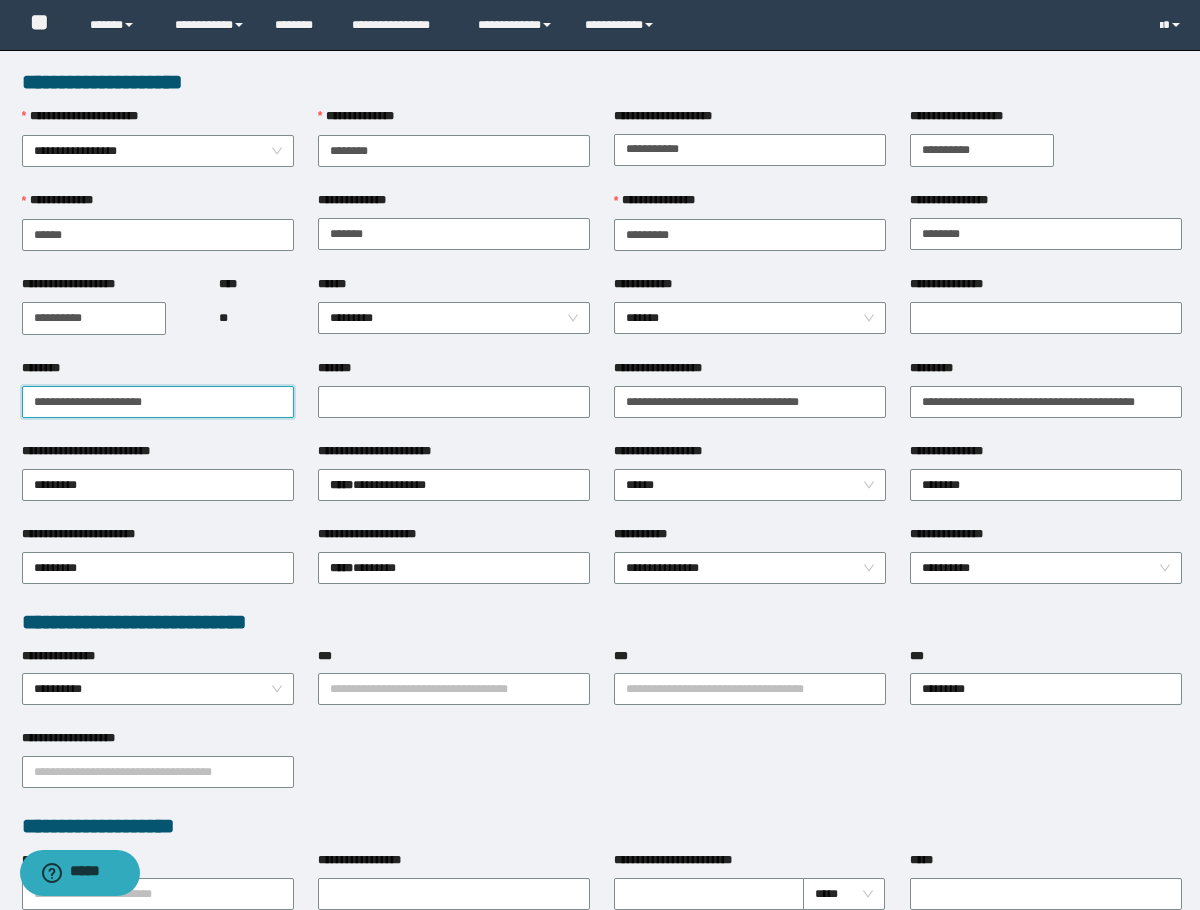 drag, startPoint x: 100, startPoint y: 409, endPoint x: 253, endPoint y: 417, distance: 153.20901 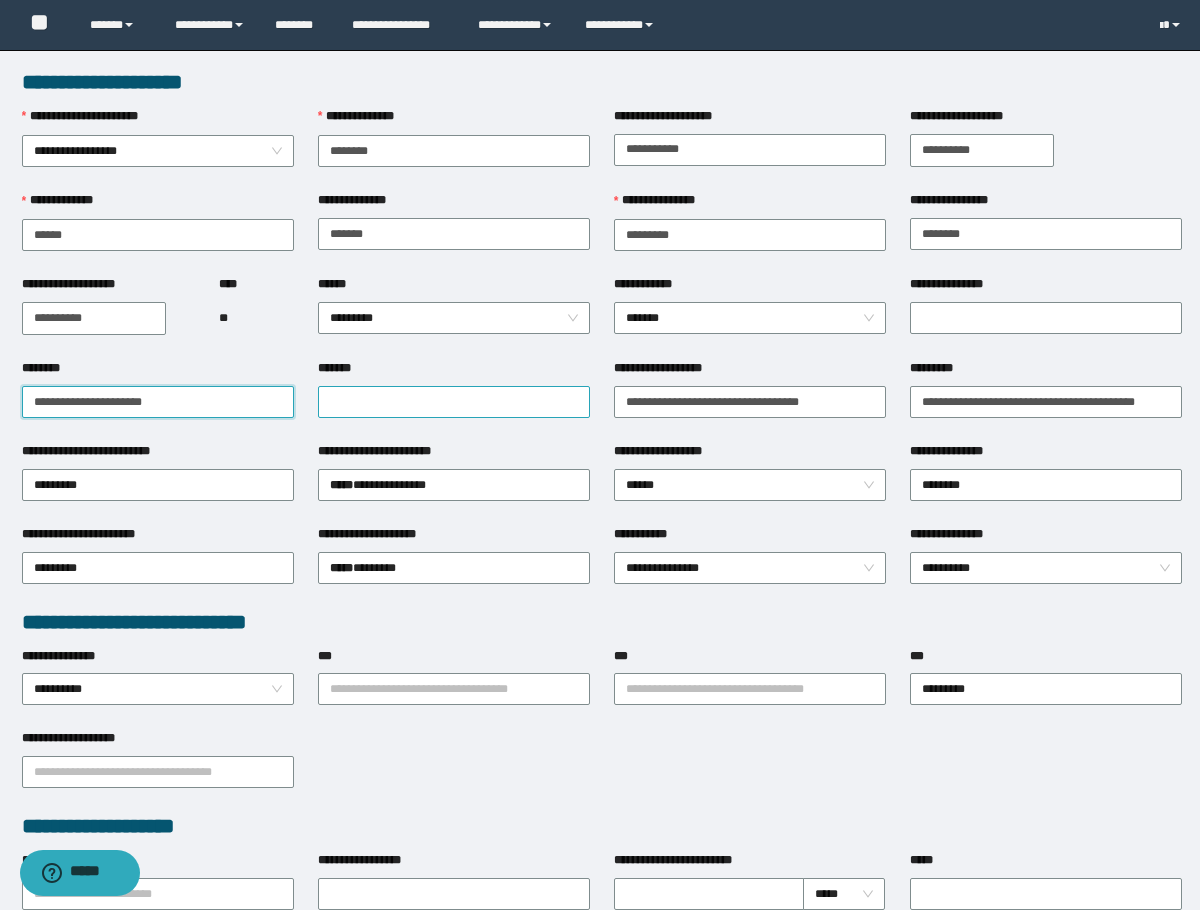 type on "**********" 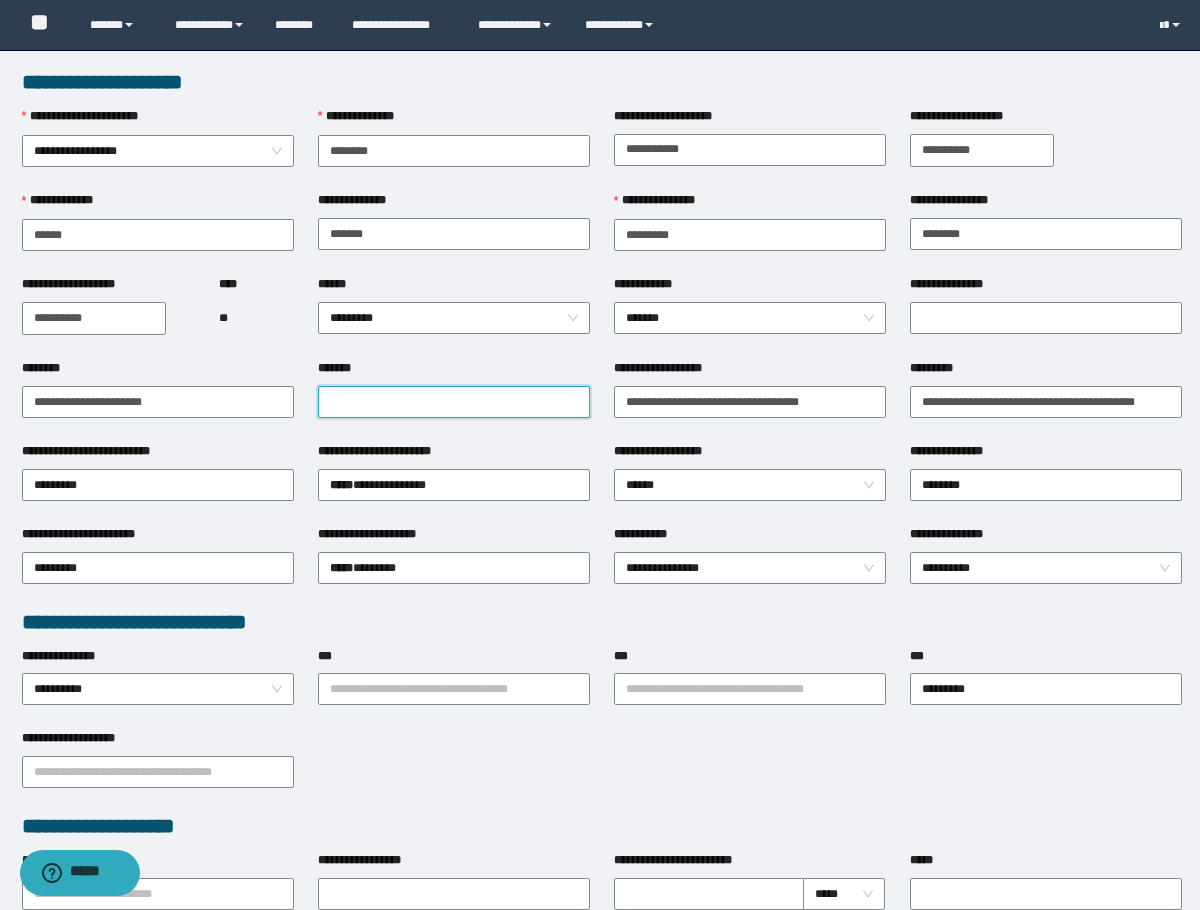 click on "*******" at bounding box center (454, 402) 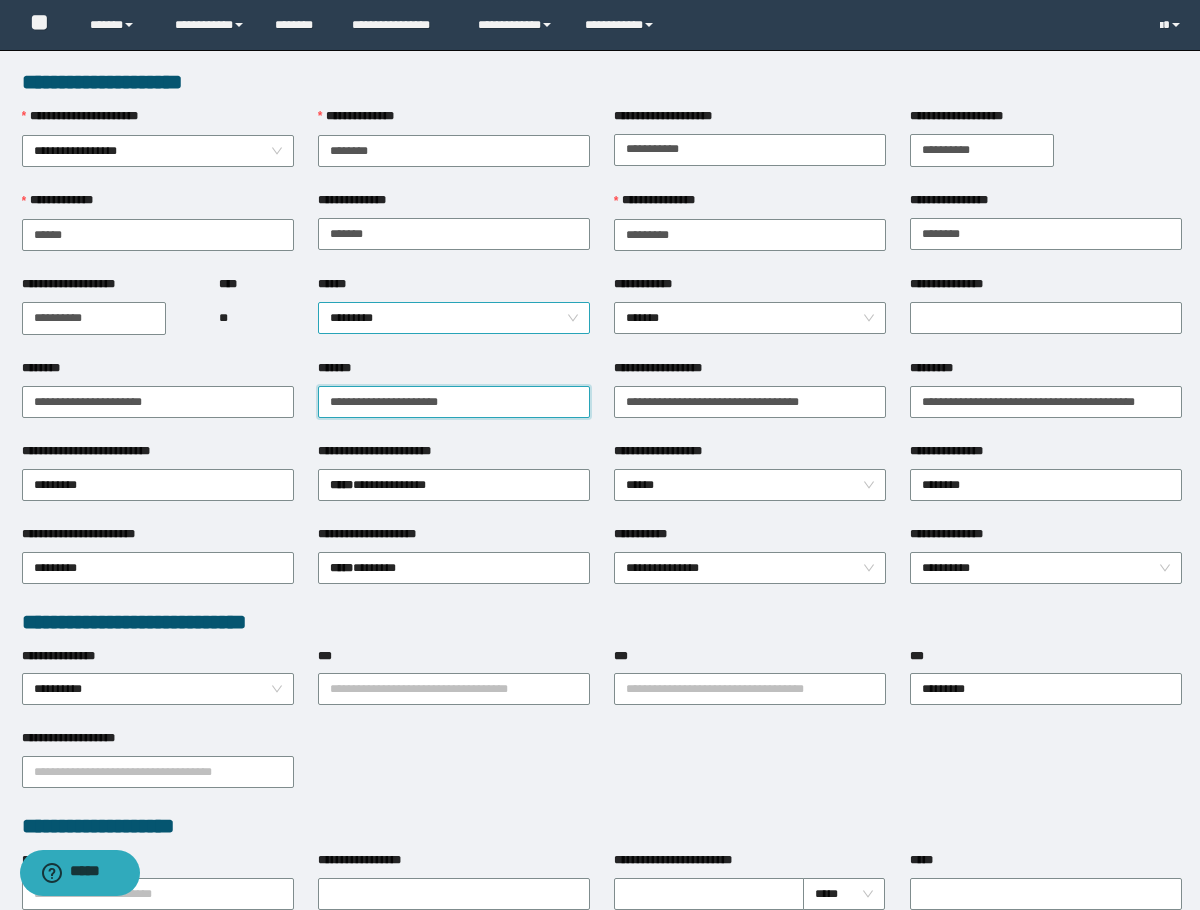 click on "*********" at bounding box center (454, 318) 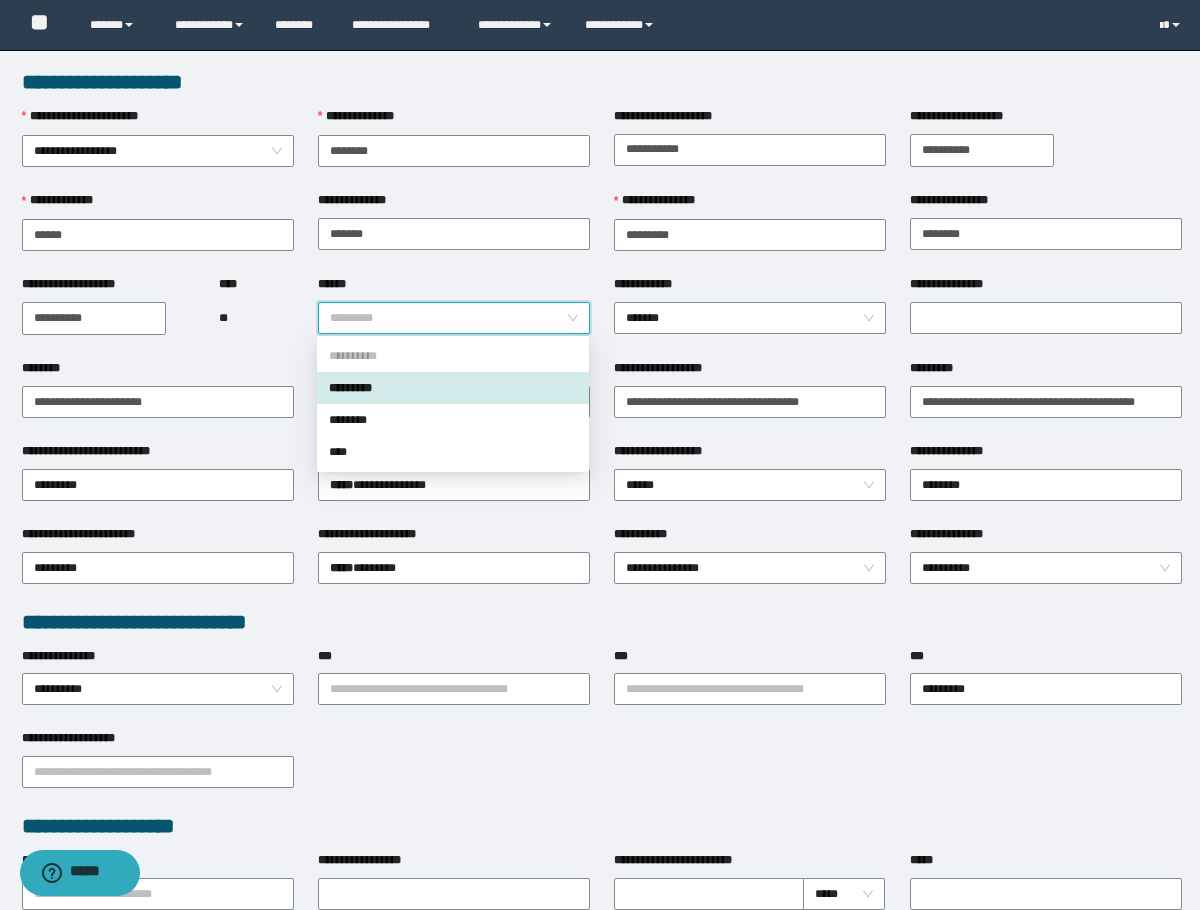 click on "**********" at bounding box center [454, 233] 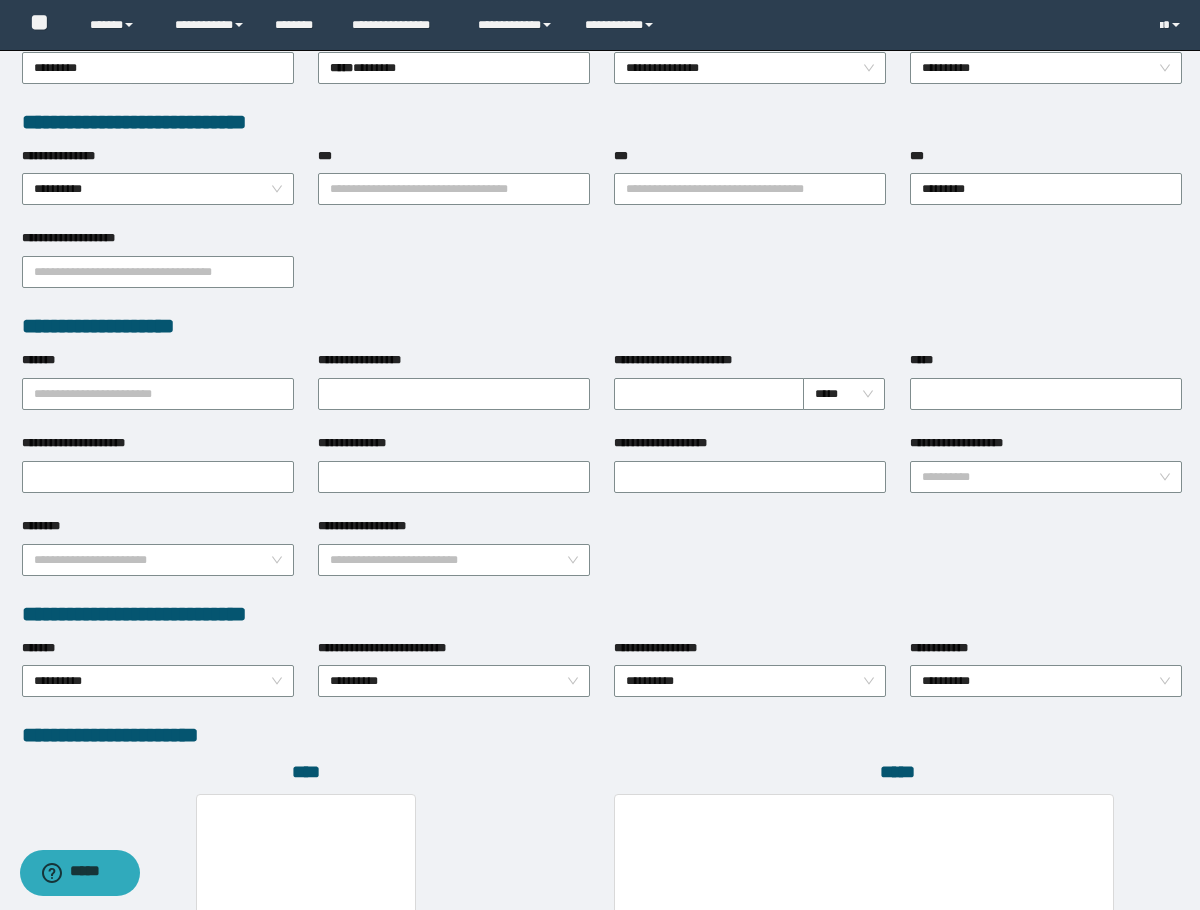 scroll, scrollTop: 793, scrollLeft: 0, axis: vertical 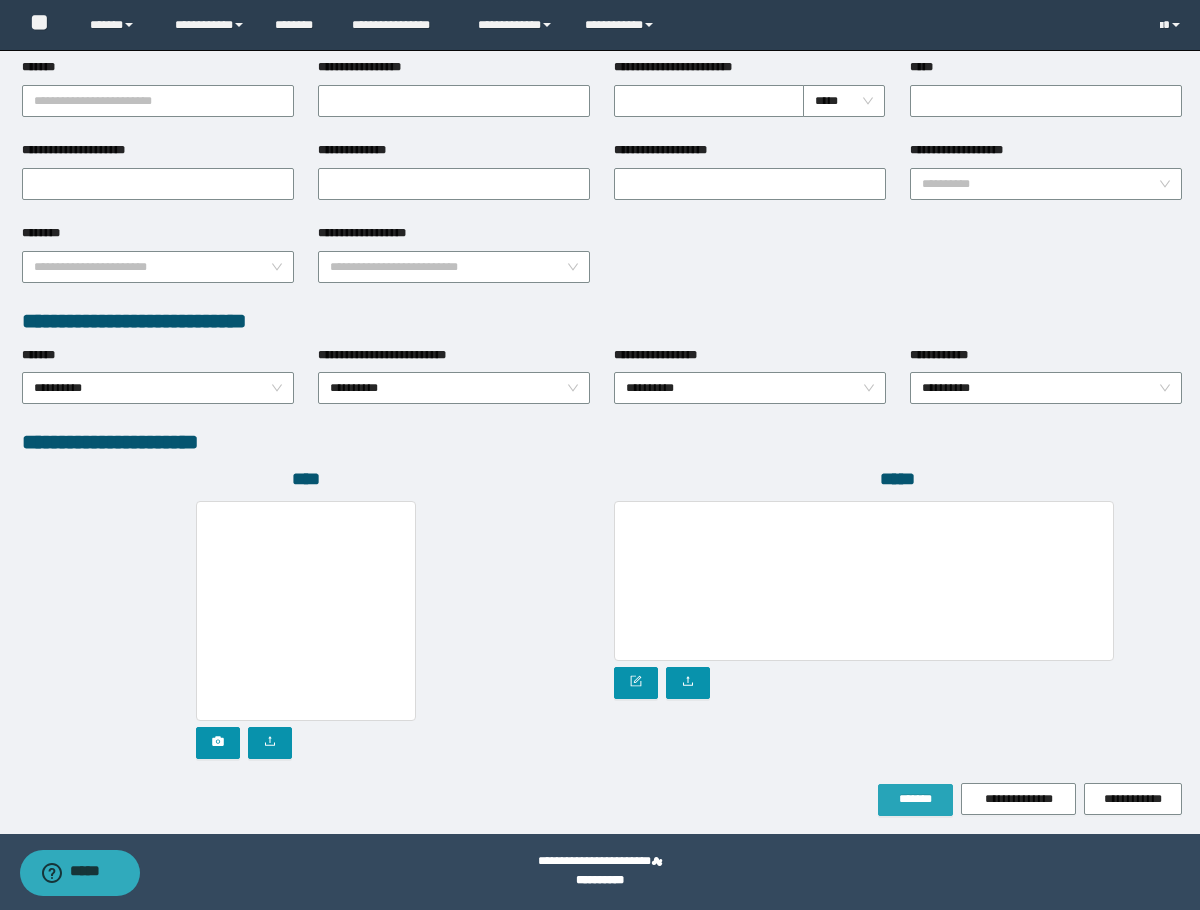 click on "*******" at bounding box center (915, 800) 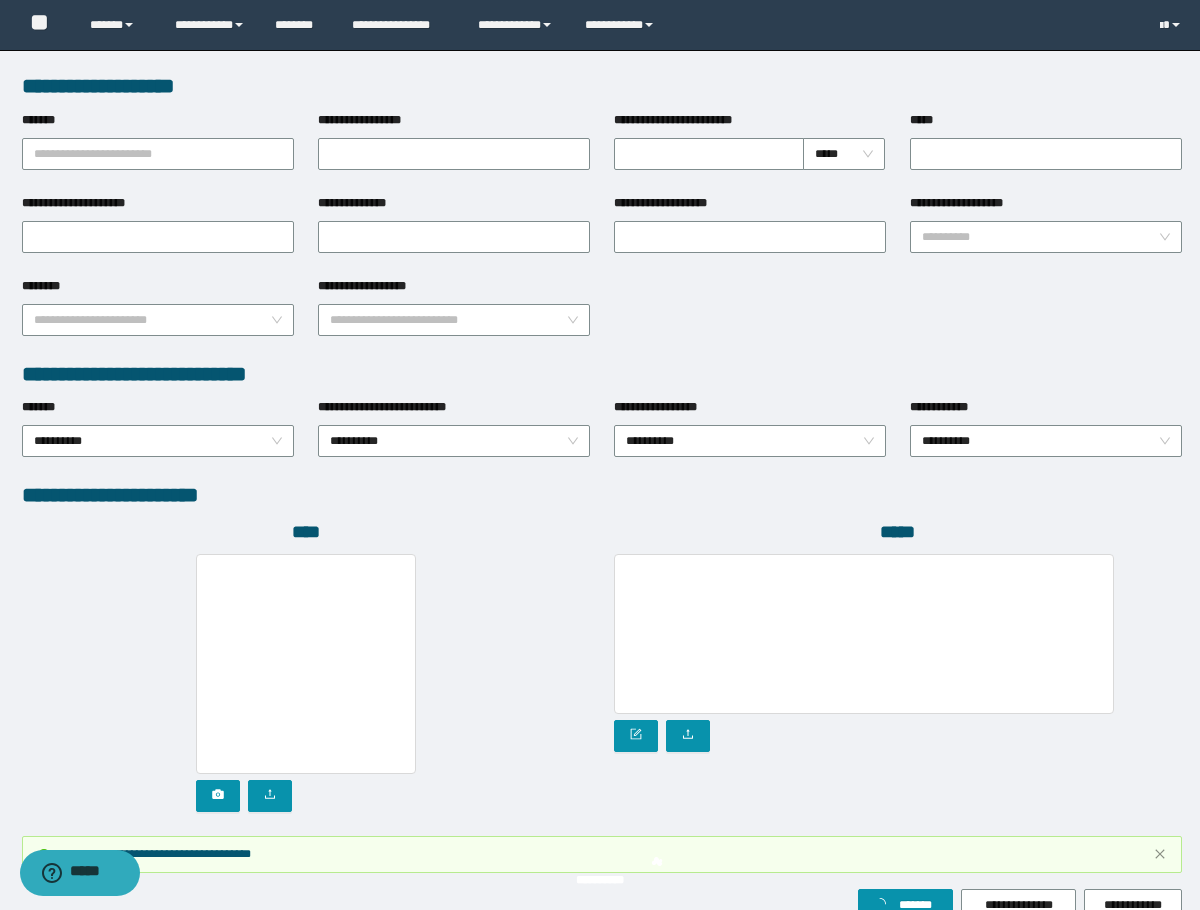 scroll, scrollTop: 846, scrollLeft: 0, axis: vertical 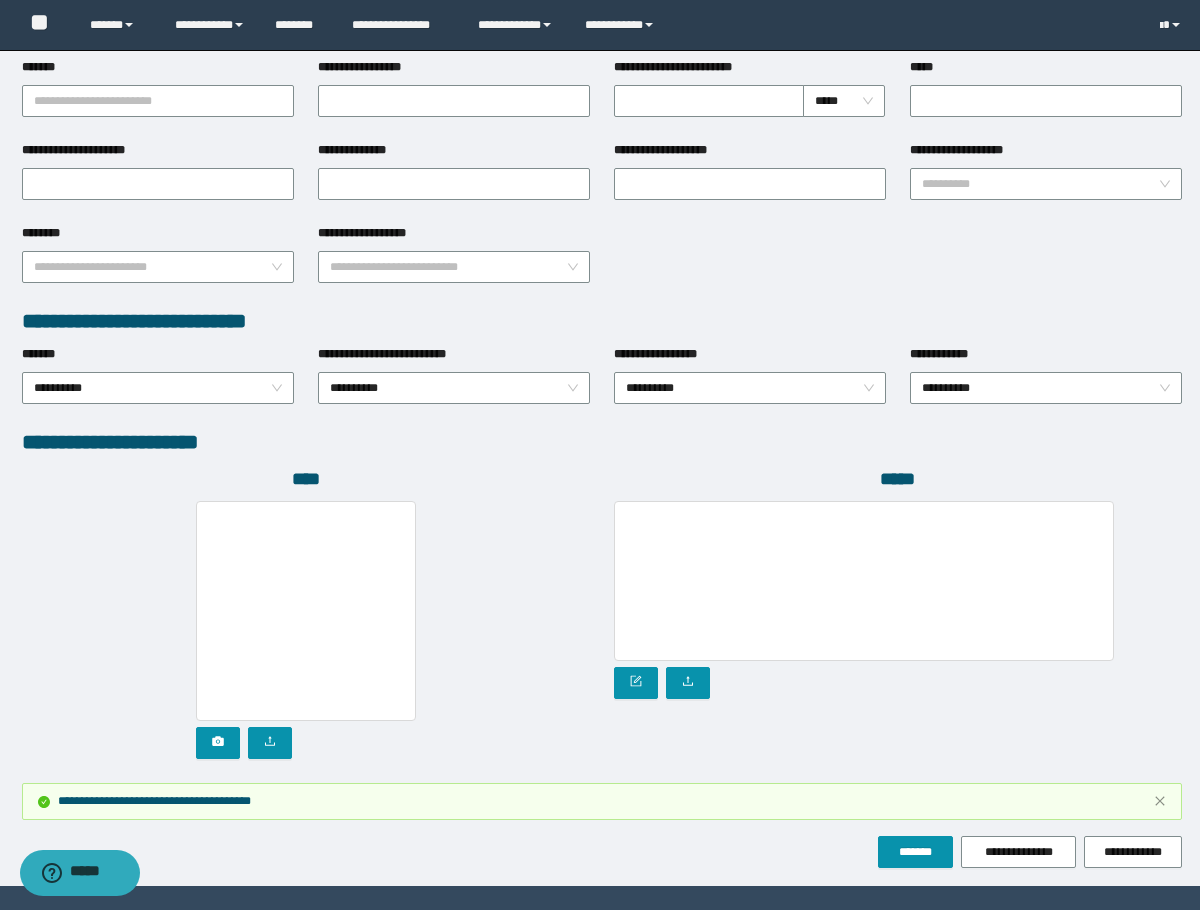 click at bounding box center (306, 630) 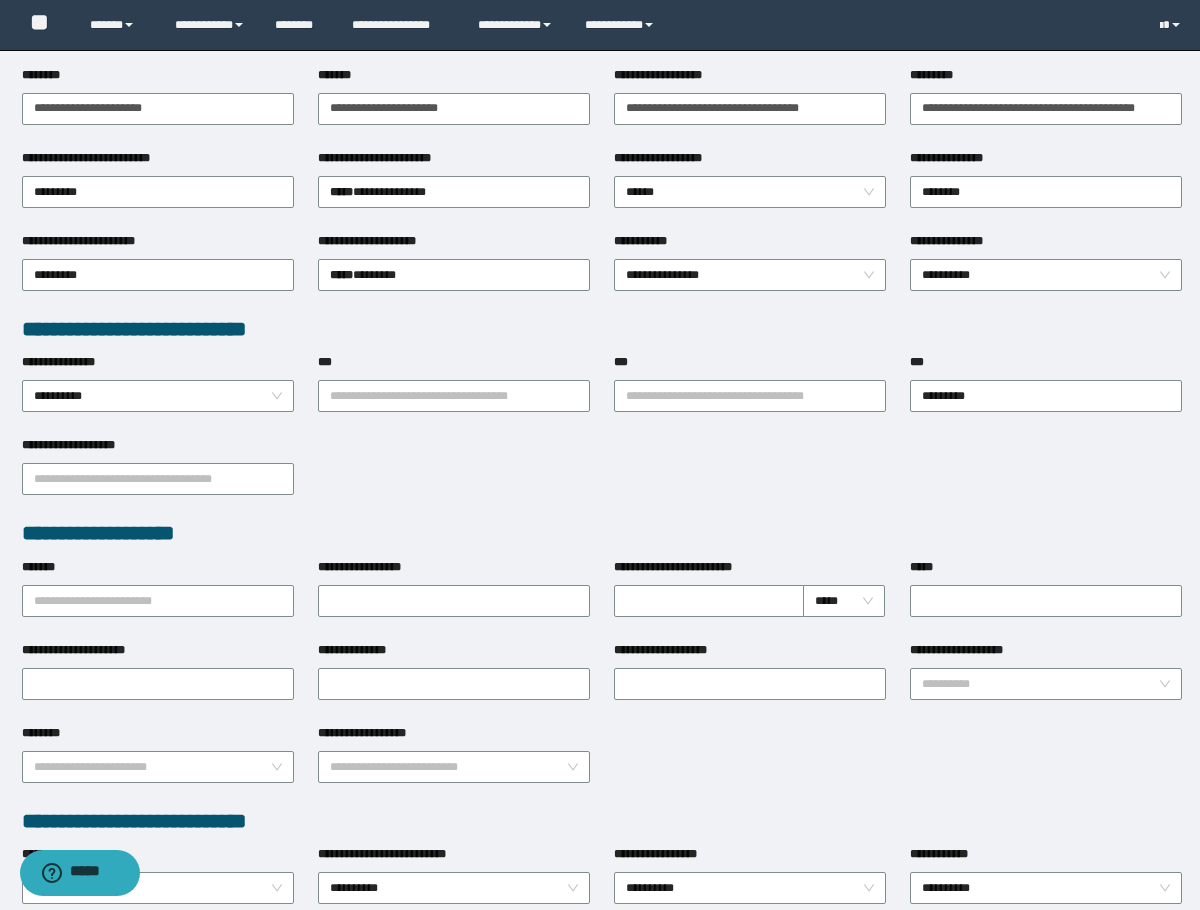 scroll, scrollTop: 0, scrollLeft: 0, axis: both 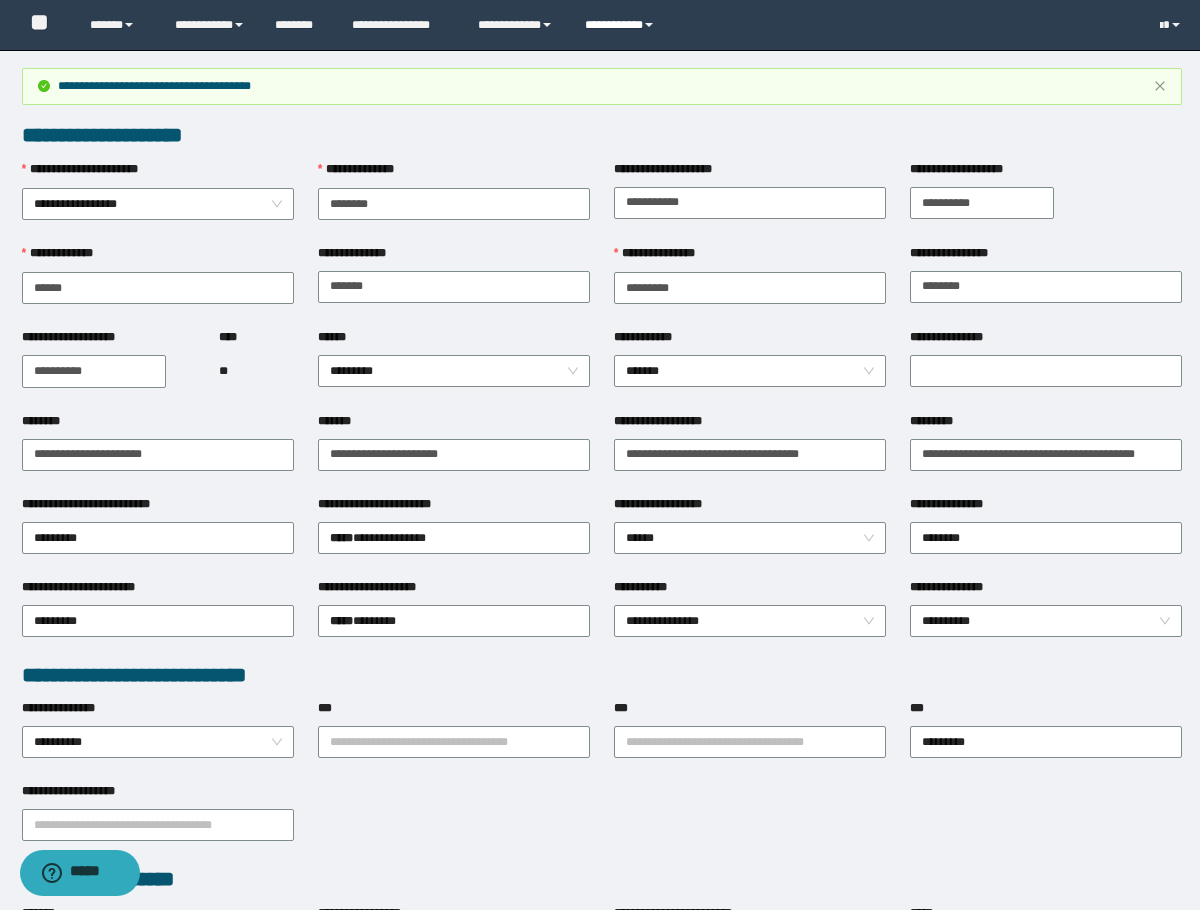 click on "**********" at bounding box center (622, 25) 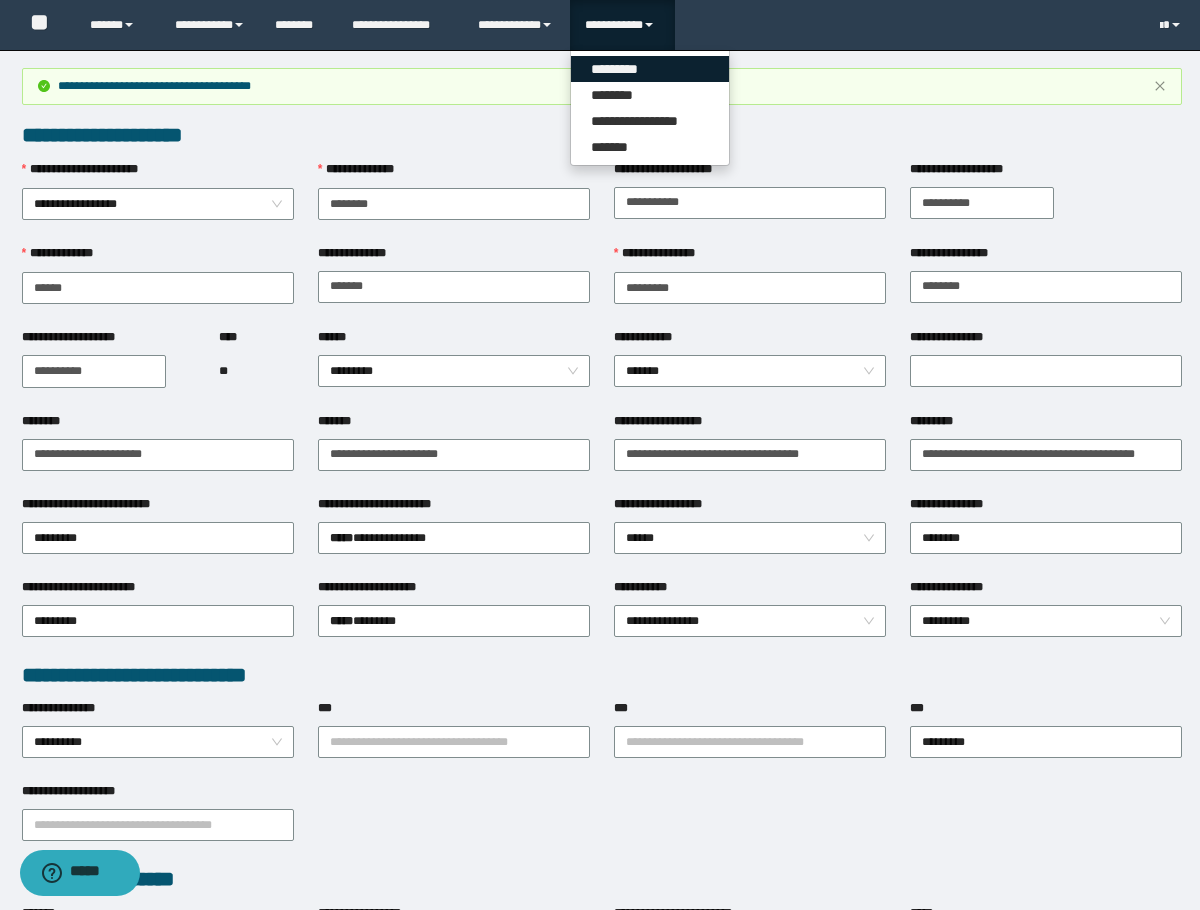 click on "*********" at bounding box center (650, 69) 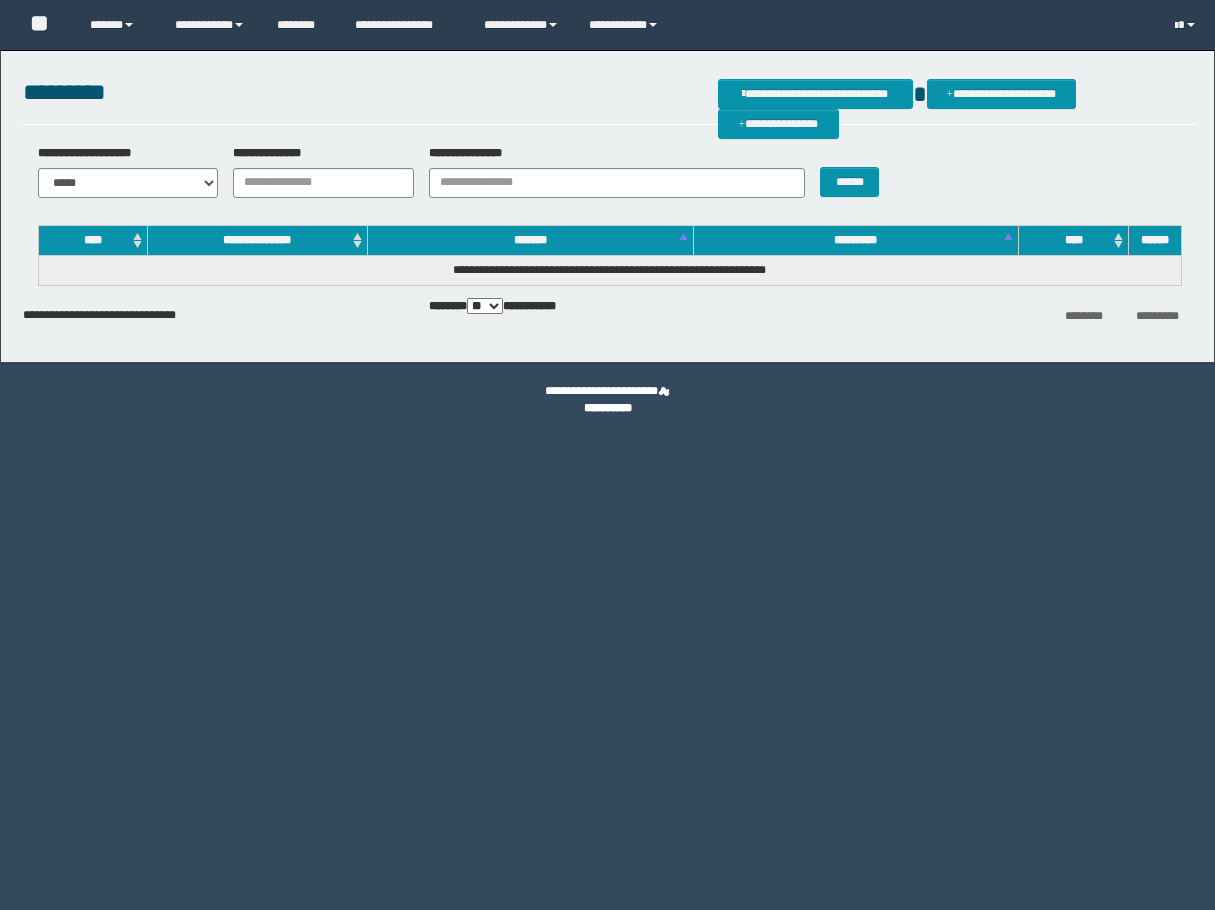 scroll, scrollTop: 0, scrollLeft: 0, axis: both 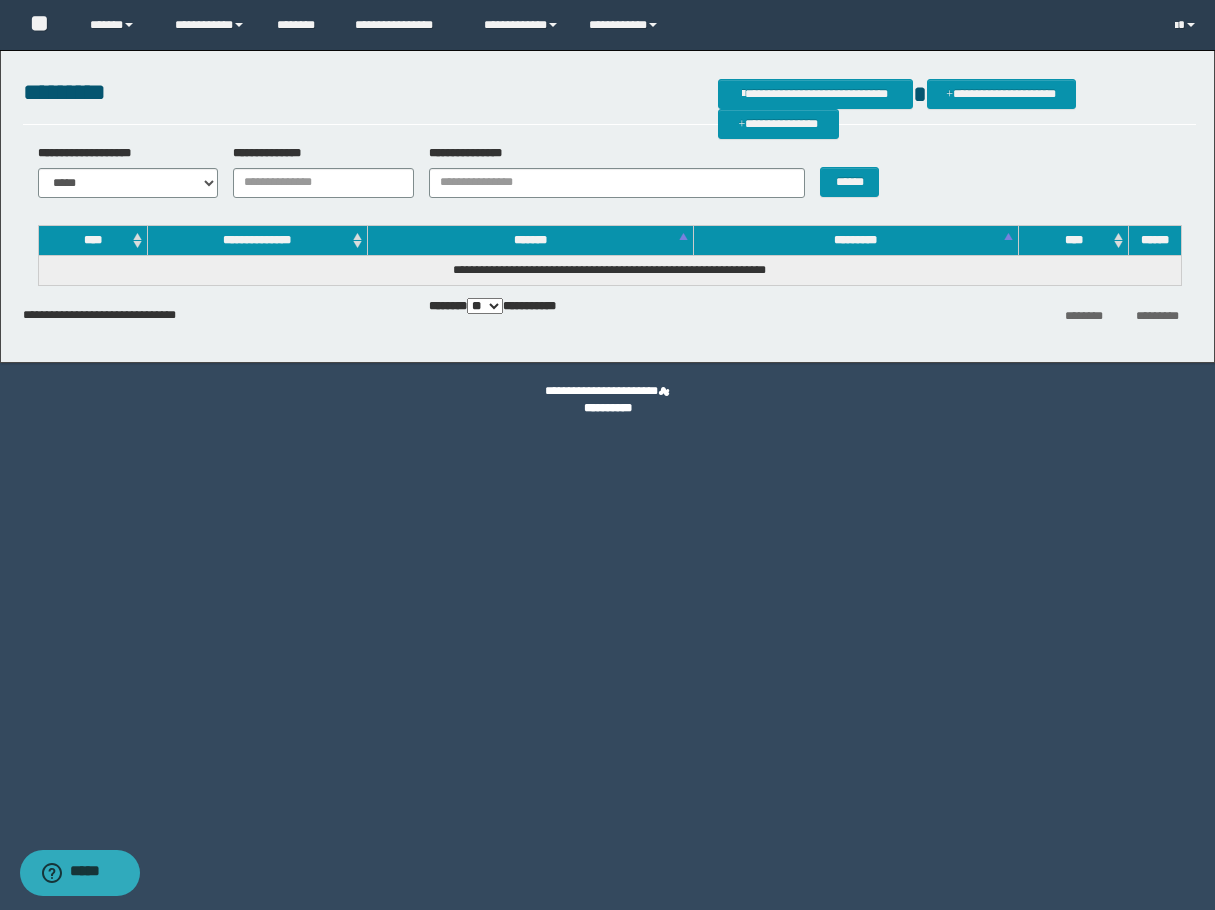 click on "**********" at bounding box center [609, 92] 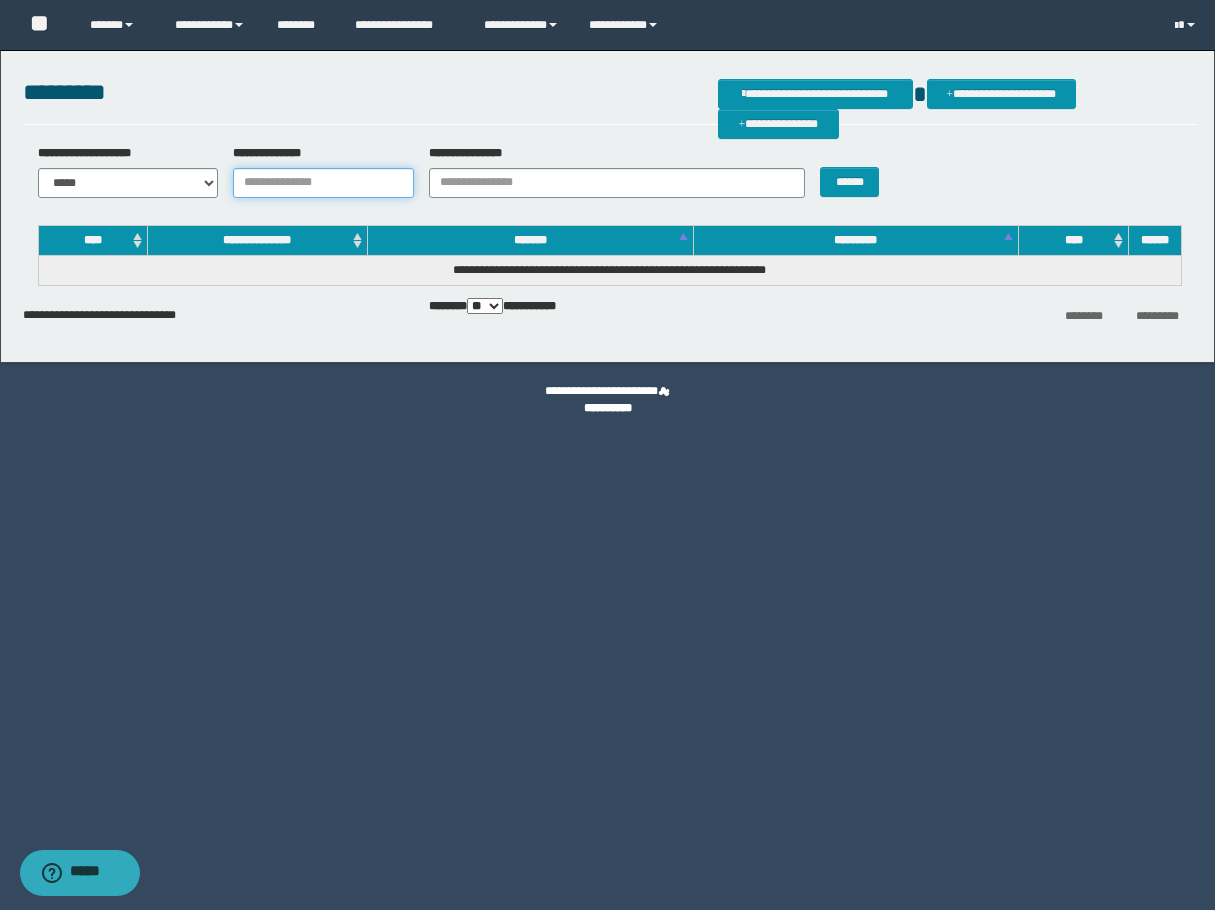 click on "**********" at bounding box center [323, 183] 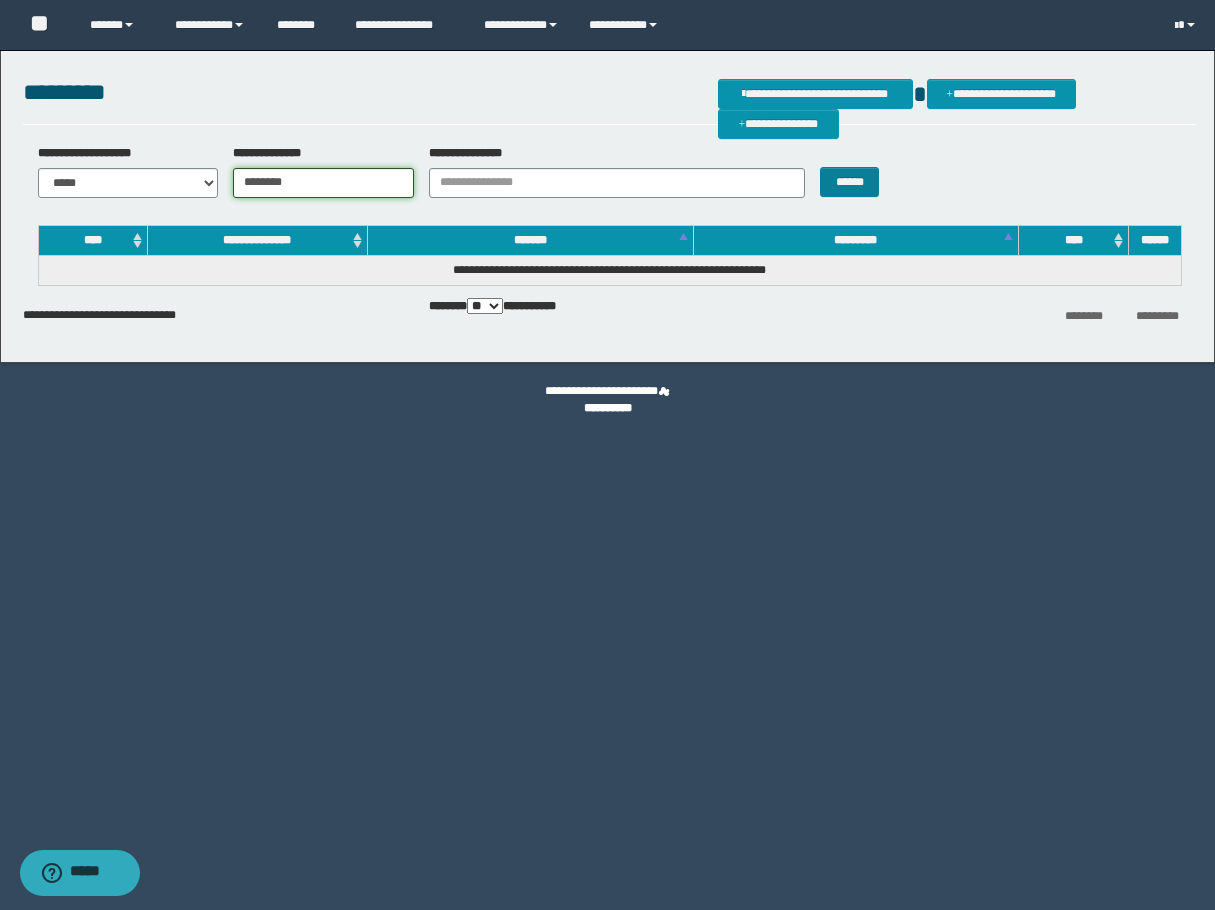 type on "********" 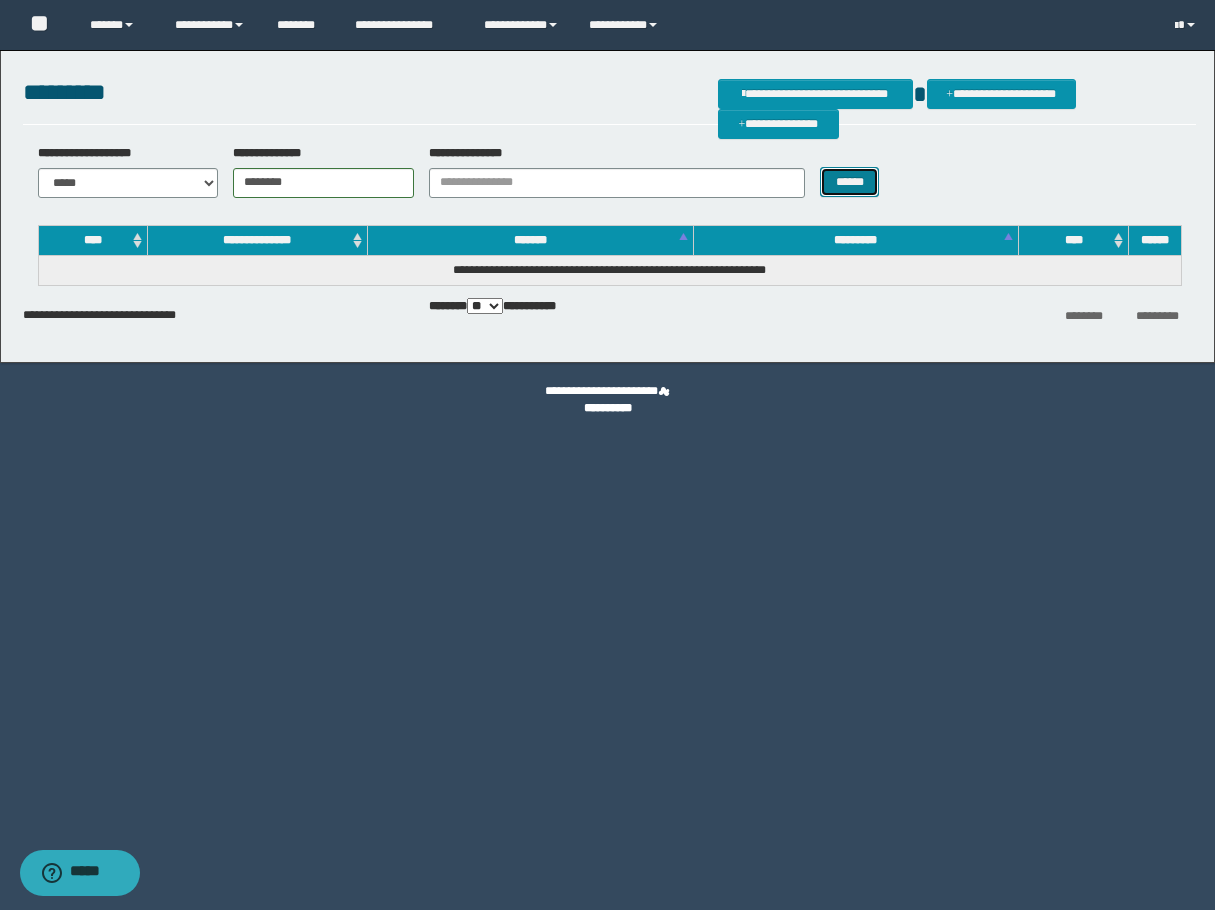 click on "******" at bounding box center (849, 182) 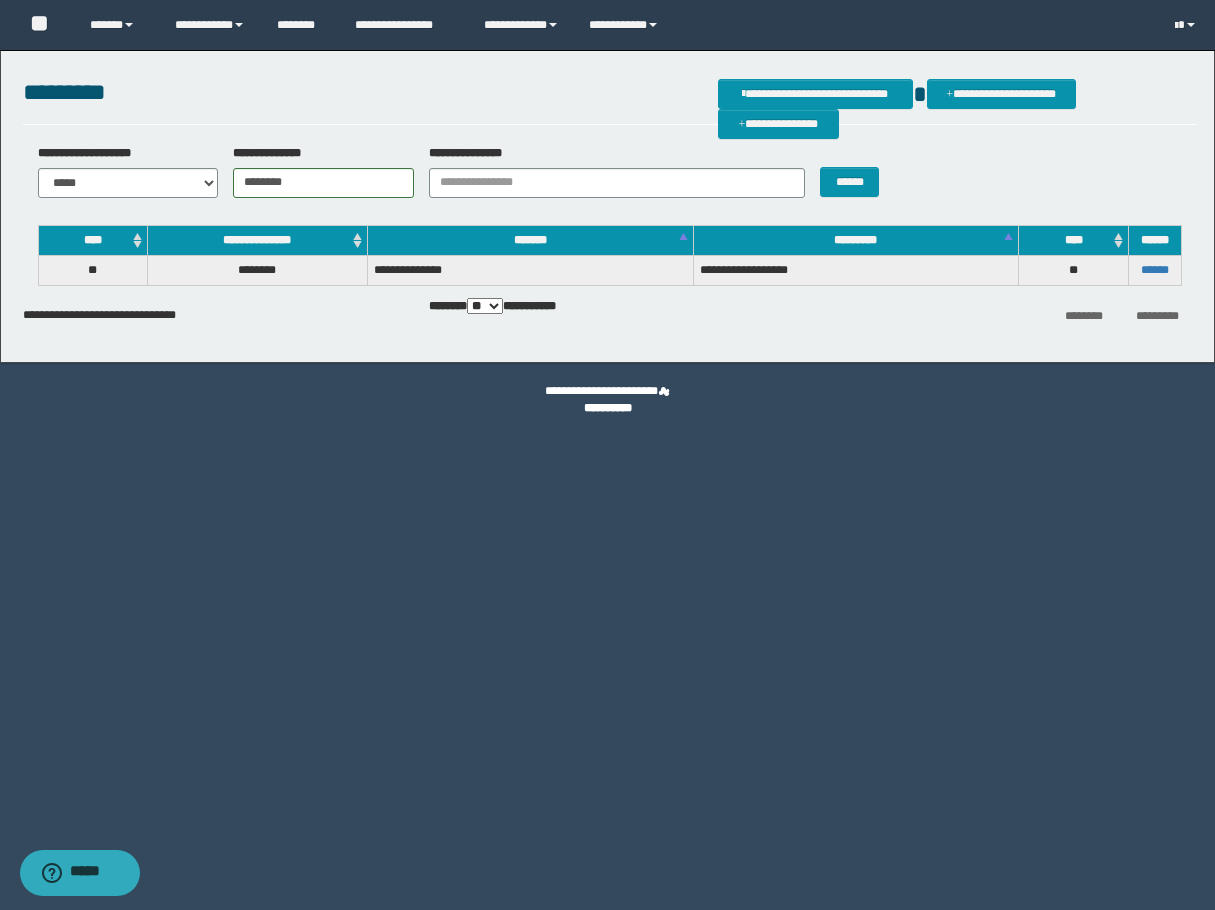 click on "******" at bounding box center [1154, 270] 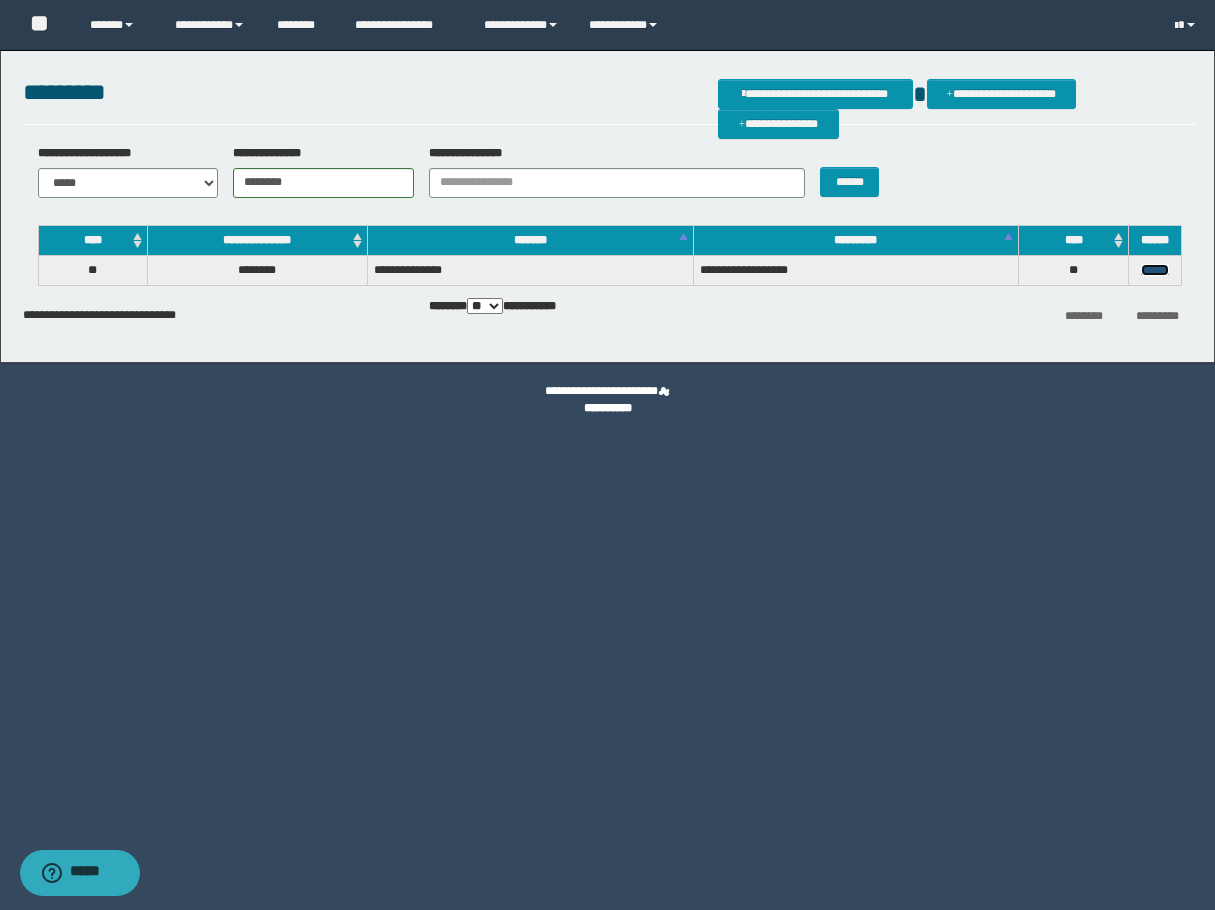 click on "******" at bounding box center (1155, 270) 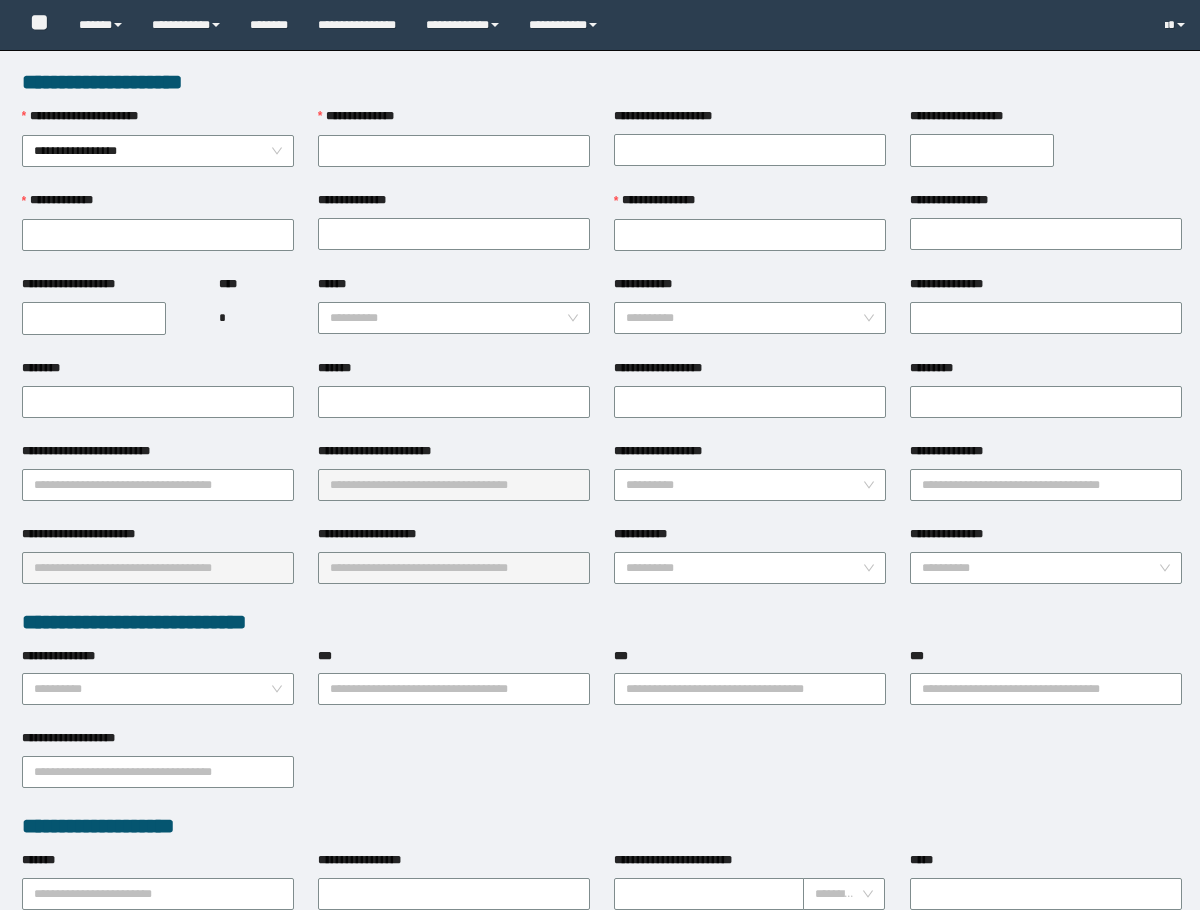 scroll, scrollTop: 0, scrollLeft: 0, axis: both 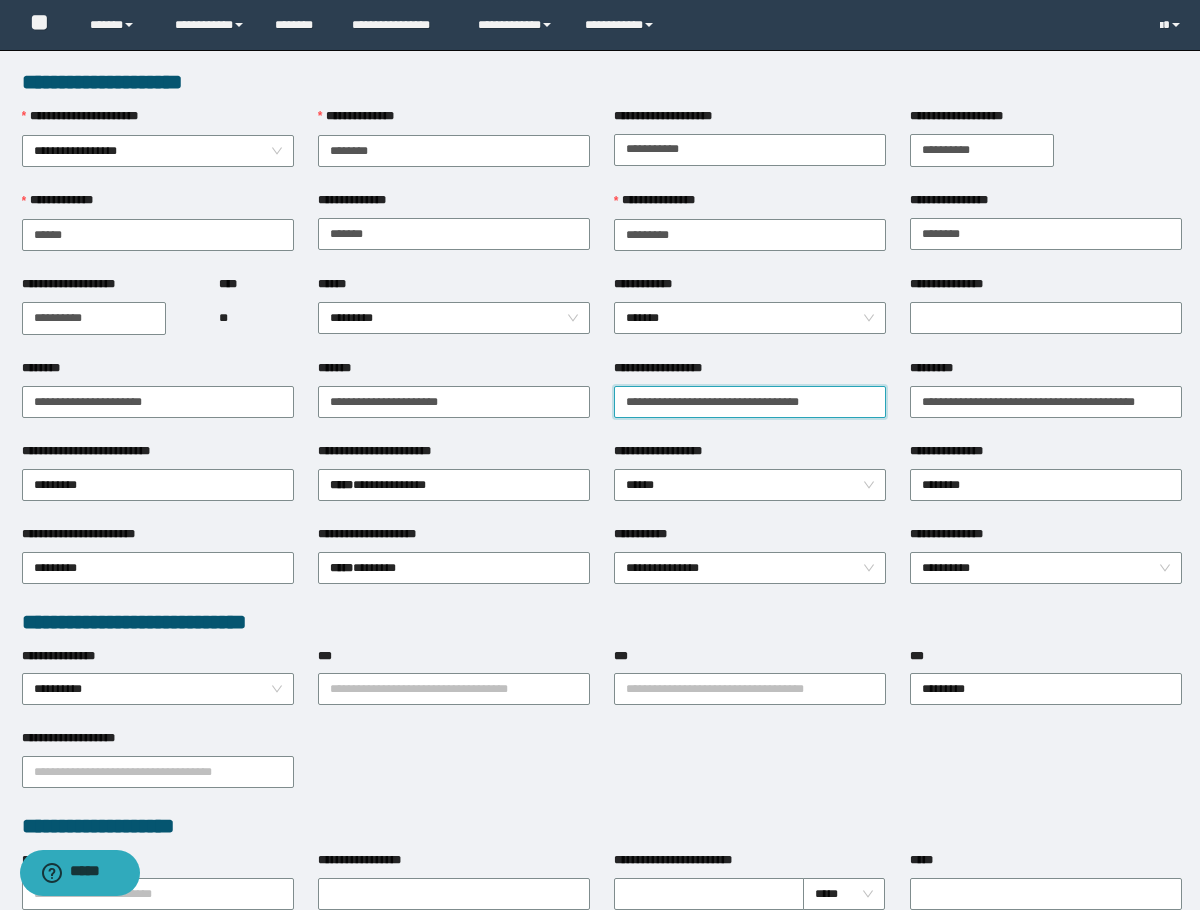 click on "**********" at bounding box center (750, 402) 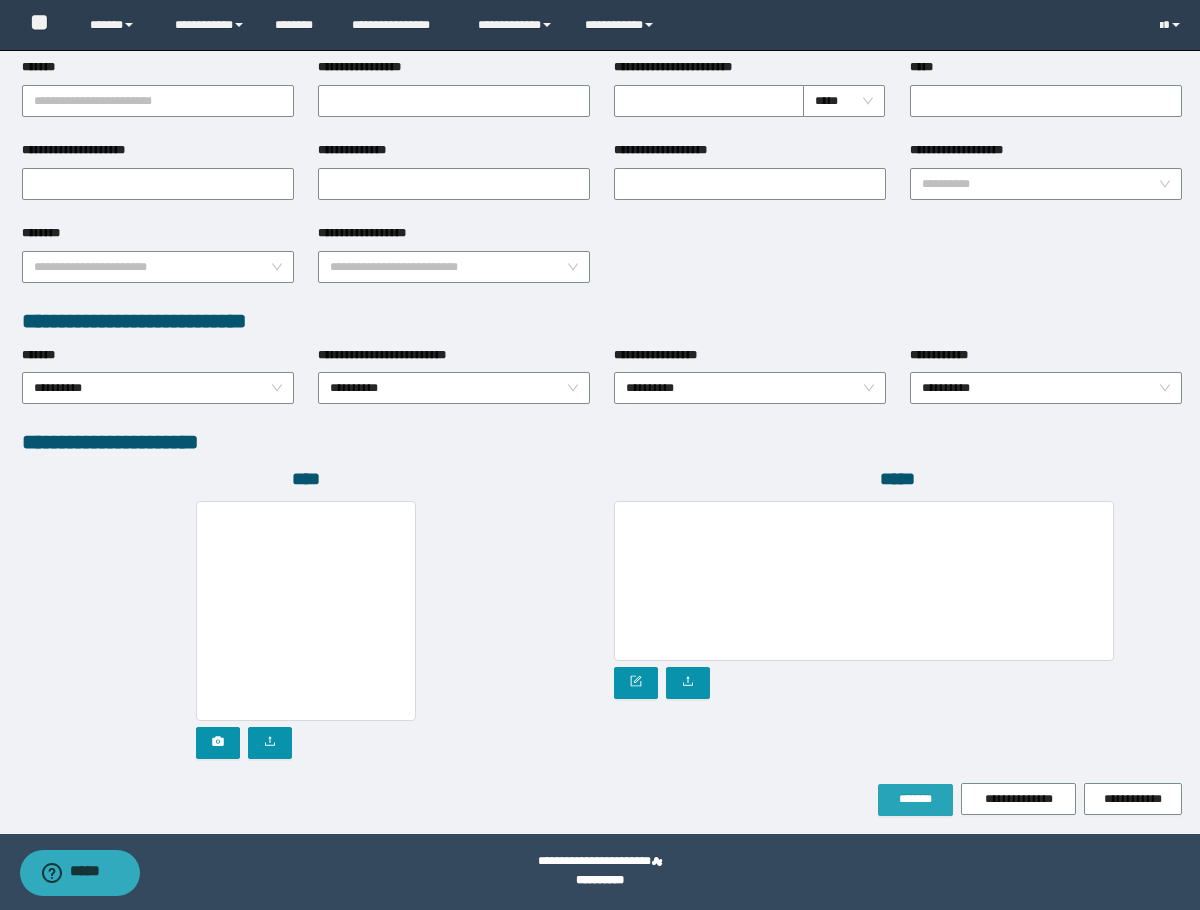 type on "**********" 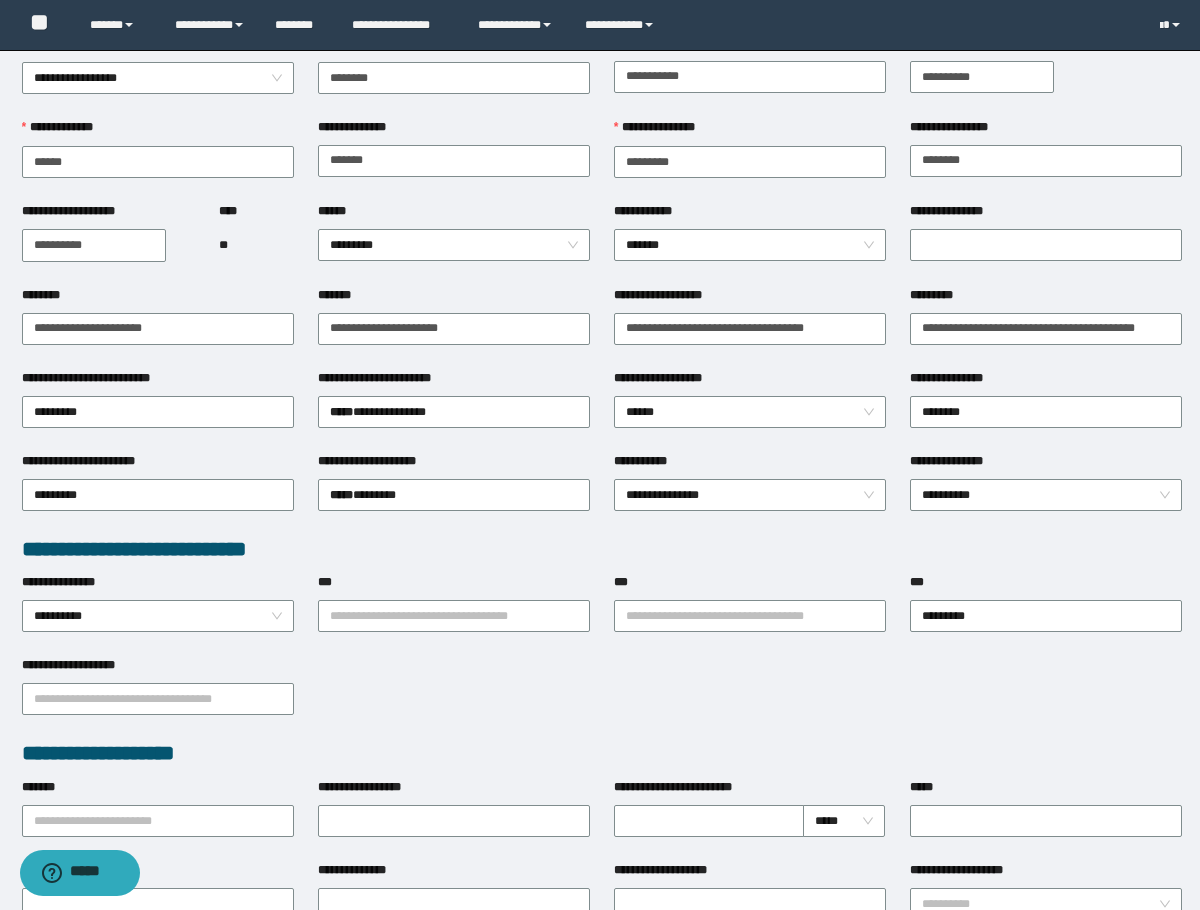 scroll, scrollTop: 0, scrollLeft: 0, axis: both 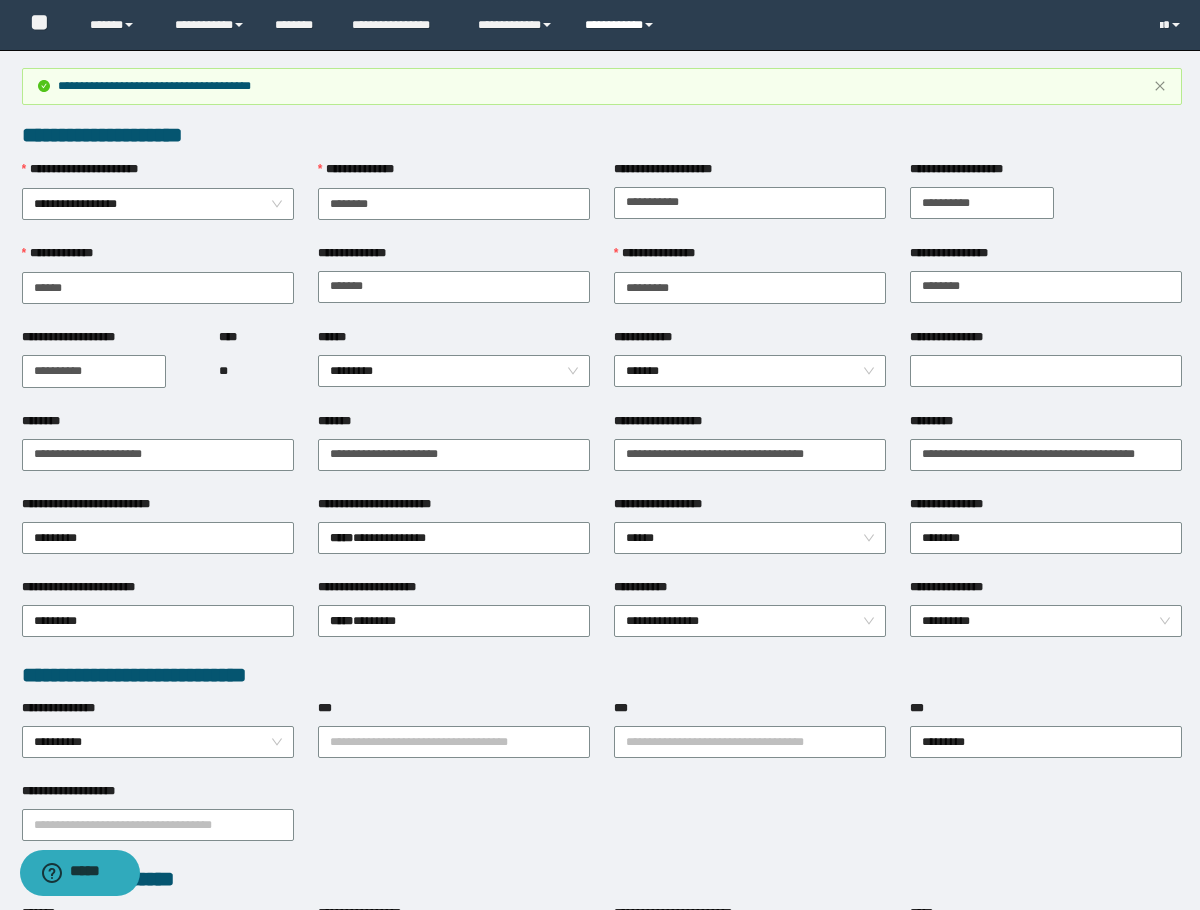 click on "**********" at bounding box center (622, 25) 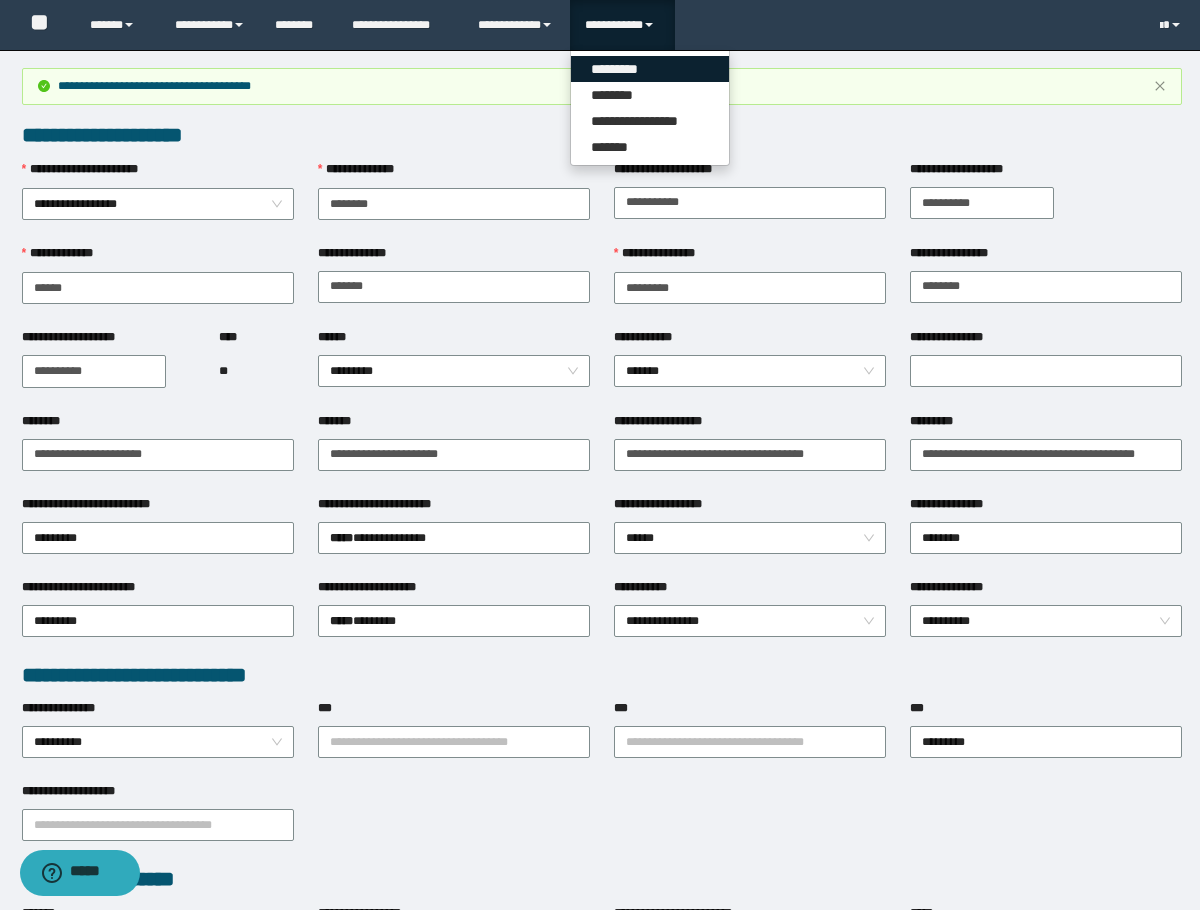 click on "*********" at bounding box center [650, 69] 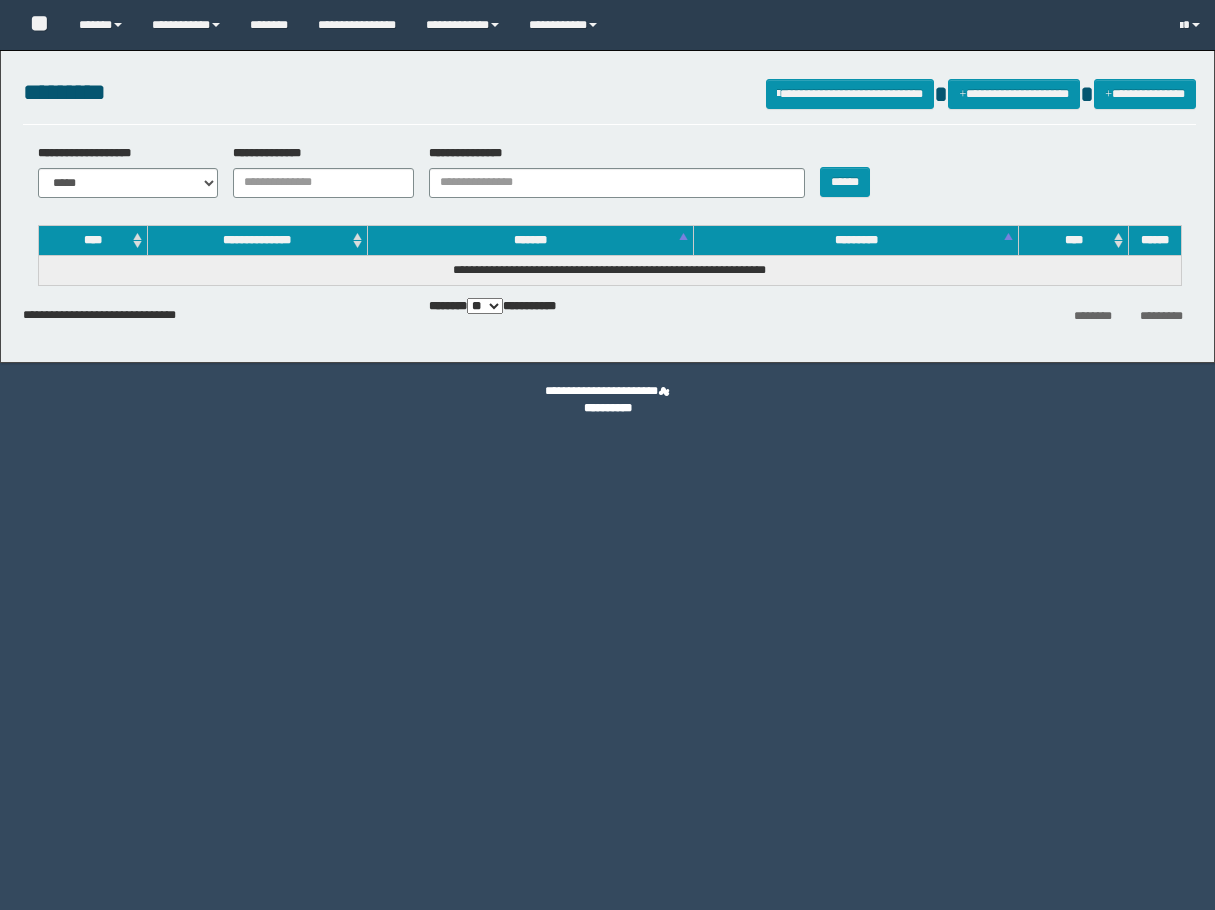 scroll, scrollTop: 0, scrollLeft: 0, axis: both 